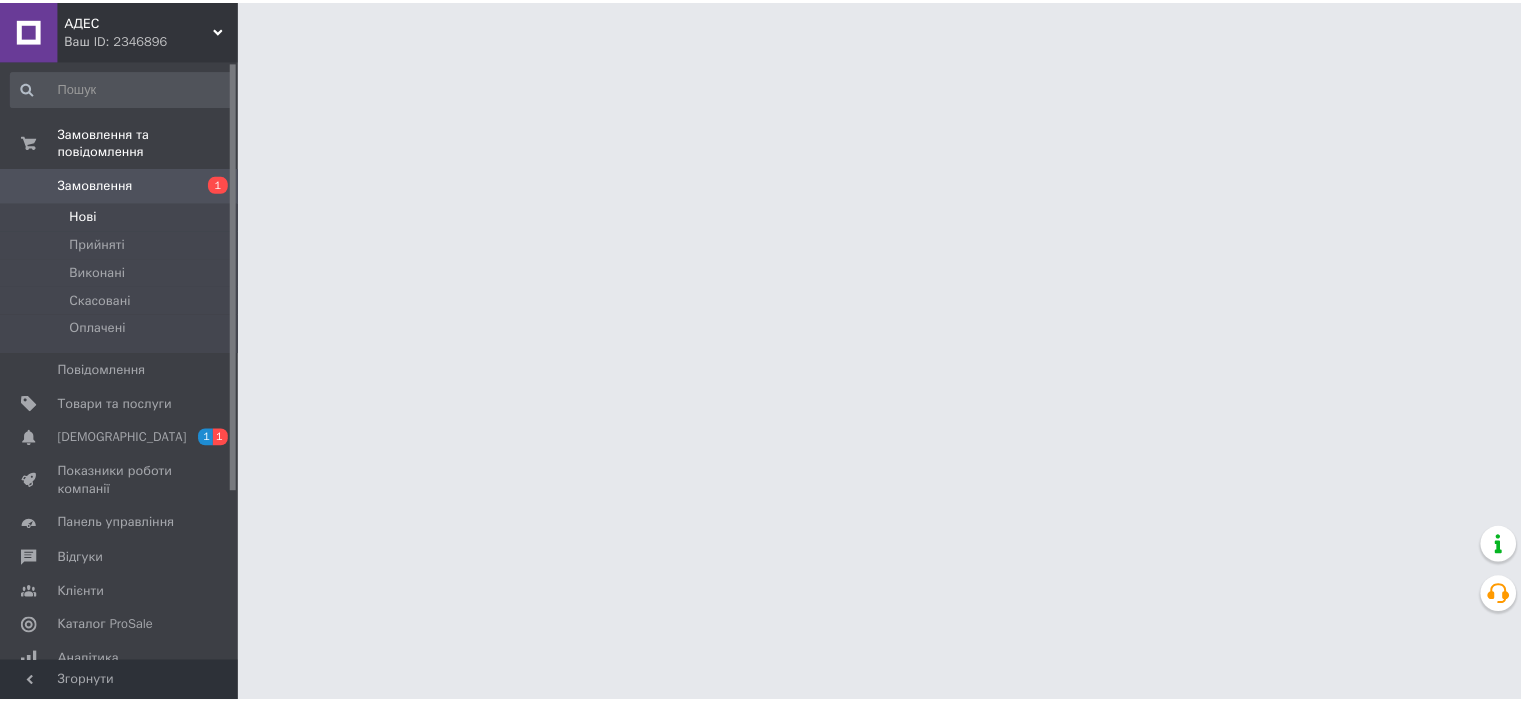 scroll, scrollTop: 0, scrollLeft: 0, axis: both 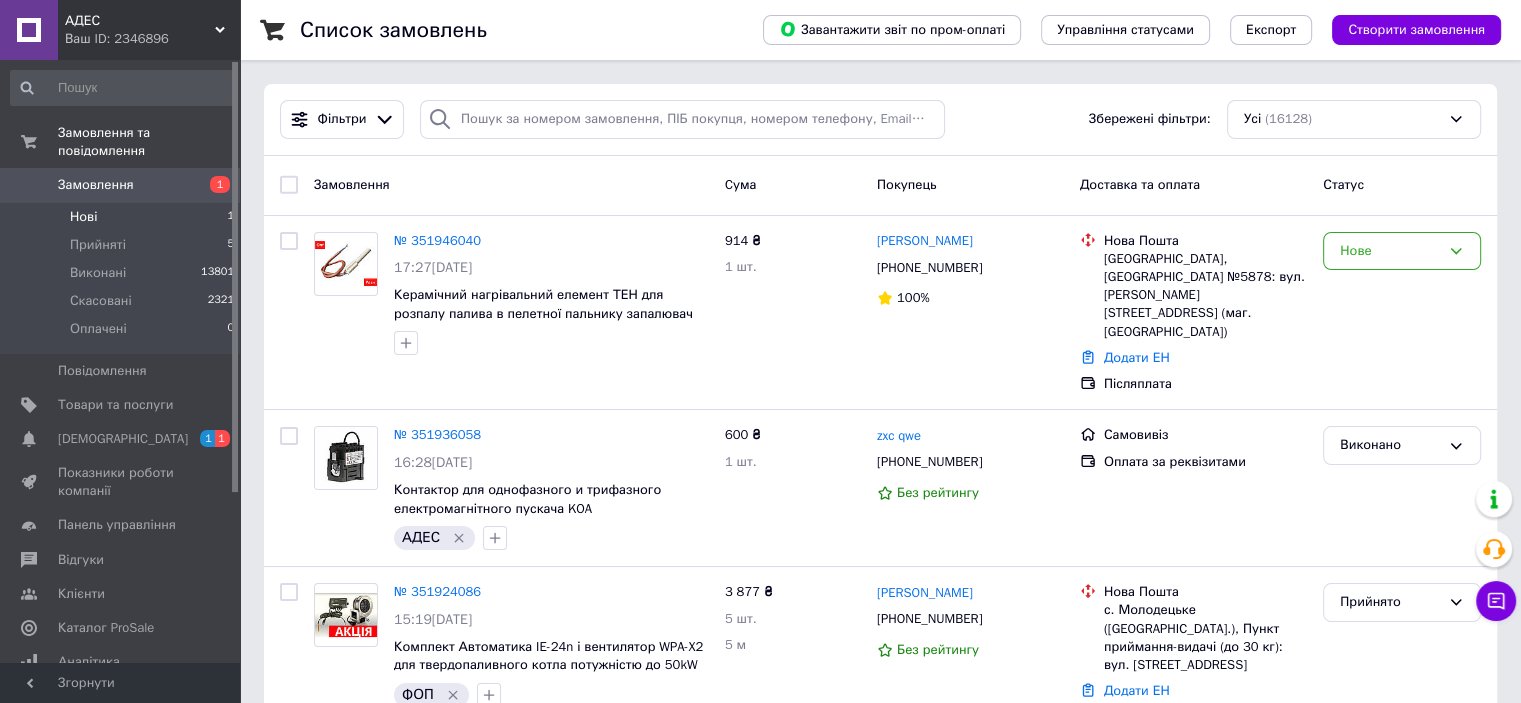 click on "Нові 1" at bounding box center (123, 217) 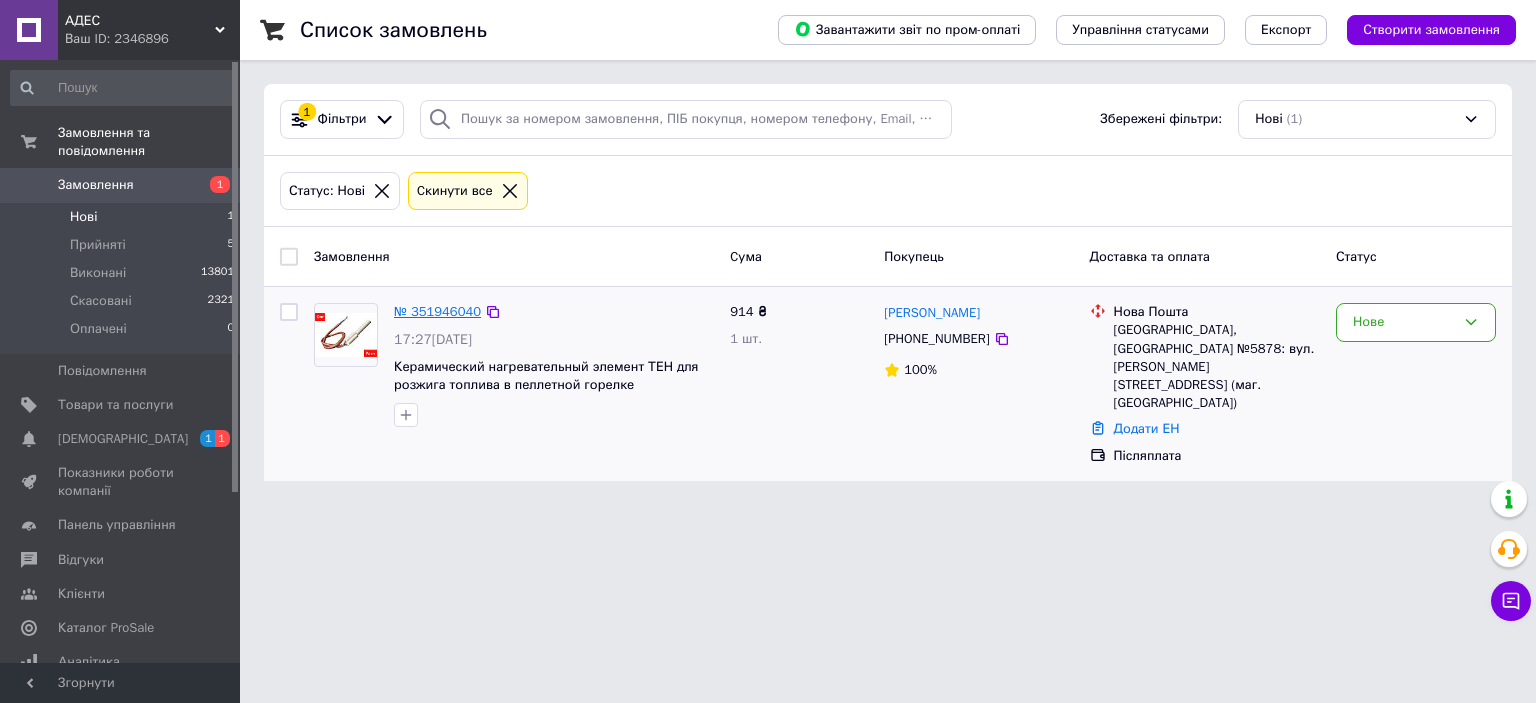 click on "№ 351946040" at bounding box center [437, 311] 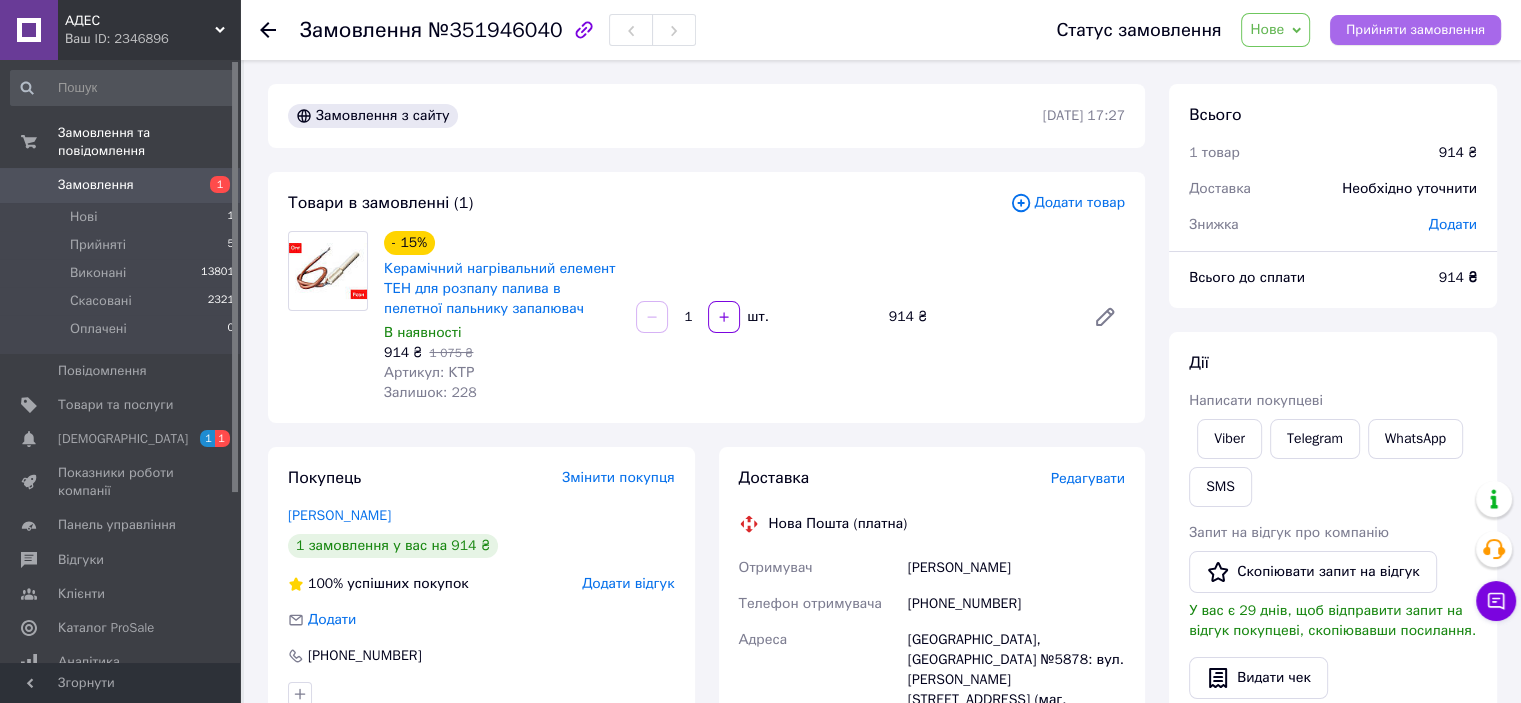 click on "Прийняти замовлення" at bounding box center [1415, 30] 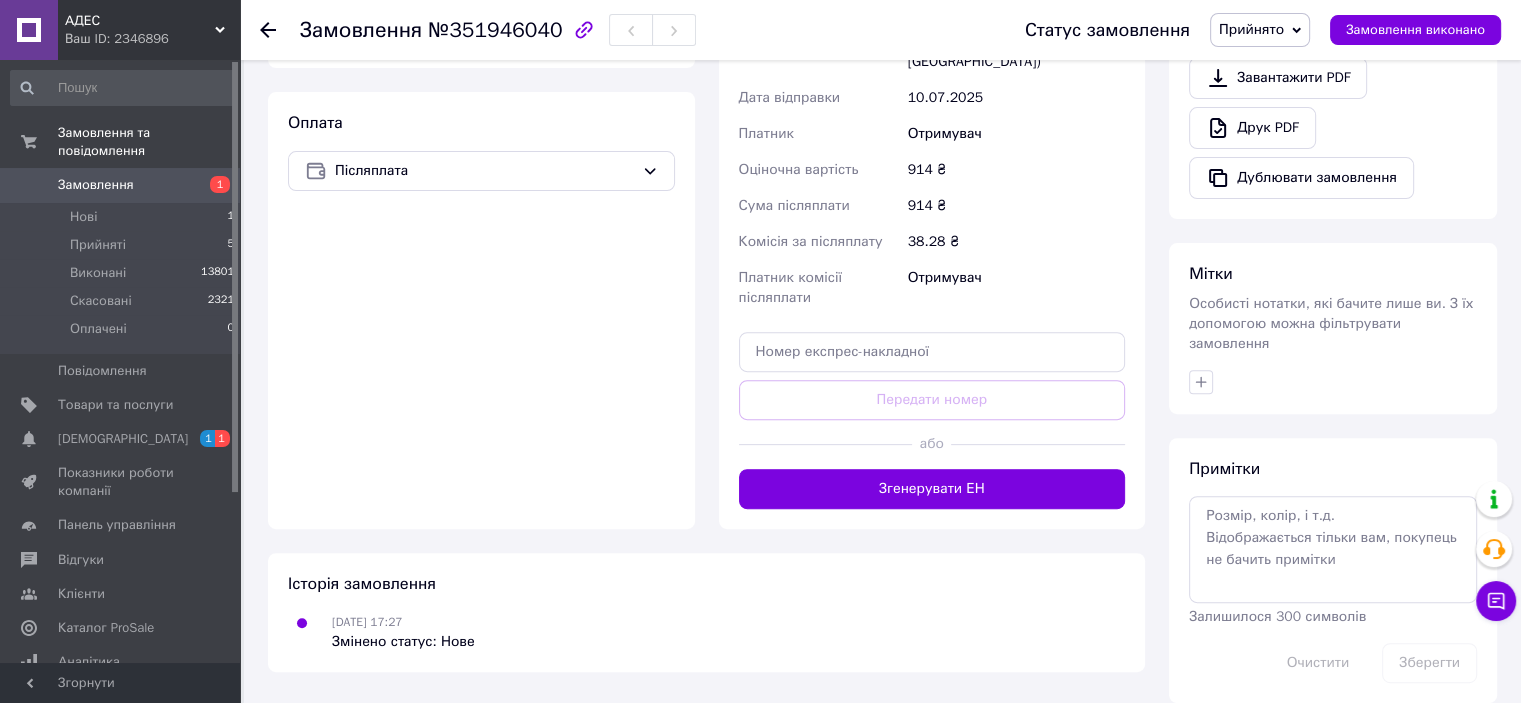 scroll, scrollTop: 659, scrollLeft: 0, axis: vertical 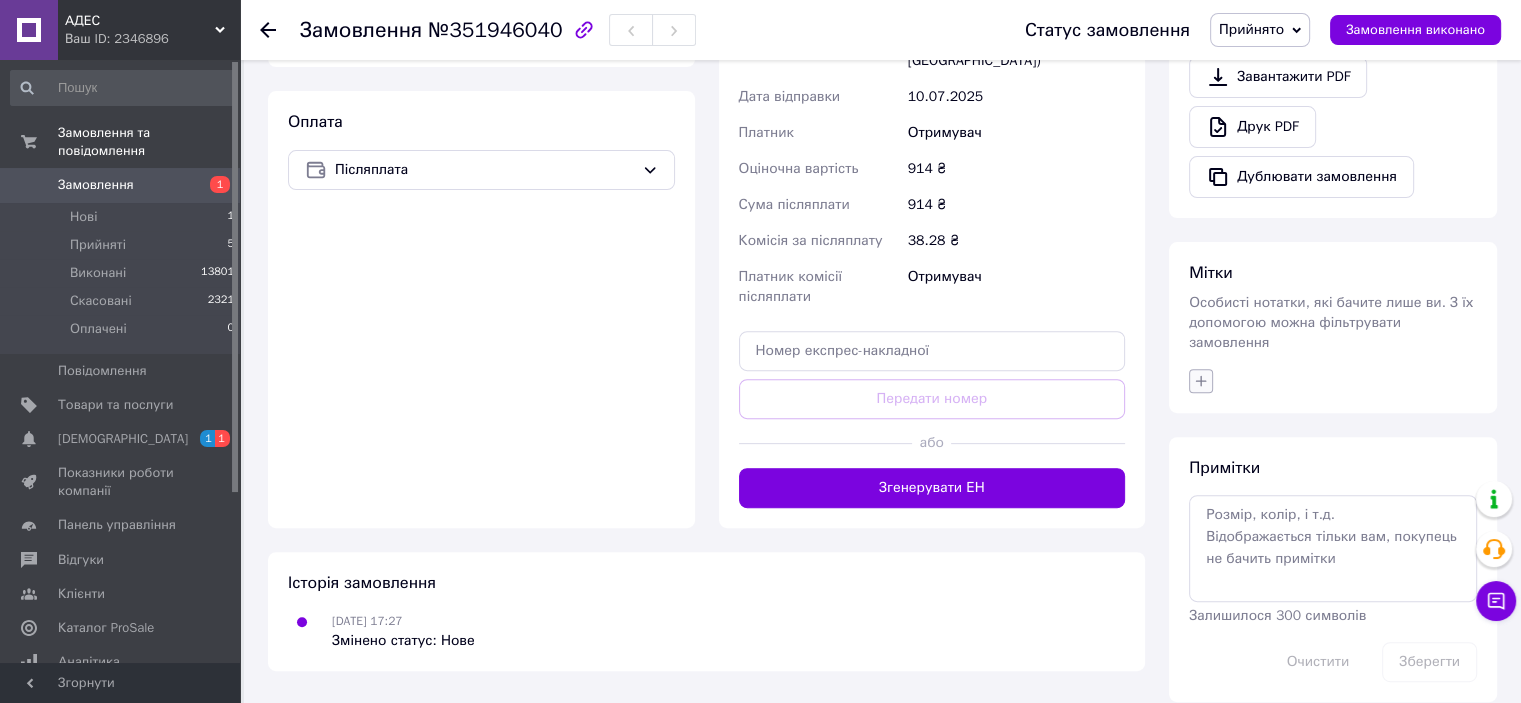 click 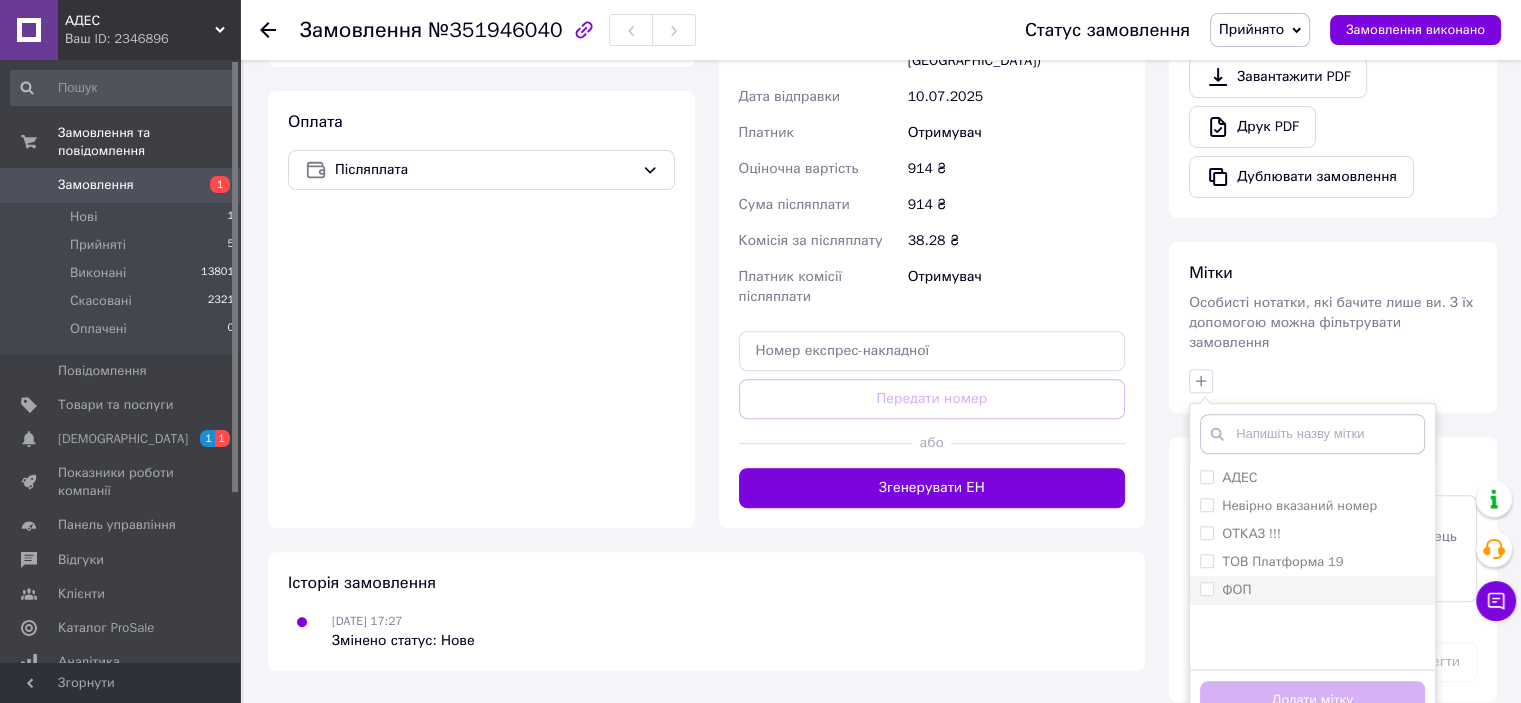 click on "ФОП" at bounding box center (1225, 590) 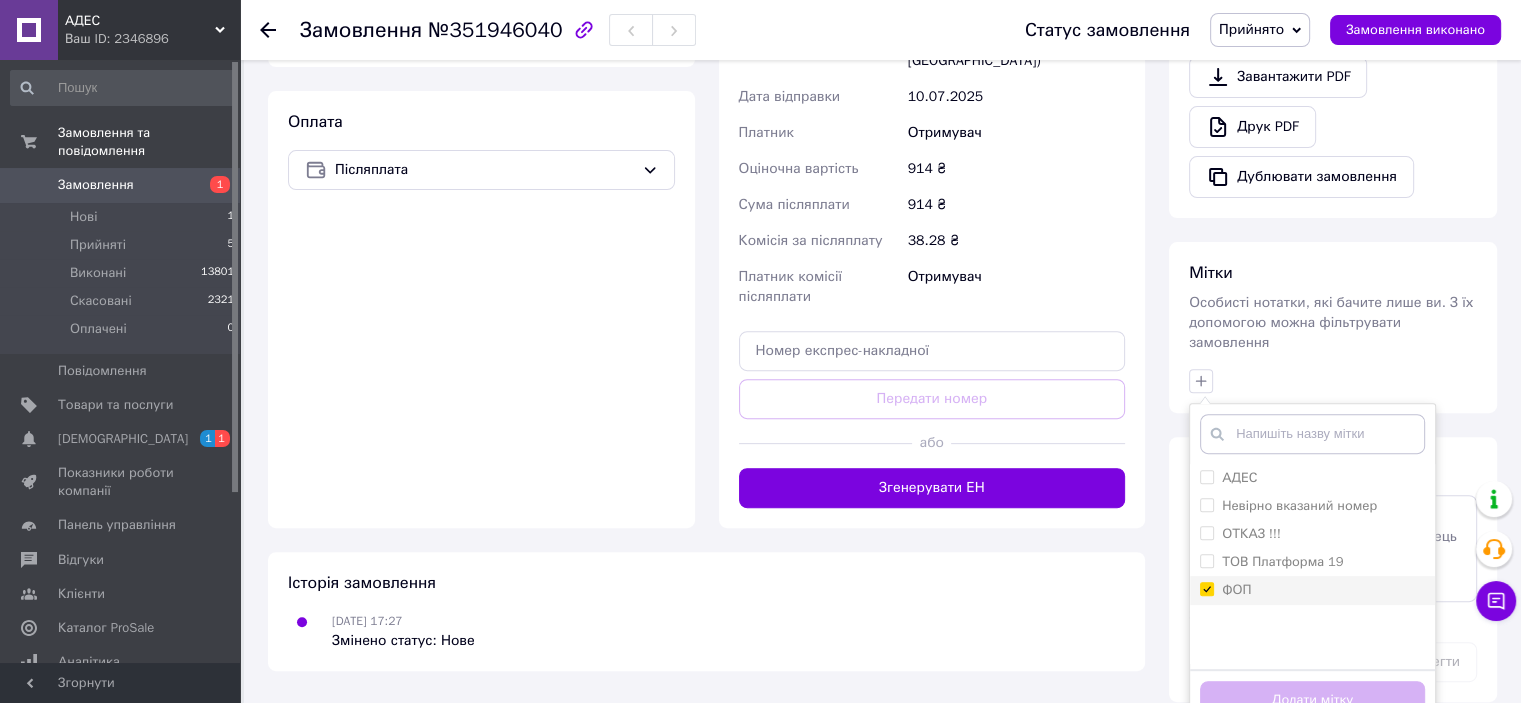 click on "ФОП" at bounding box center (1206, 588) 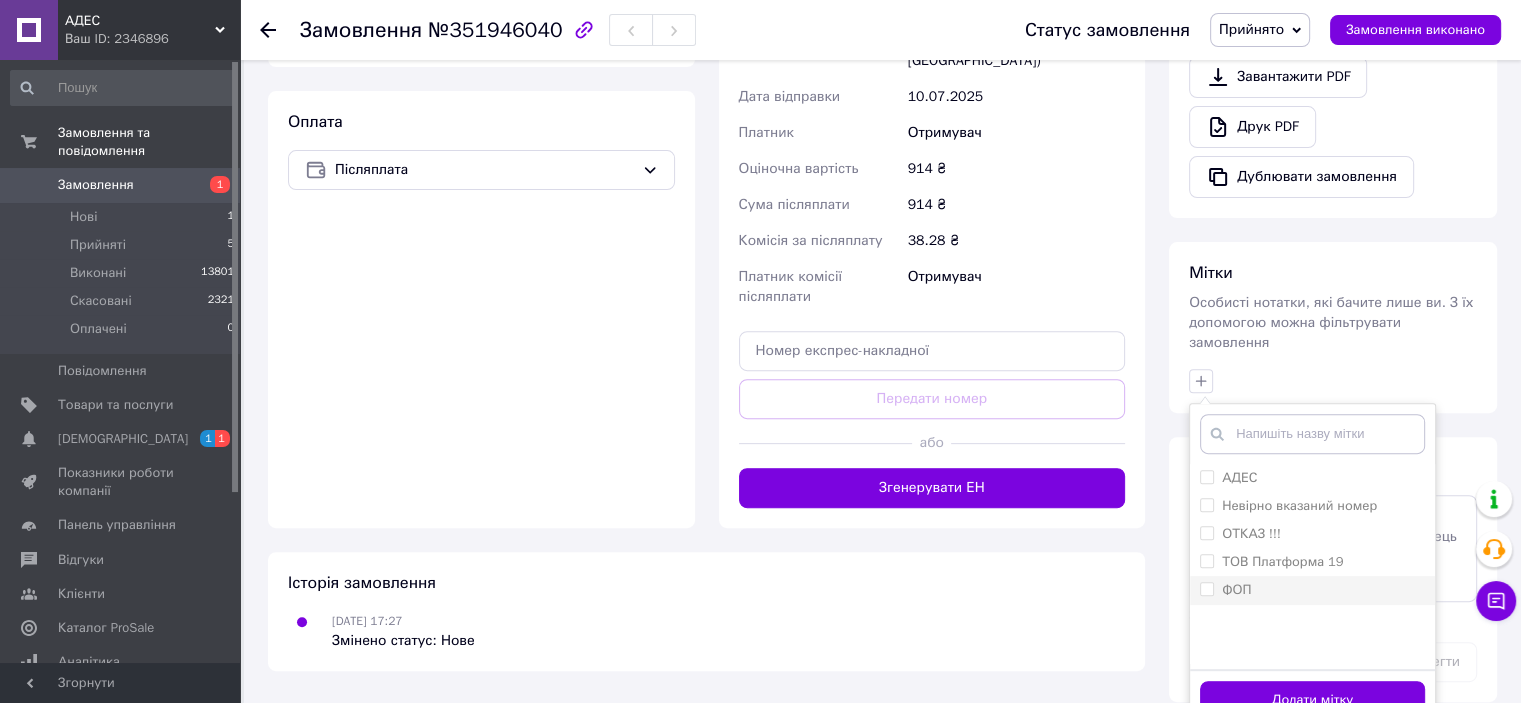 click on "ФОП" at bounding box center (1206, 588) 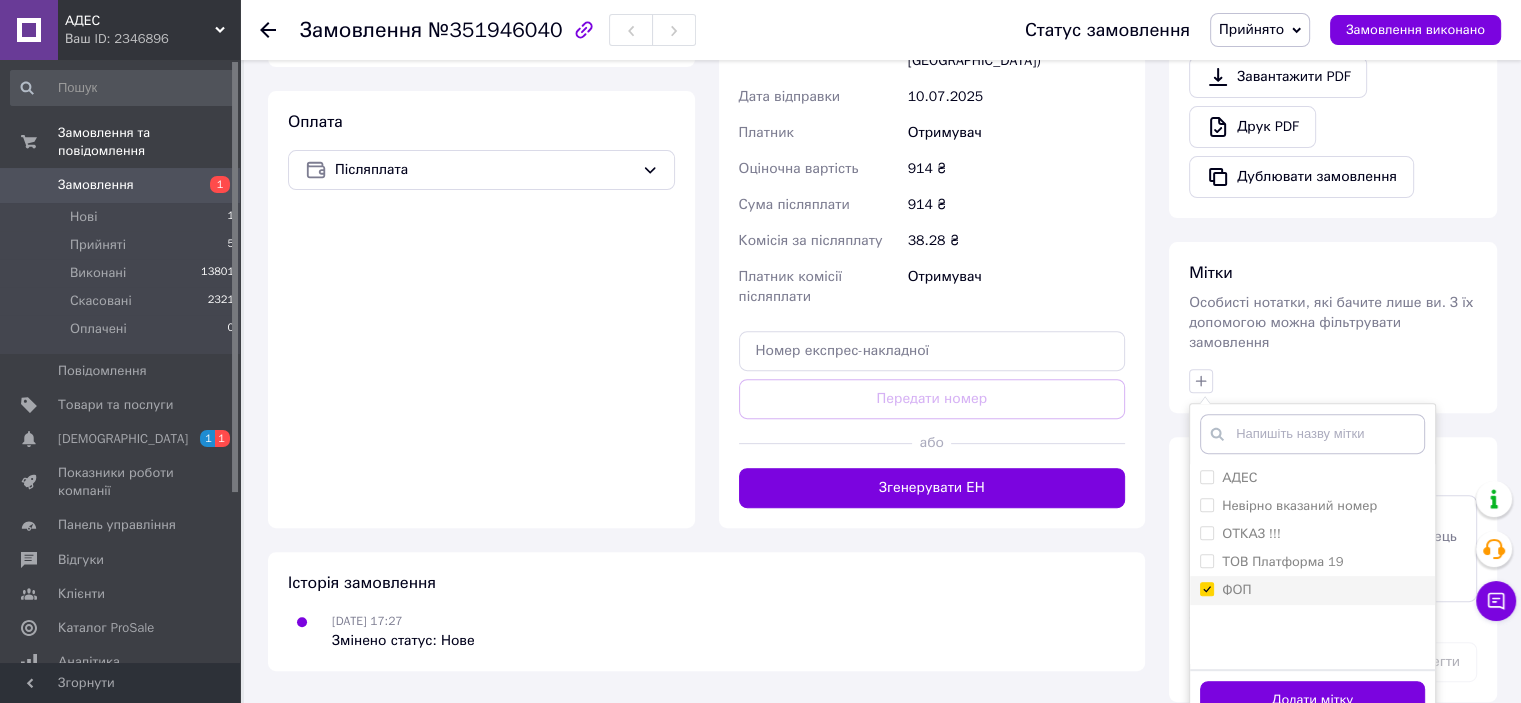 checkbox on "true" 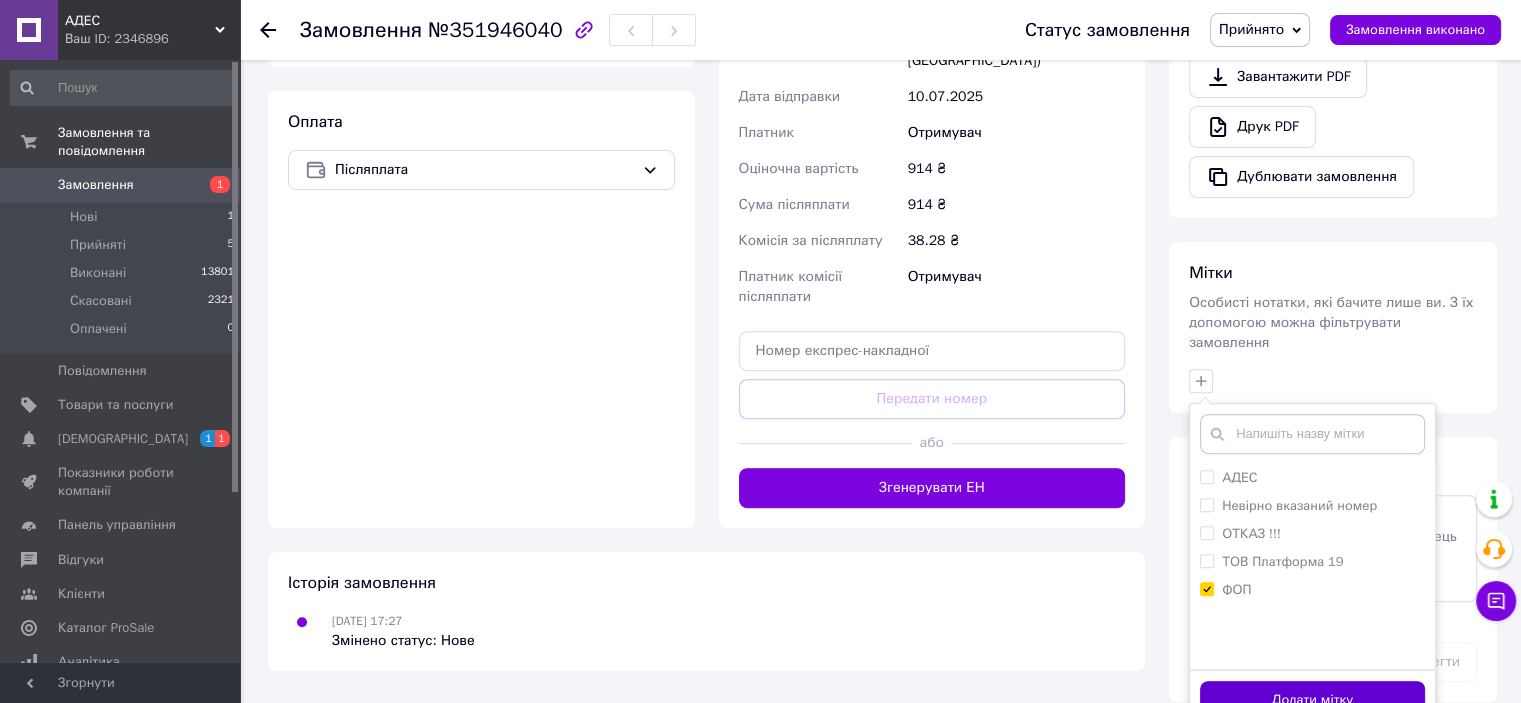 click on "Додати мітку" at bounding box center [1312, 700] 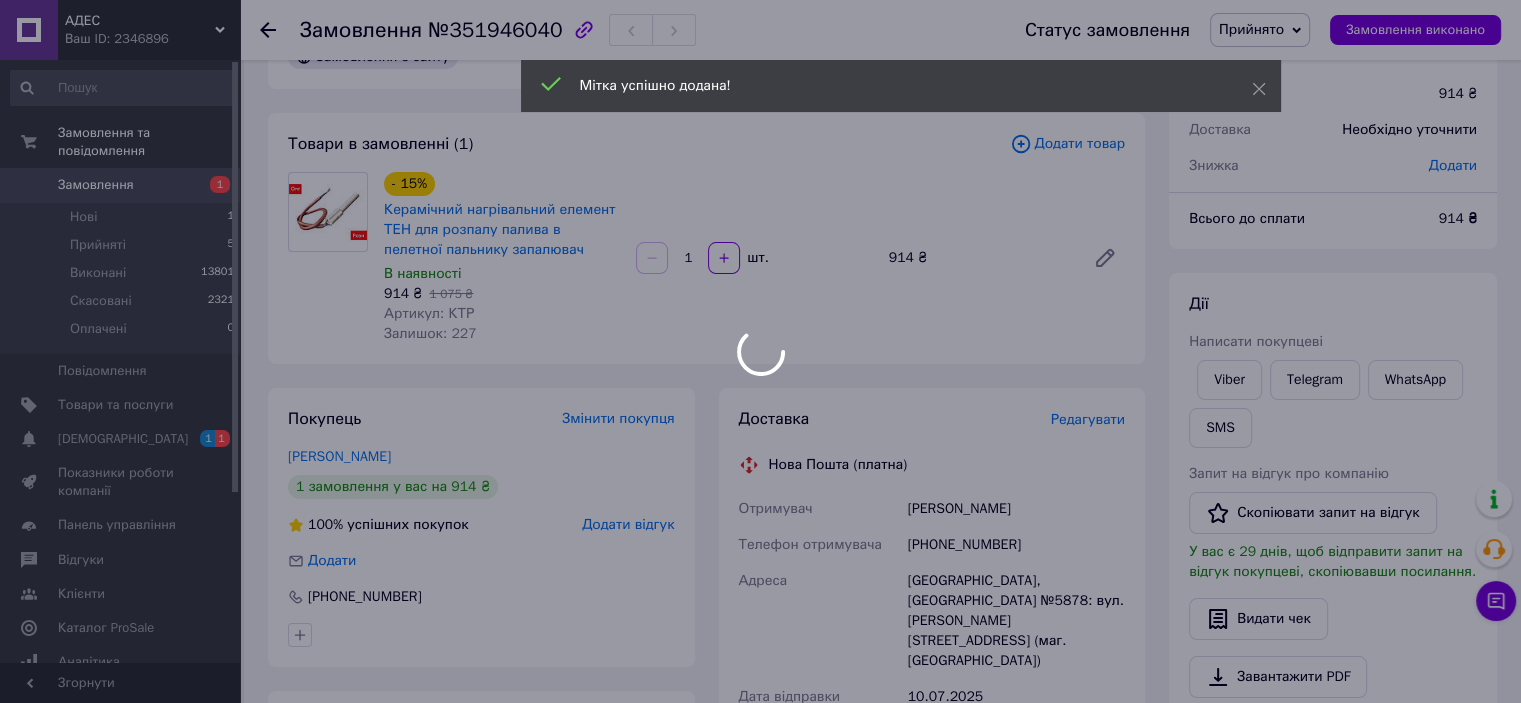 scroll, scrollTop: 0, scrollLeft: 0, axis: both 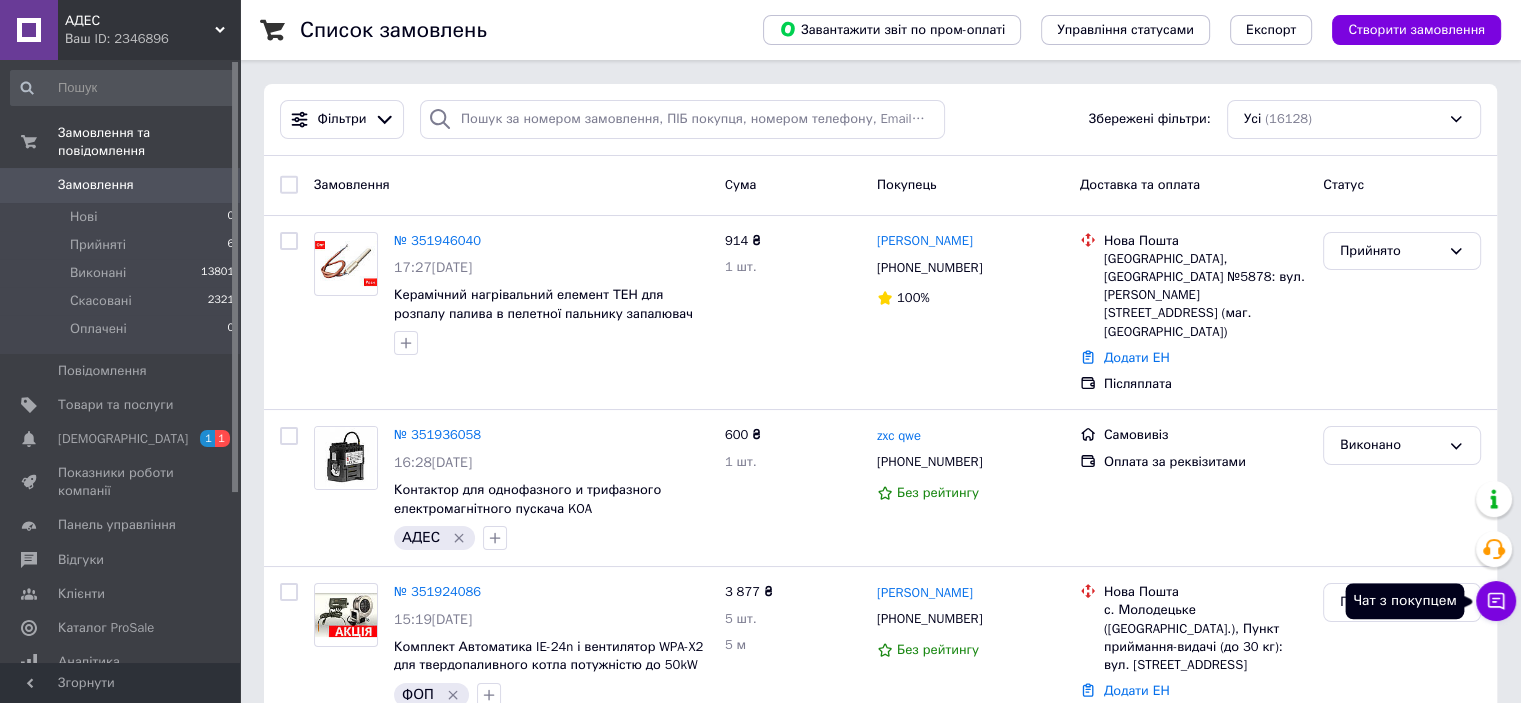 drag, startPoint x: 1509, startPoint y: 611, endPoint x: 1384, endPoint y: 612, distance: 125.004 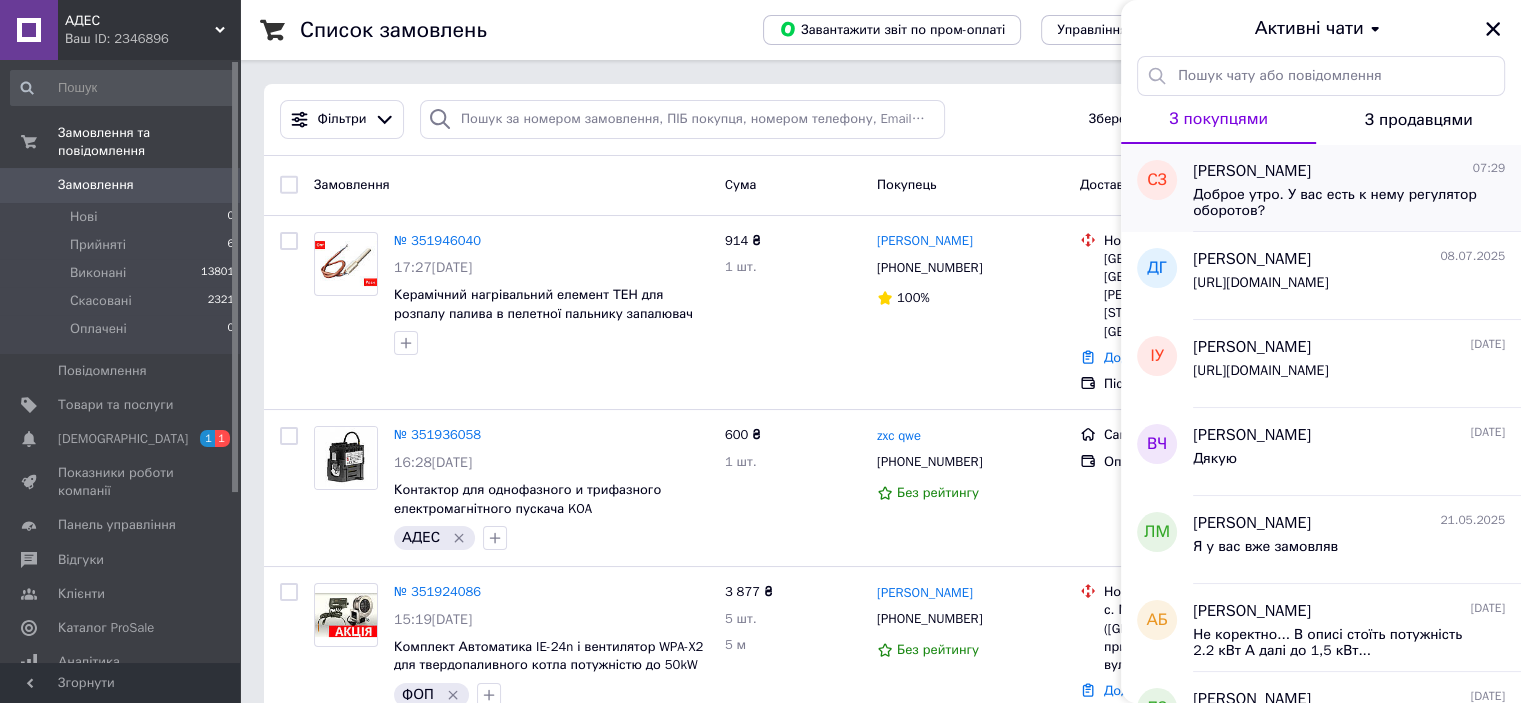 click on "Сергей Зубарев 07:29" at bounding box center [1349, 171] 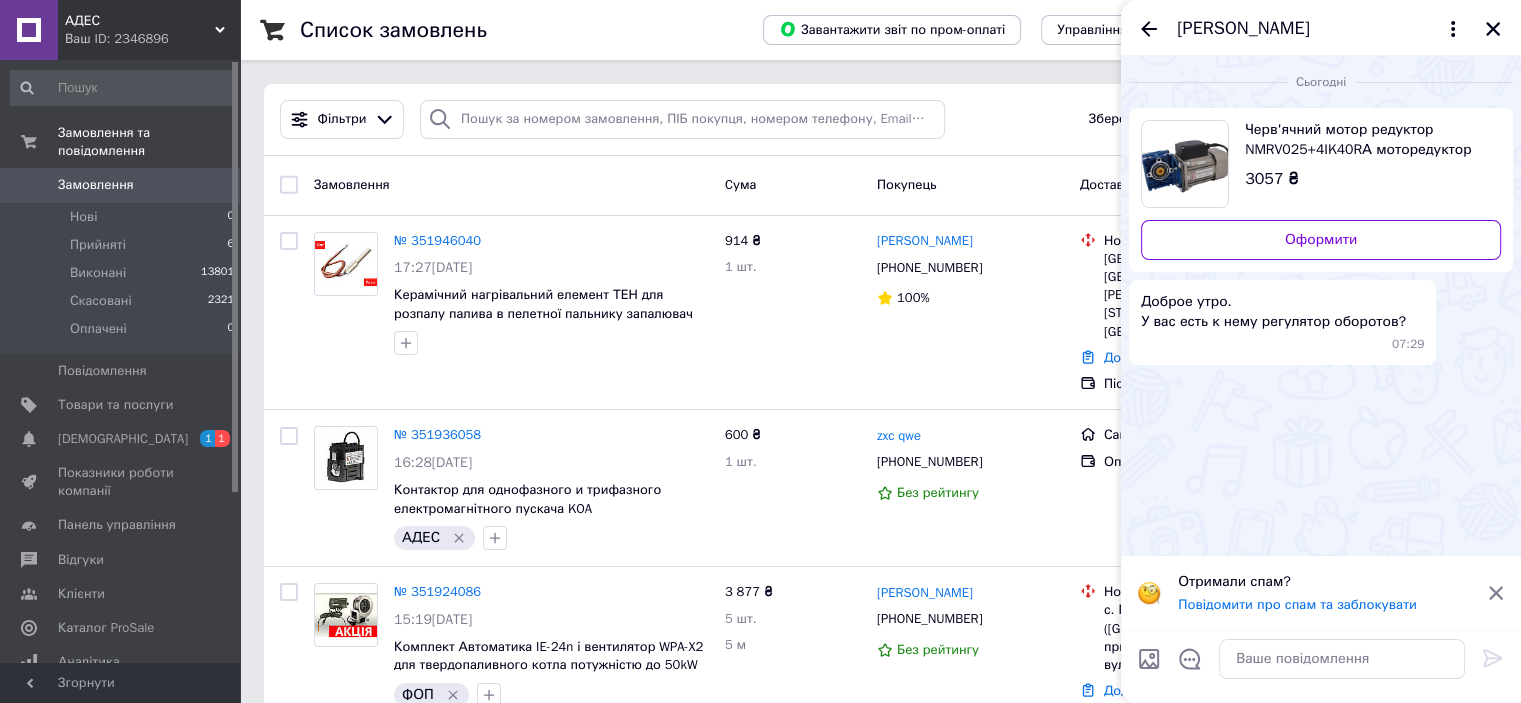 click on "Сергей Зубарев" at bounding box center [1243, 29] 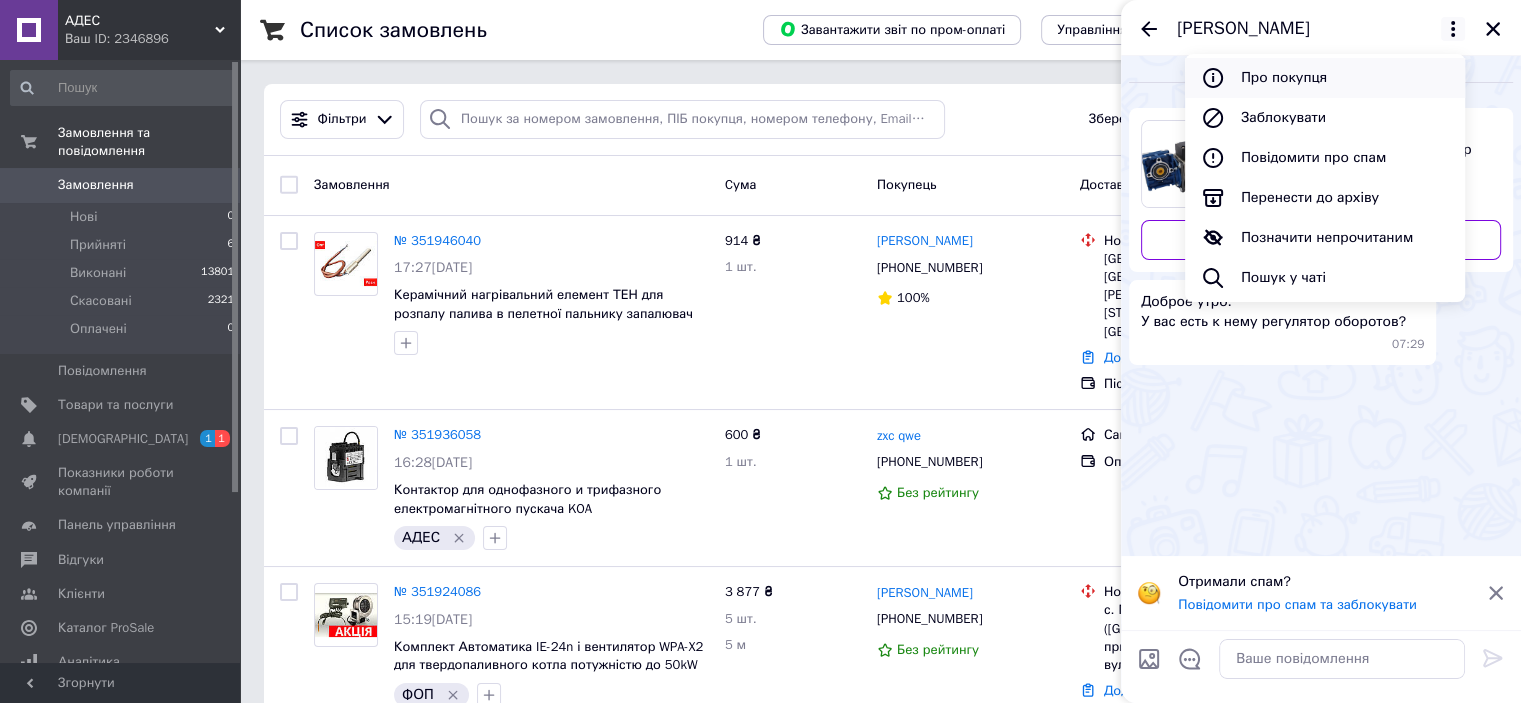 click on "Про покупця" at bounding box center (1325, 78) 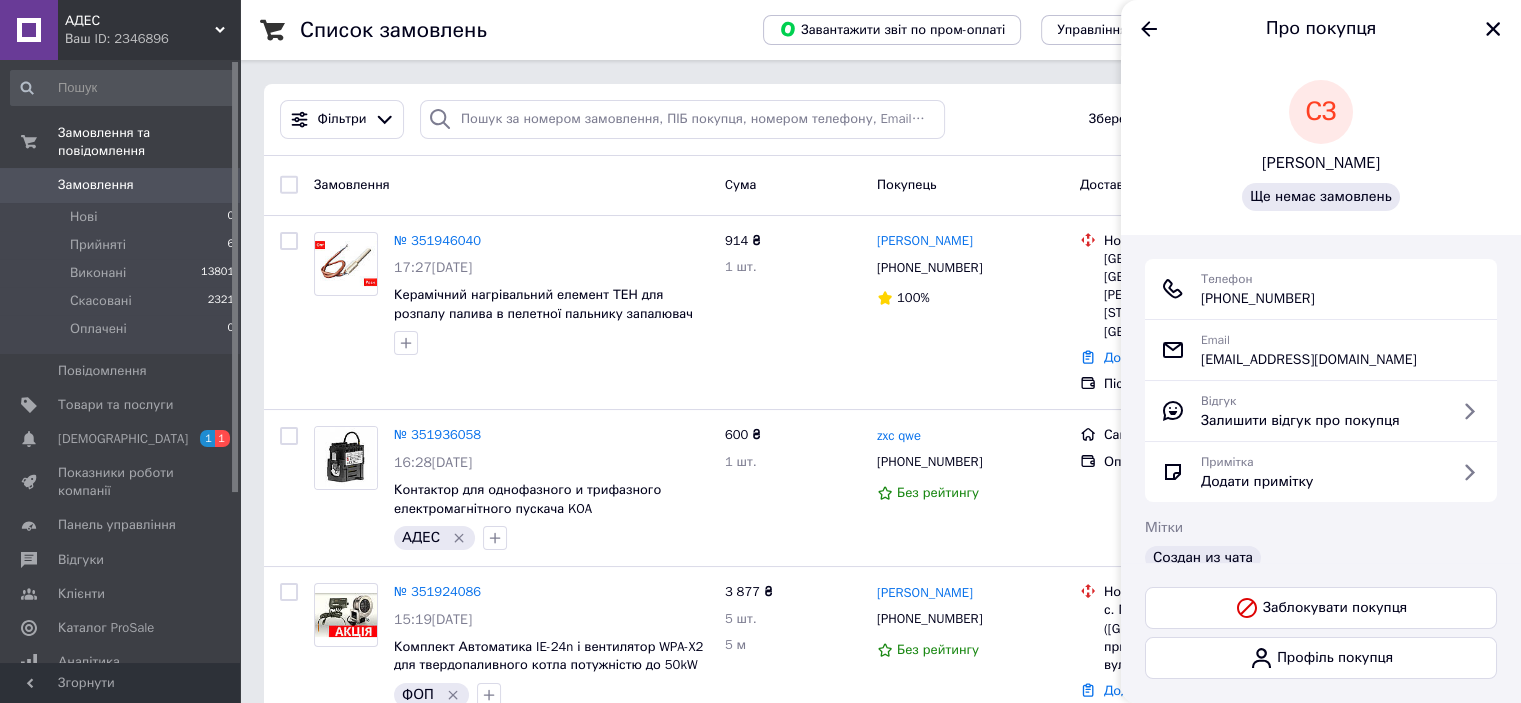 drag, startPoint x: 1330, startPoint y: 299, endPoint x: 1205, endPoint y: 303, distance: 125.06398 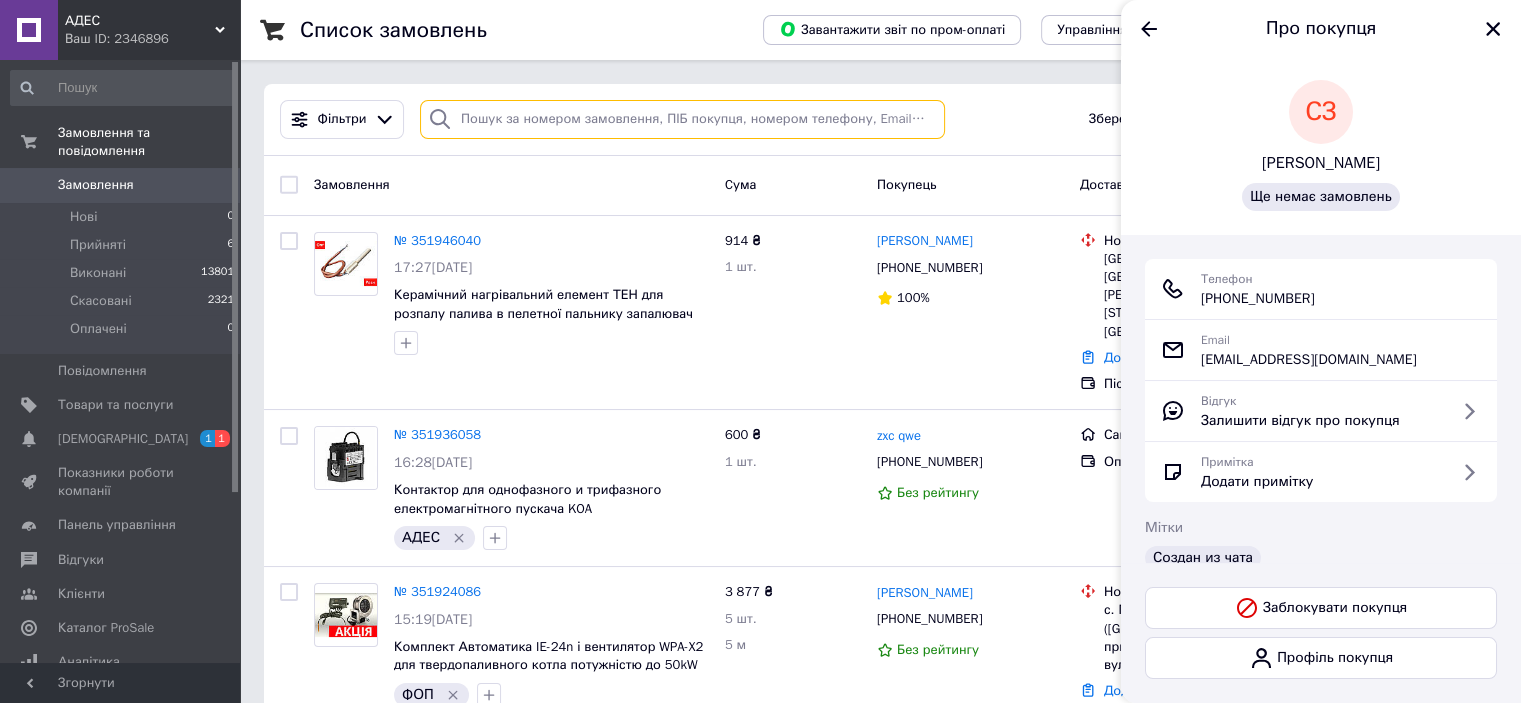 click at bounding box center [682, 119] 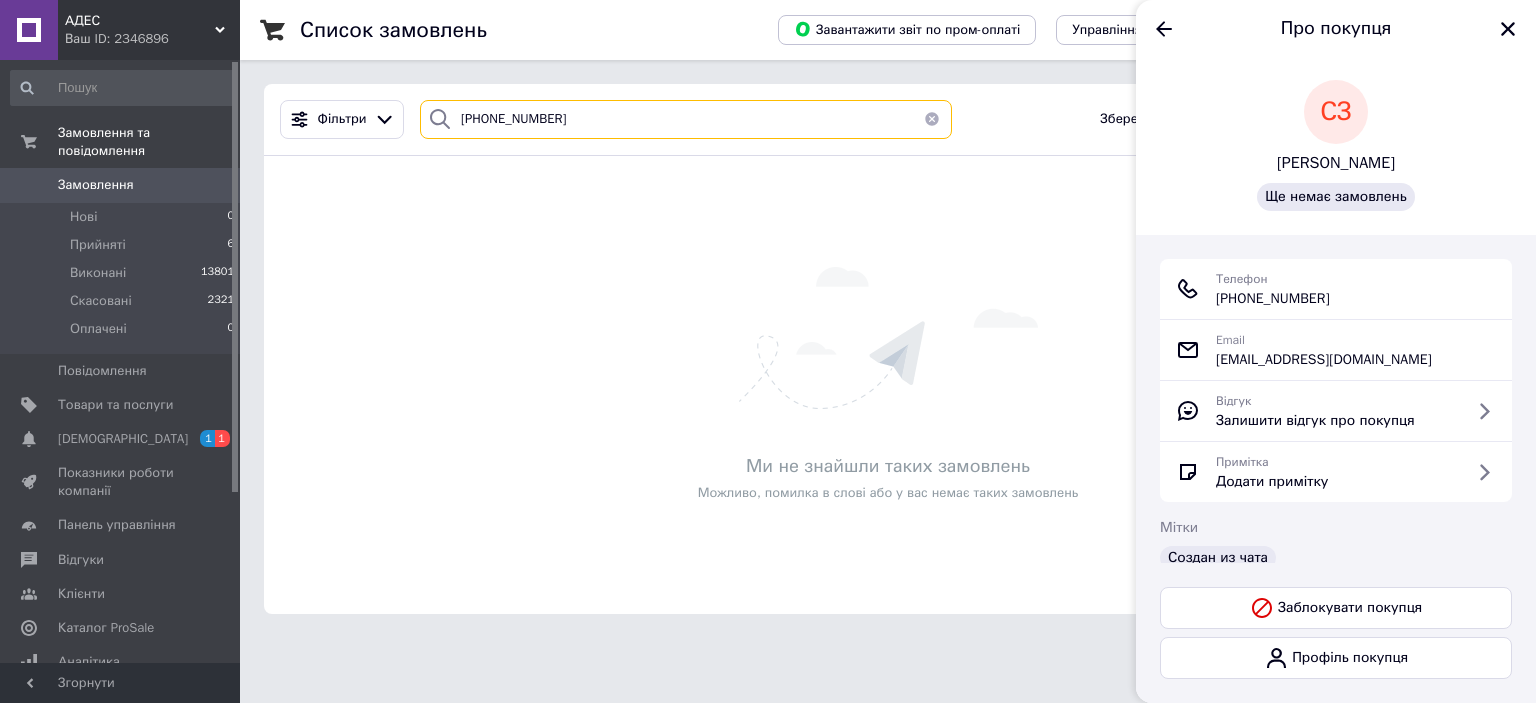 type on "+380932206126" 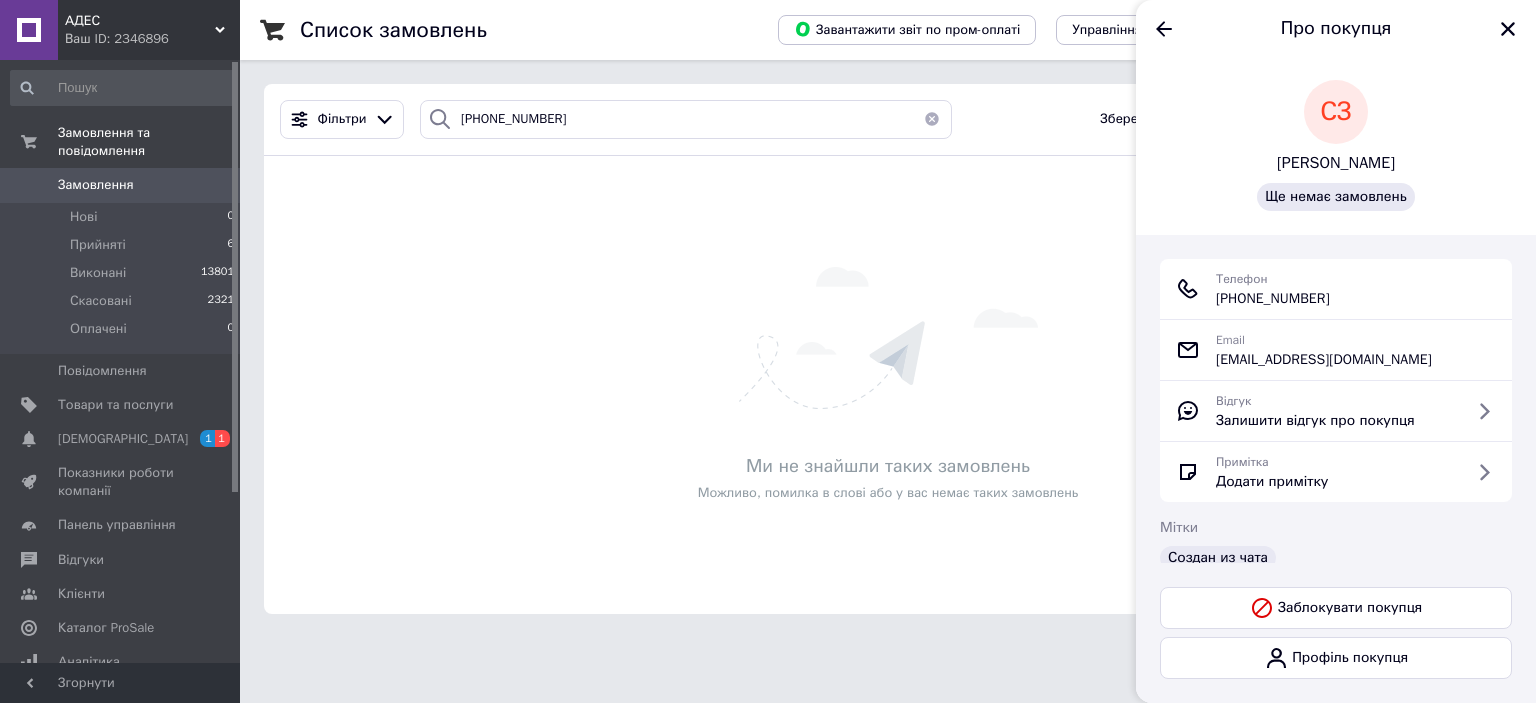 click on "Замовлення 0" at bounding box center (123, 185) 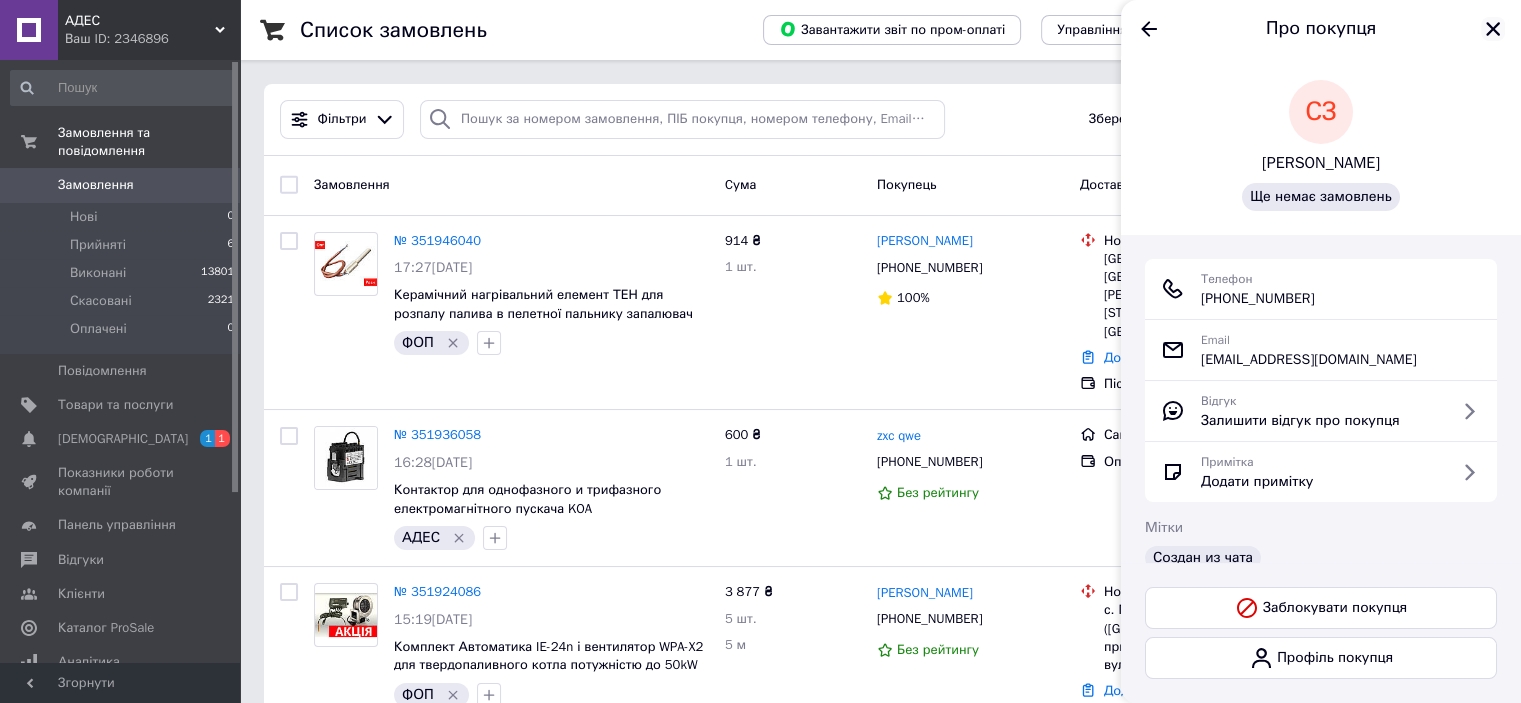 click 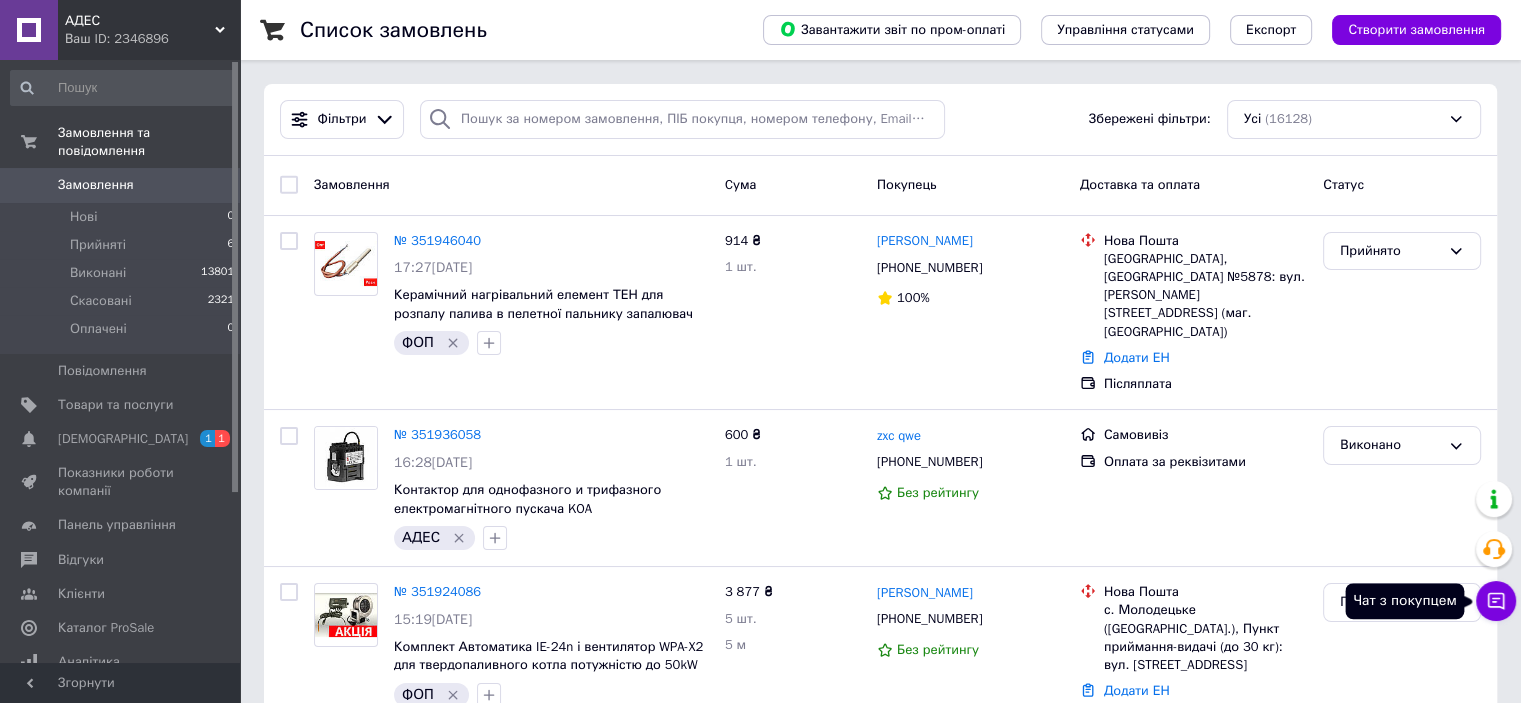 click 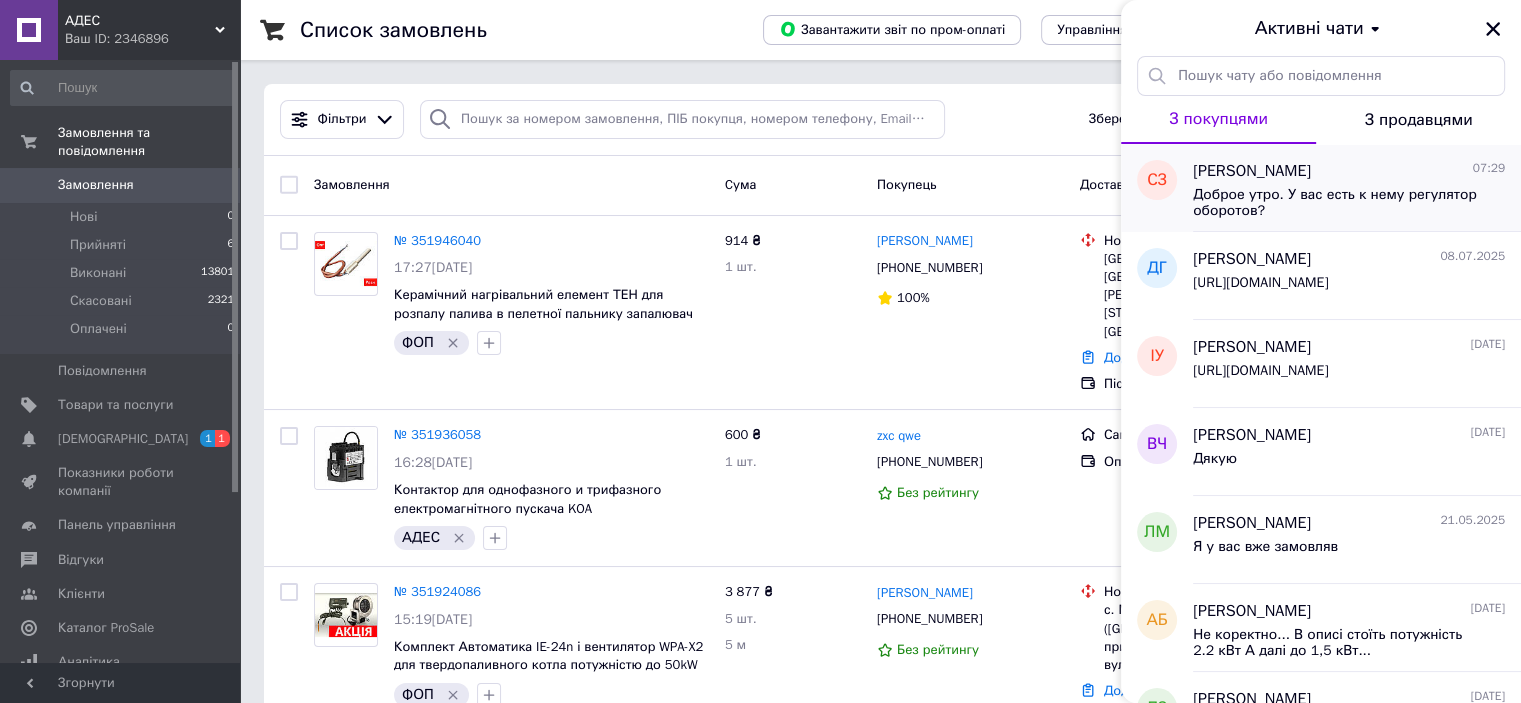 click on "Доброе утро.
У вас есть к нему регулятор оборотов?" at bounding box center (1335, 203) 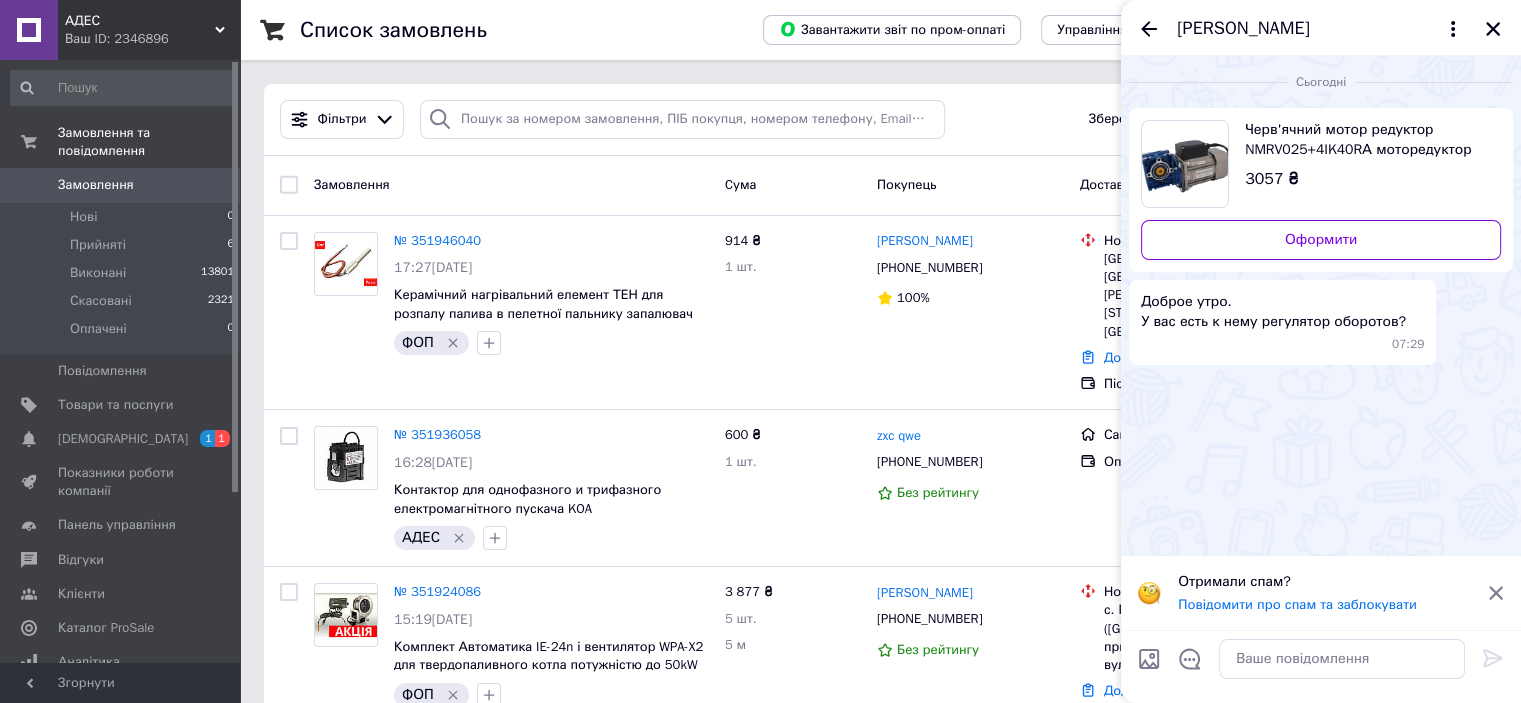 click on "Сергей Зубарев" at bounding box center [1243, 29] 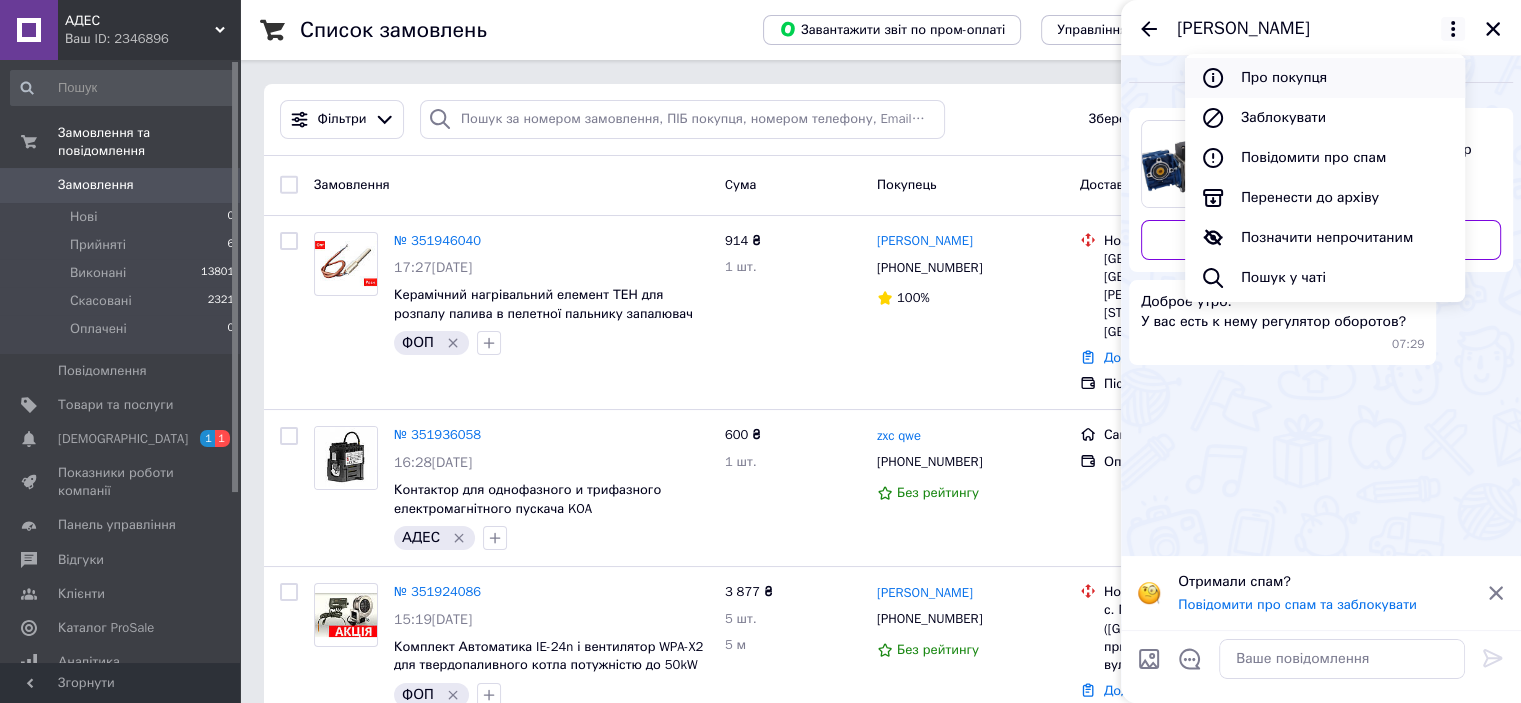 click on "Про покупця" at bounding box center [1325, 78] 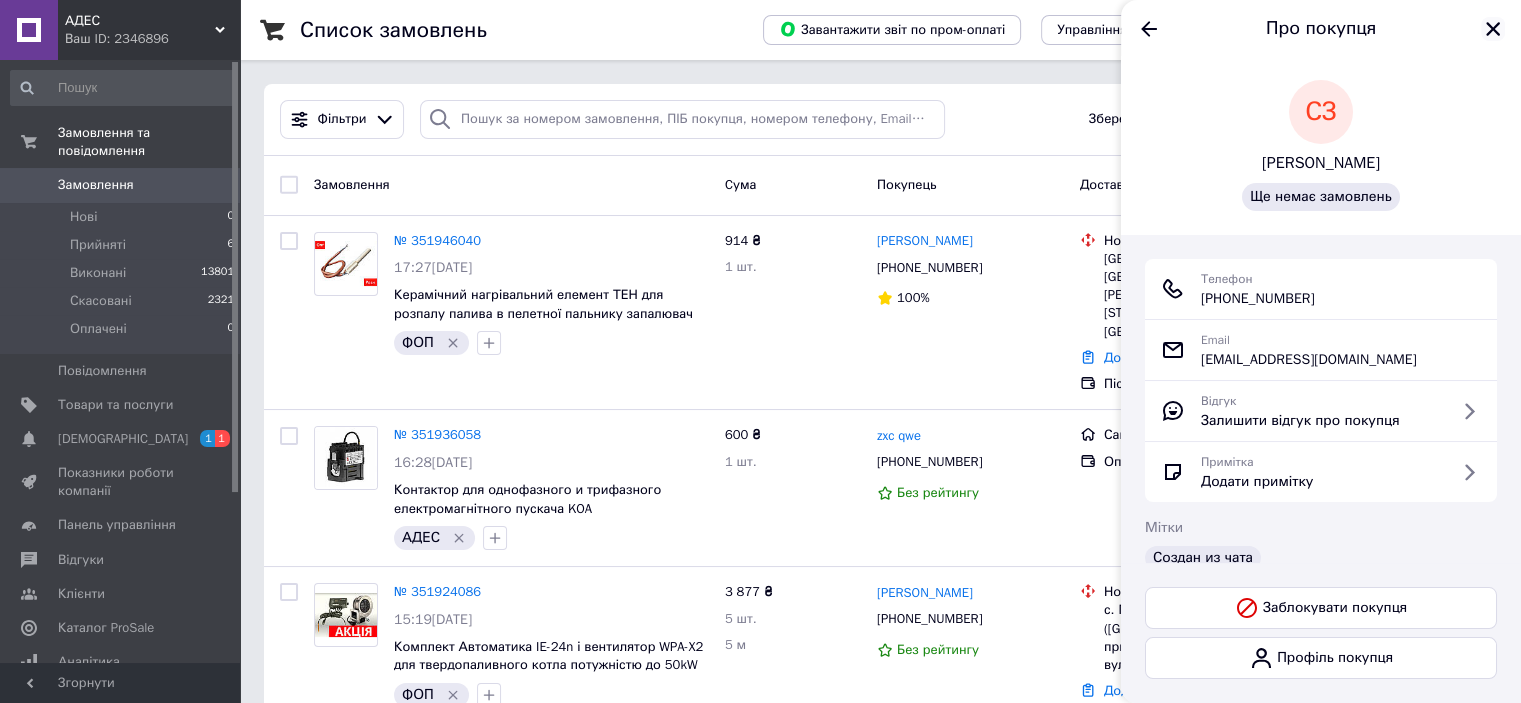 click 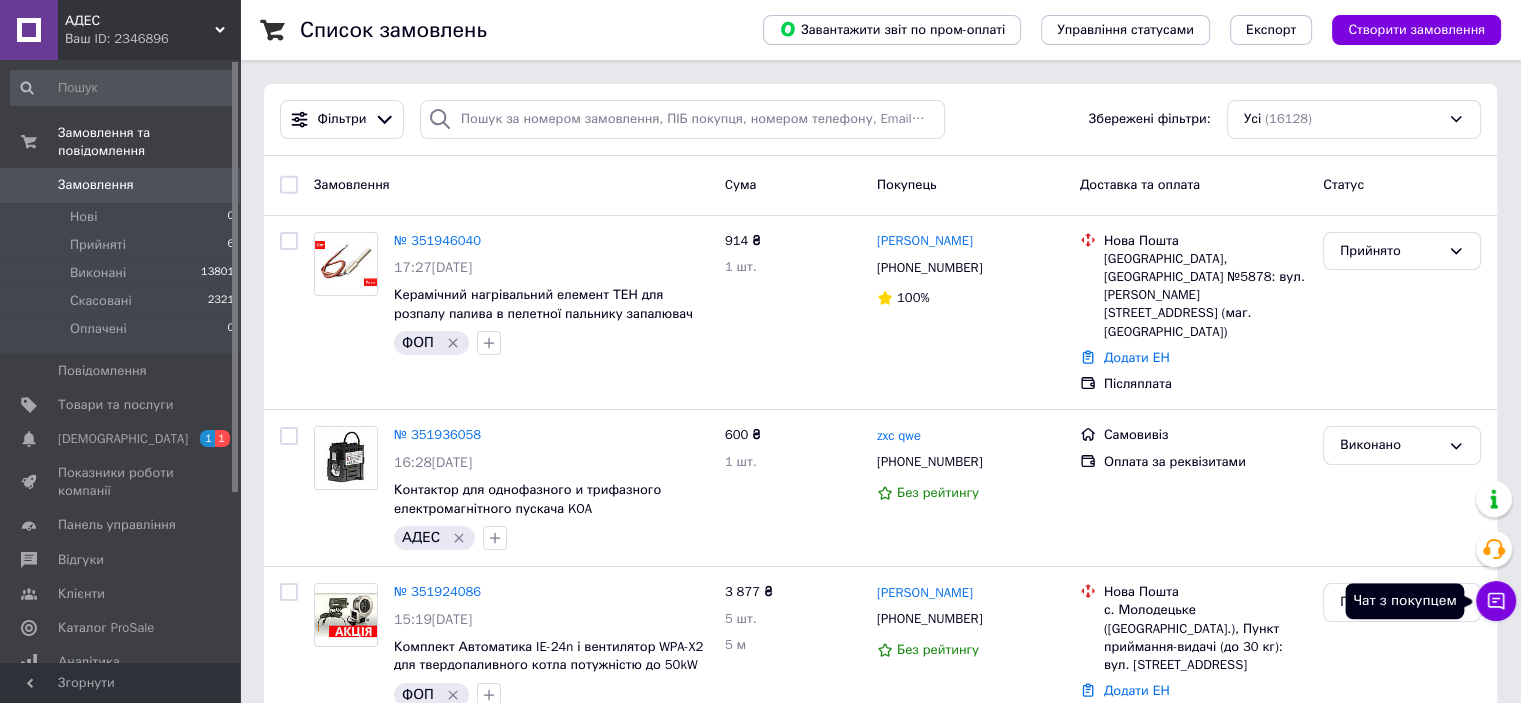 click on "Чат з покупцем" at bounding box center [1496, 601] 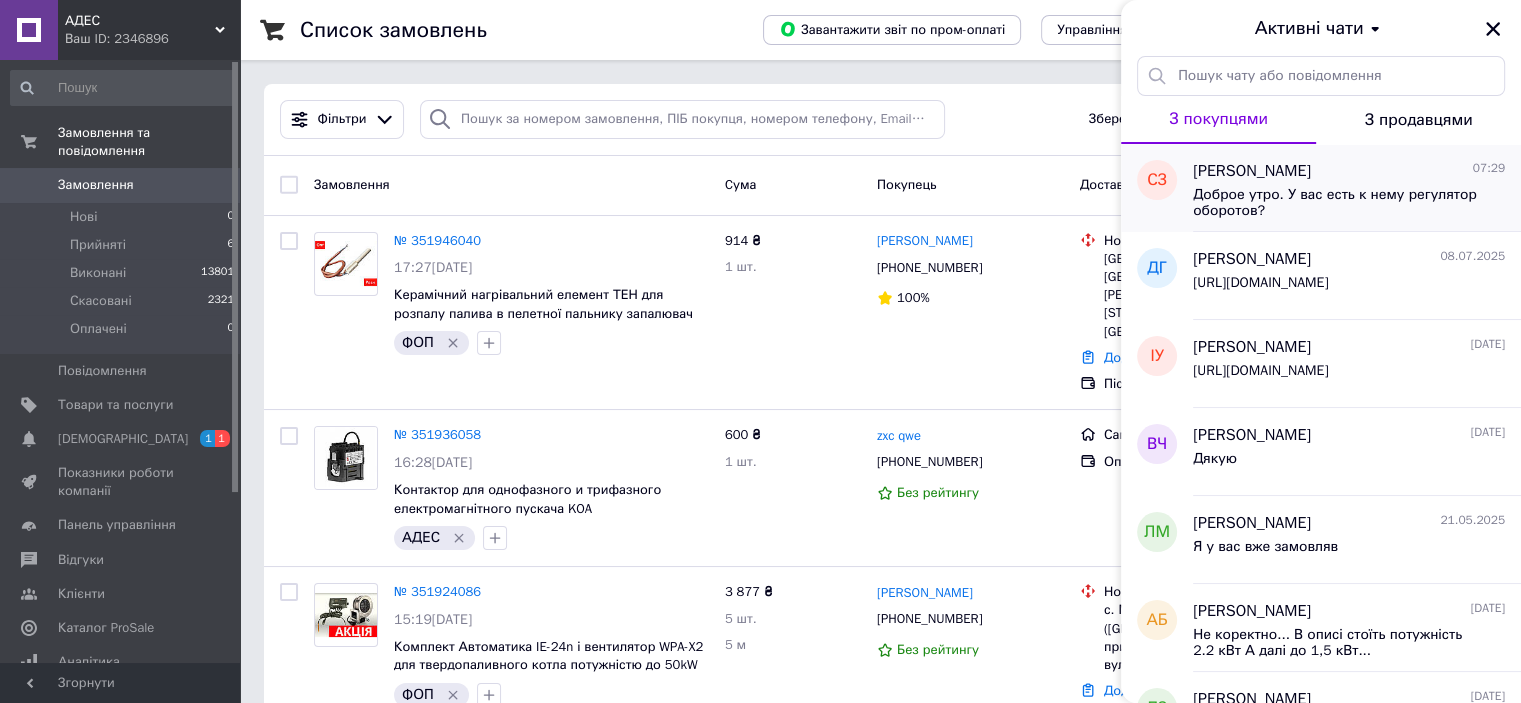 click on "Доброе утро.
У вас есть к нему регулятор оборотов?" at bounding box center (1335, 203) 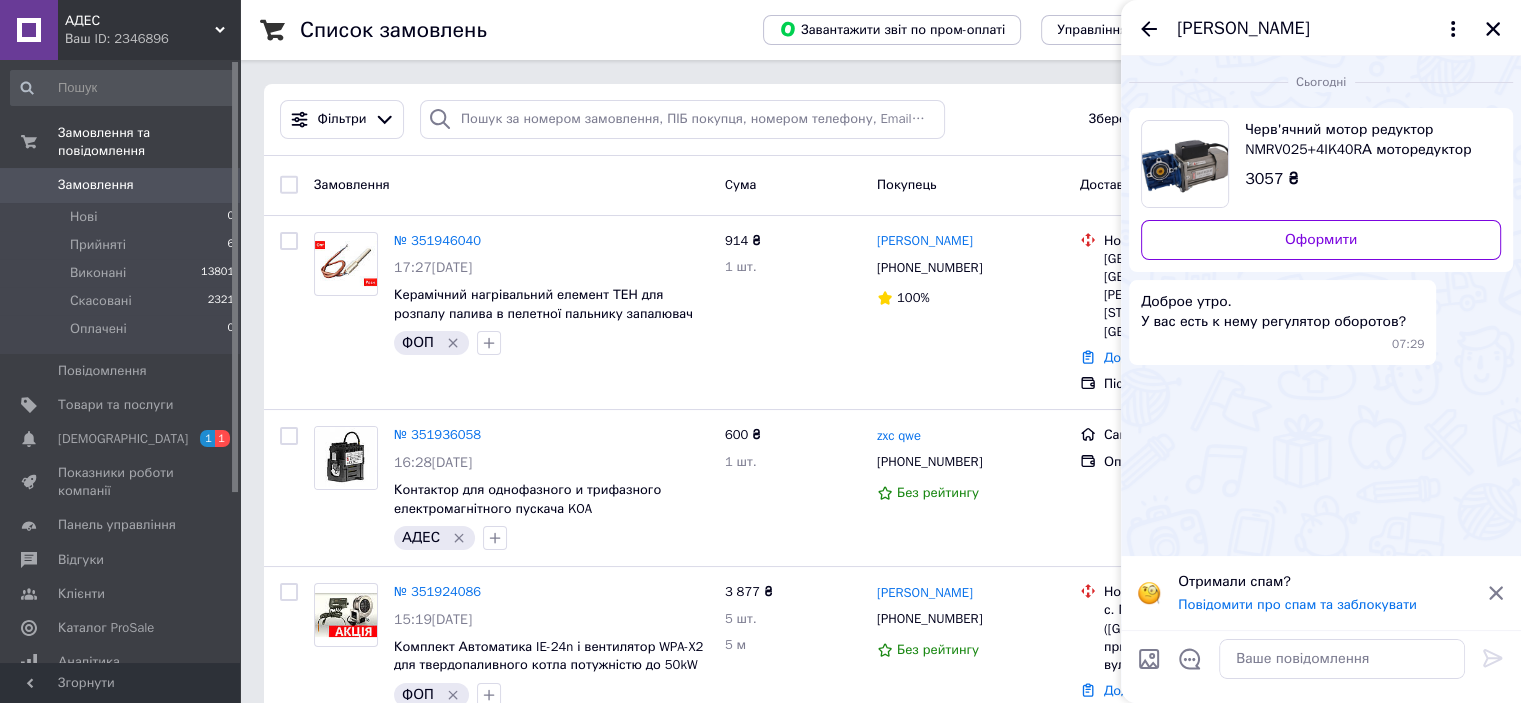 click on "Черв'ячний мотор редуктор NMRV025+4IK40RА моторедуктор під регулятор обертів" at bounding box center (1365, 140) 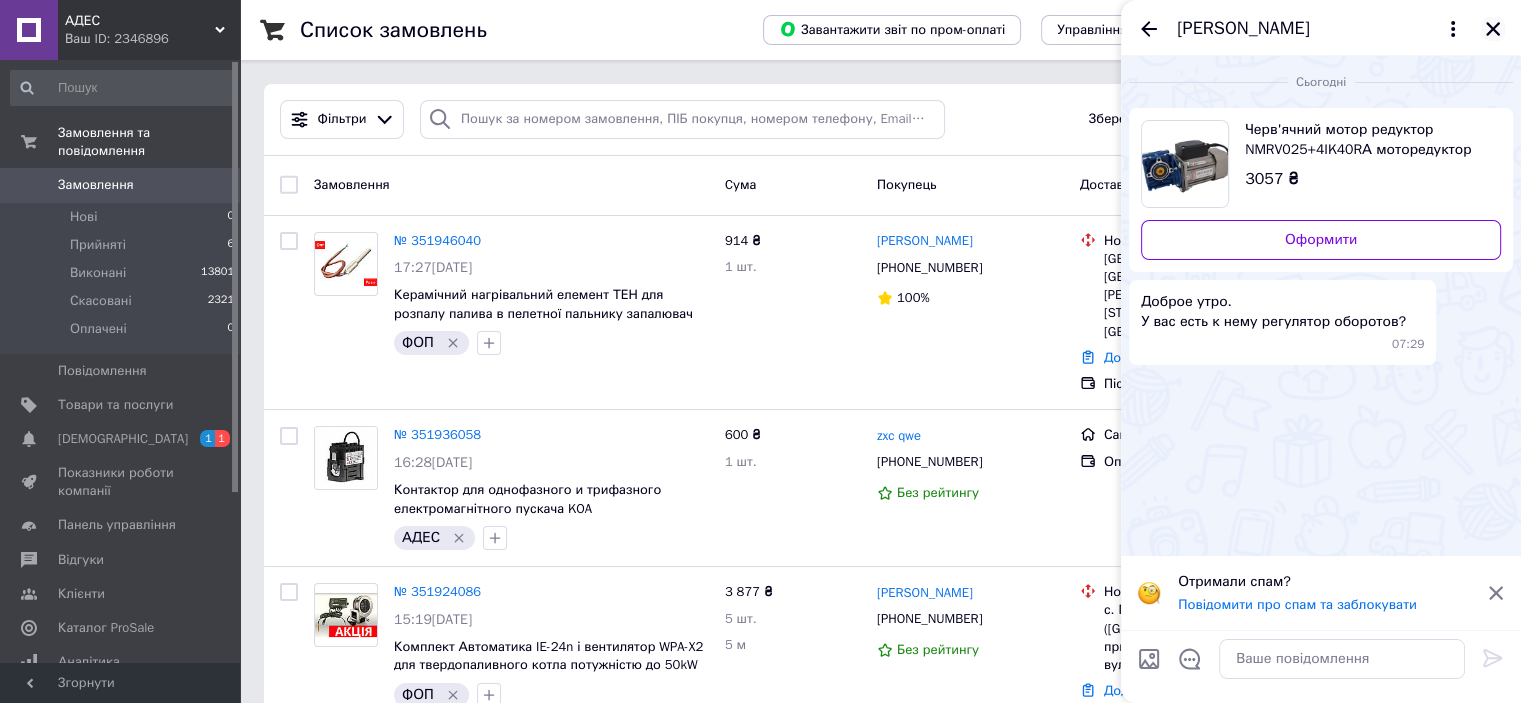 click 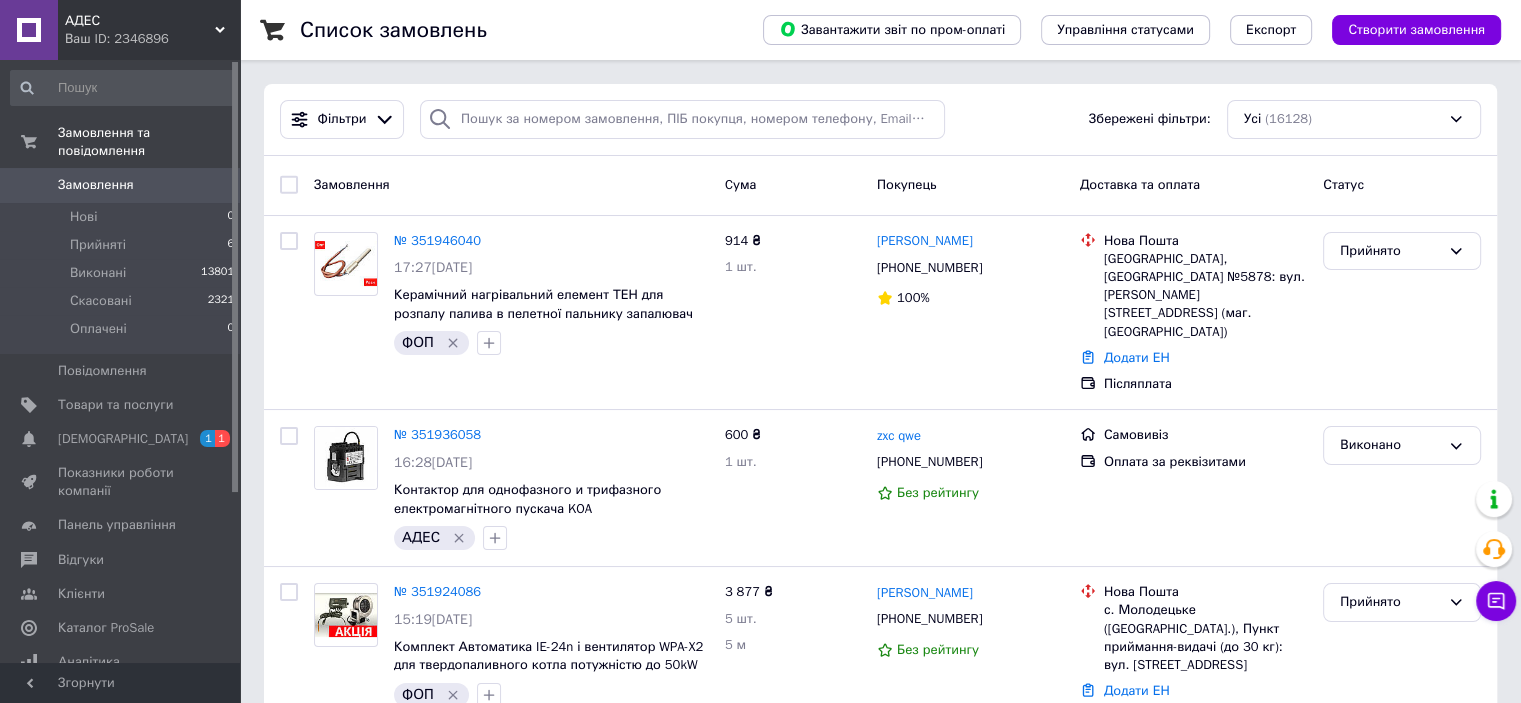 click 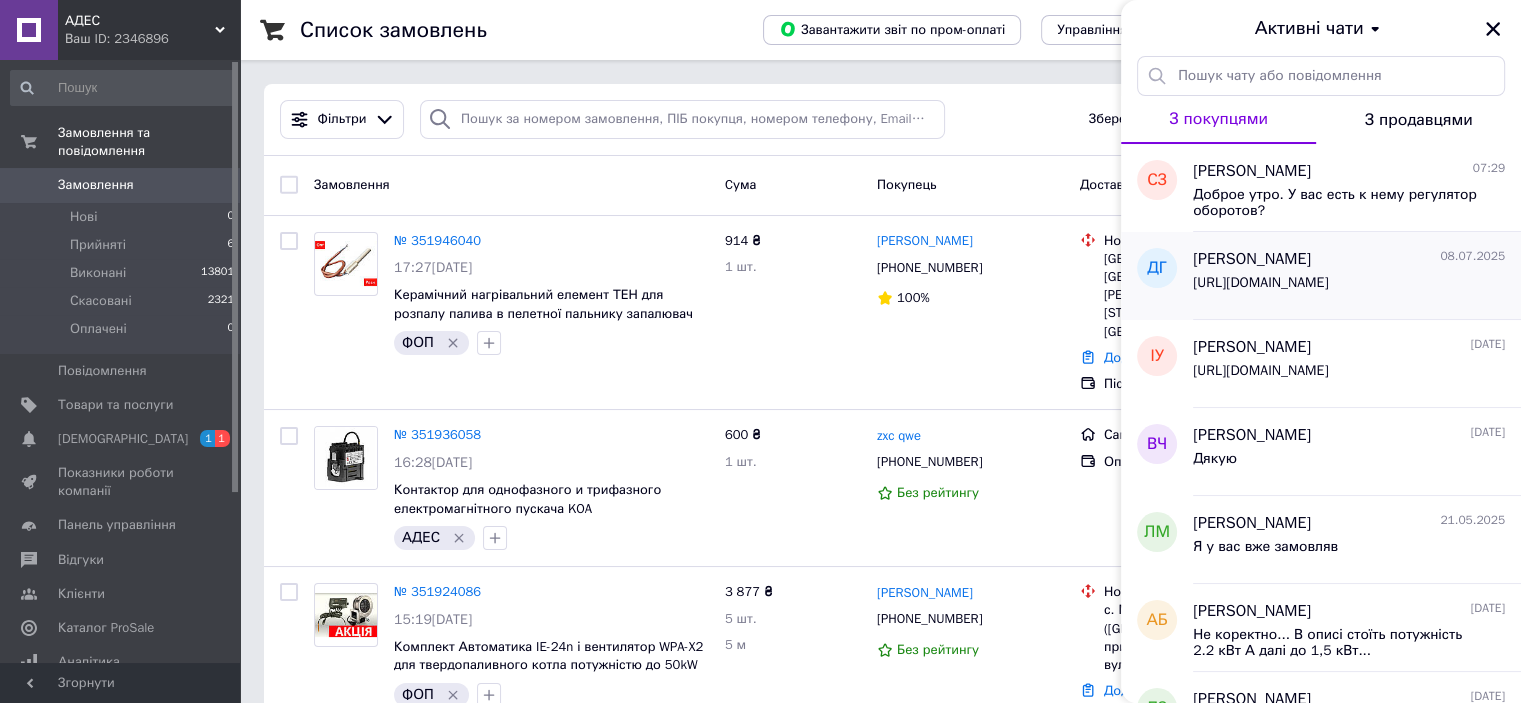 click on "https://ades-pro.com/ua/p497039616-wpa-ventilyator-dlya.html" at bounding box center [1260, 283] 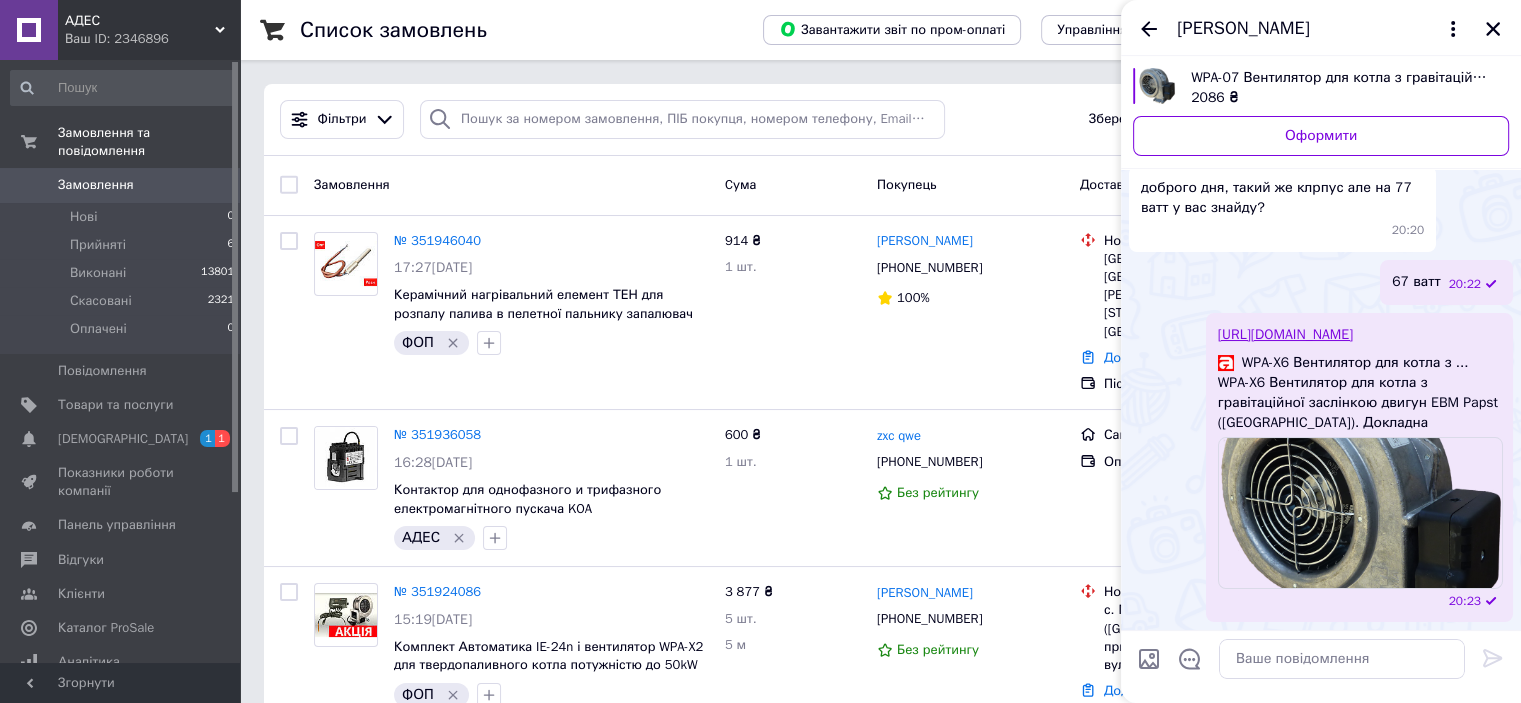 scroll, scrollTop: 81, scrollLeft: 0, axis: vertical 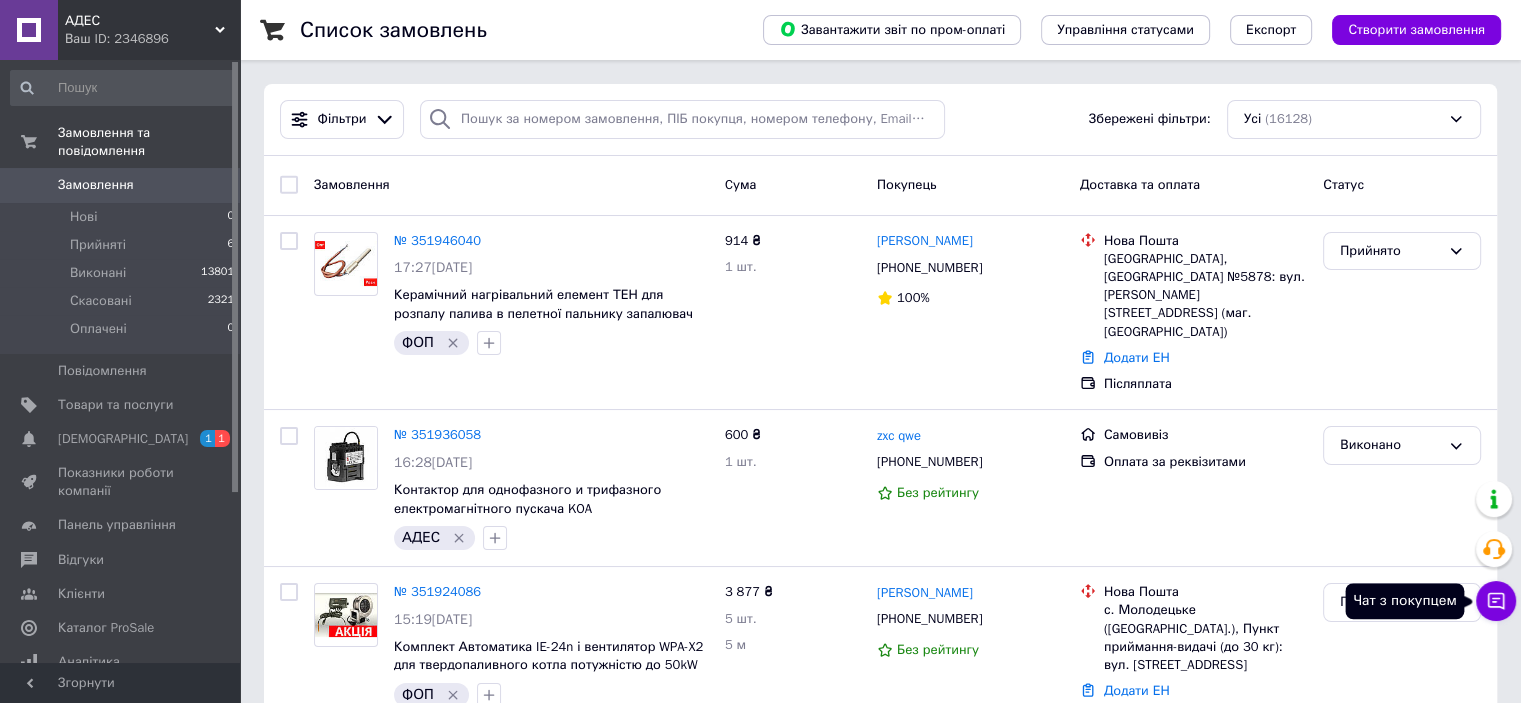 click 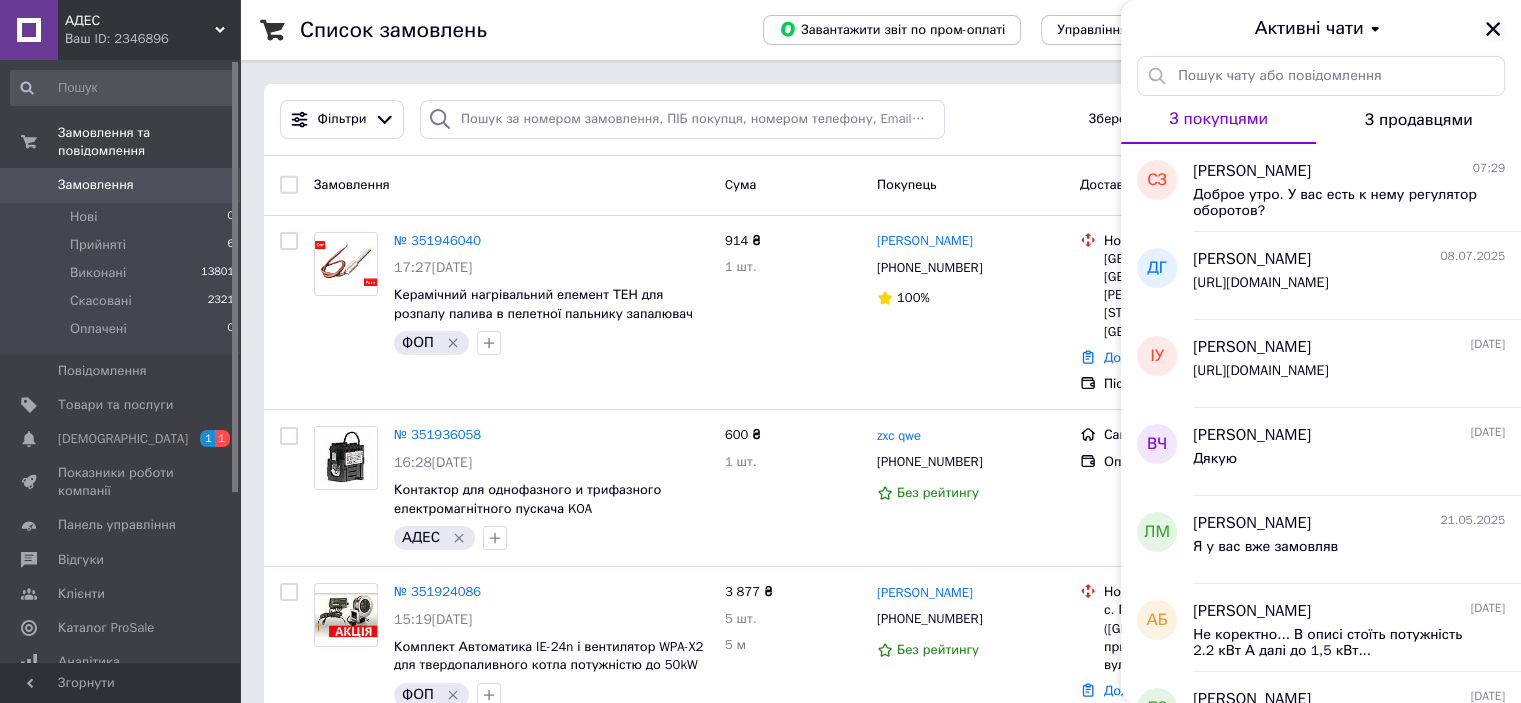 click 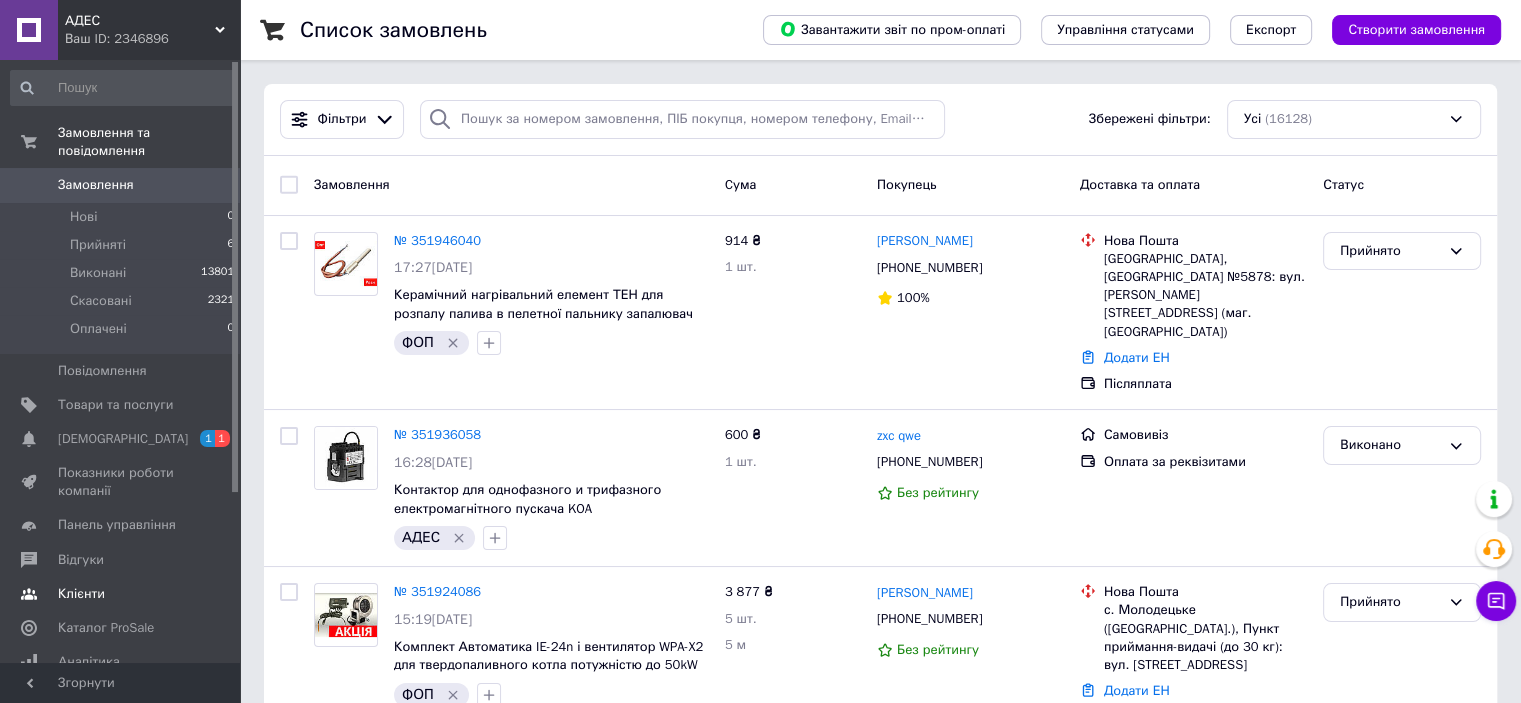 click on "Клієнти" at bounding box center (81, 594) 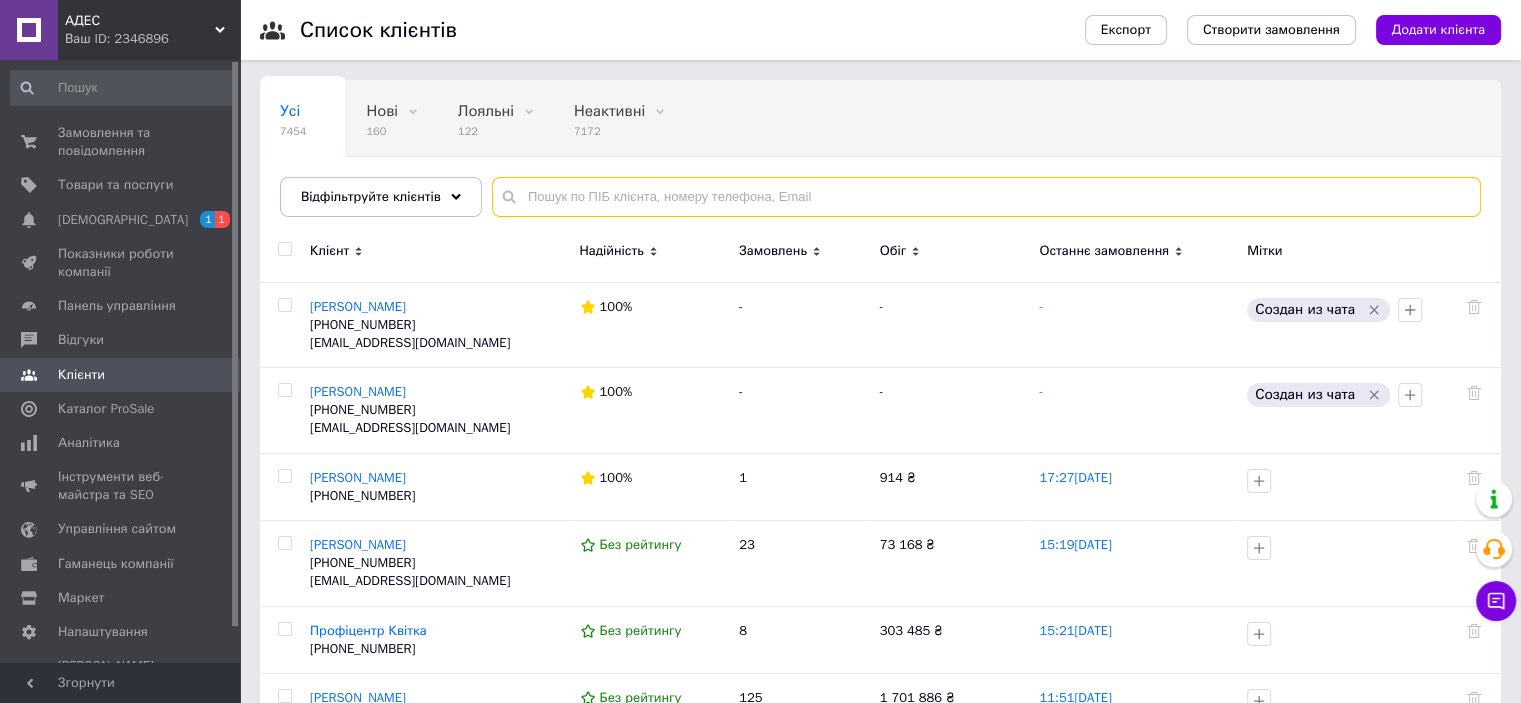 click at bounding box center [986, 197] 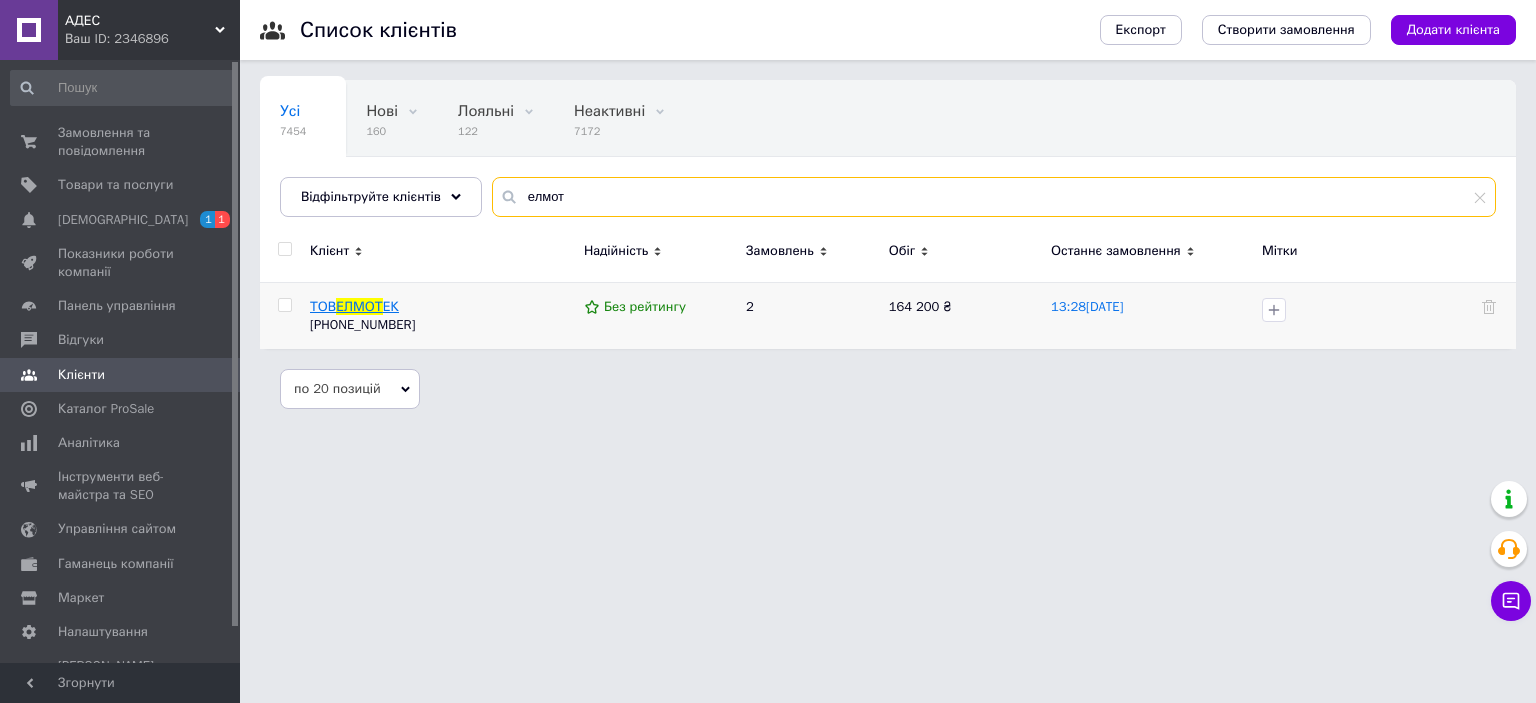 type on "елмот" 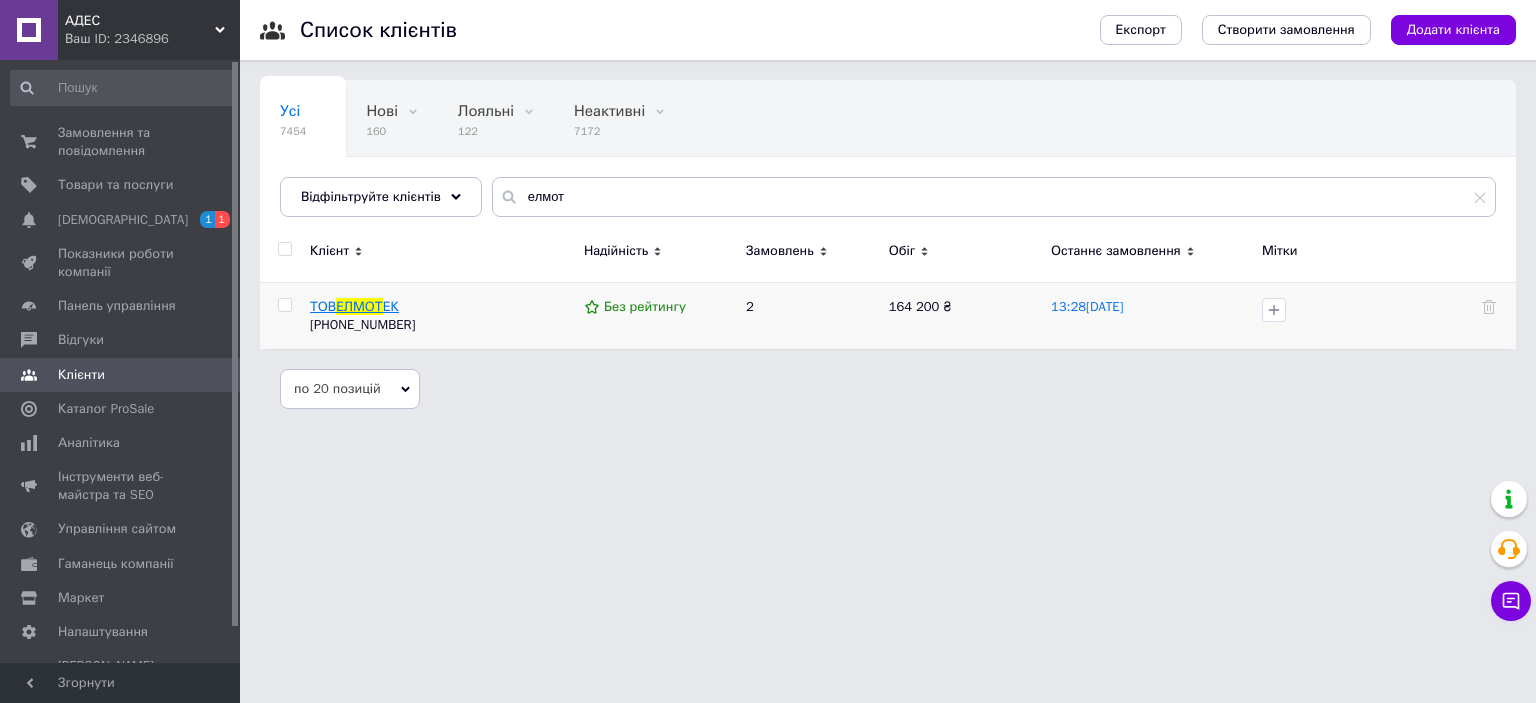 click on "ЕЛМОТ" at bounding box center [359, 306] 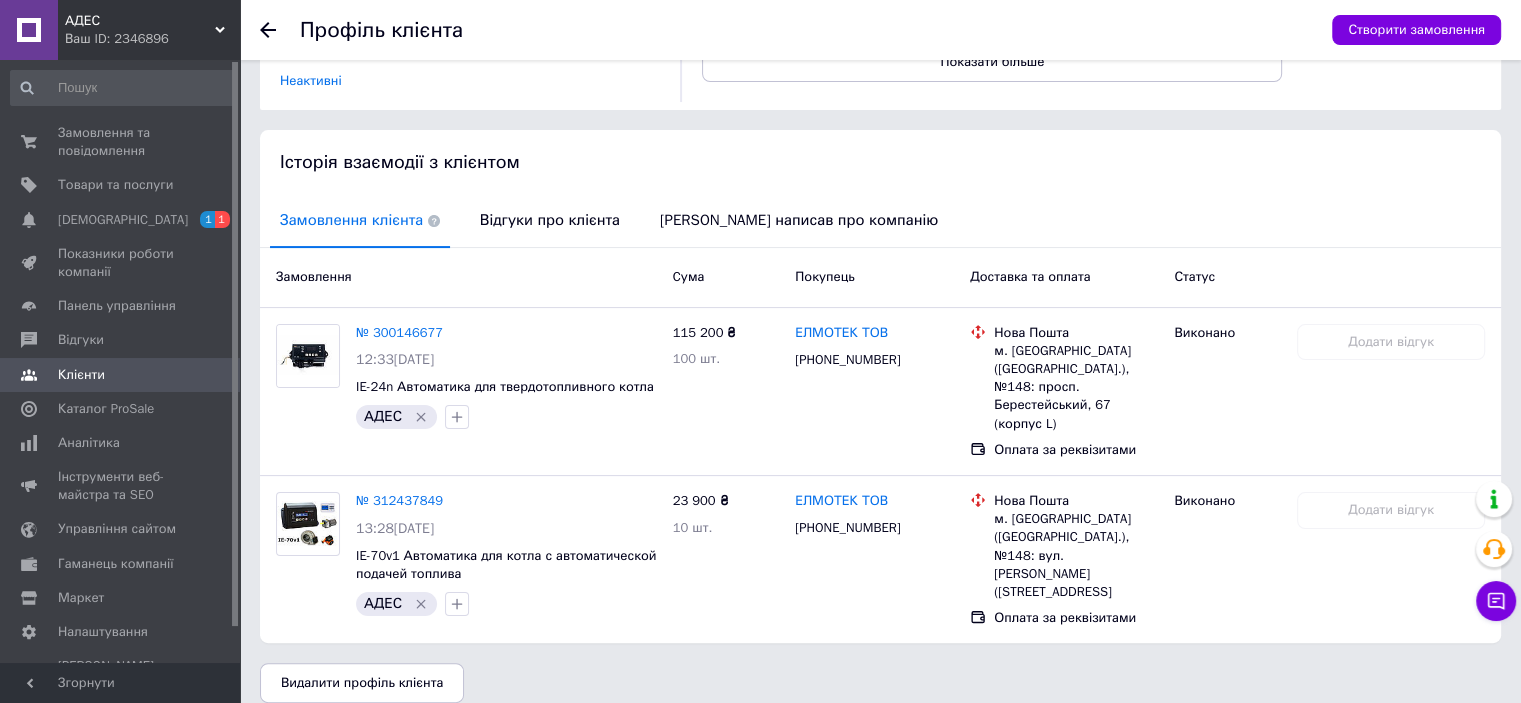 scroll, scrollTop: 334, scrollLeft: 0, axis: vertical 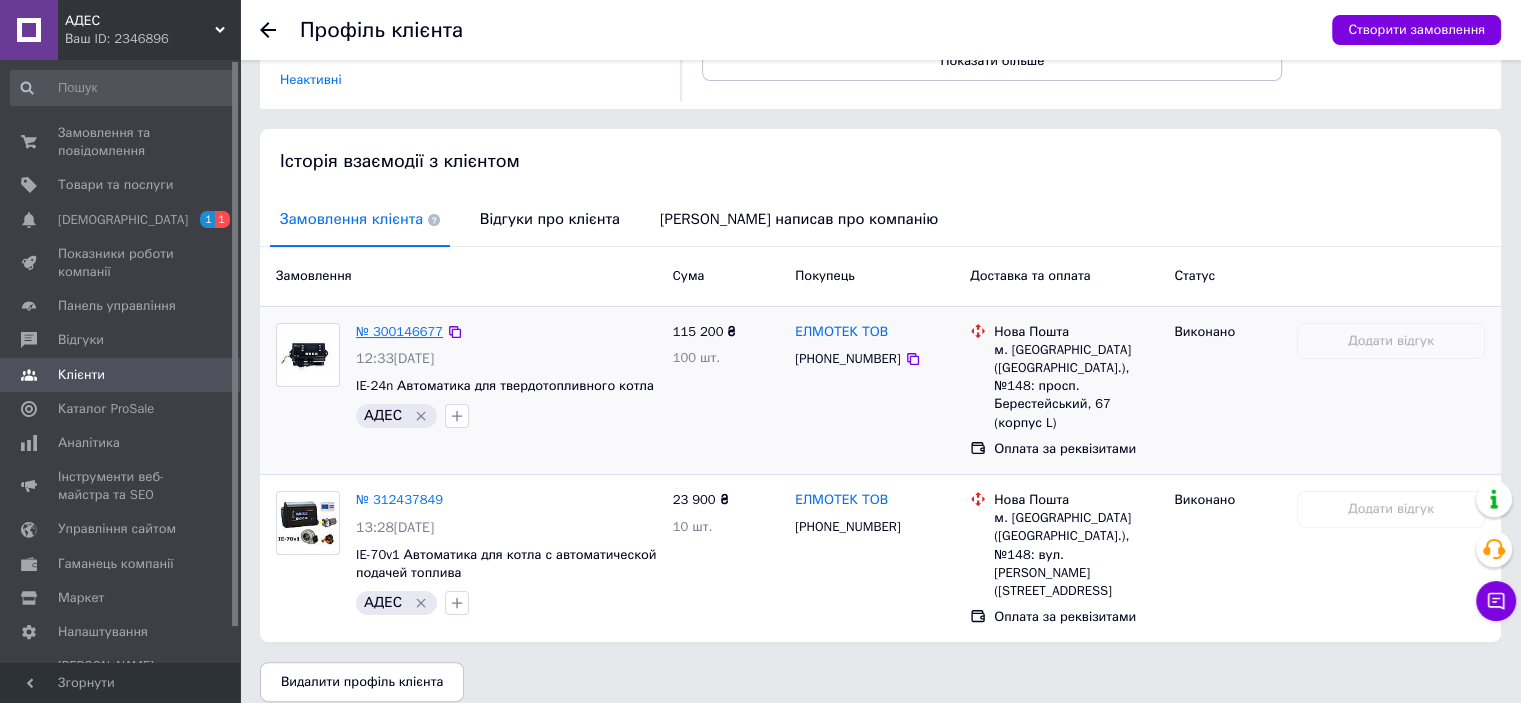 click on "№ 300146677" at bounding box center (399, 331) 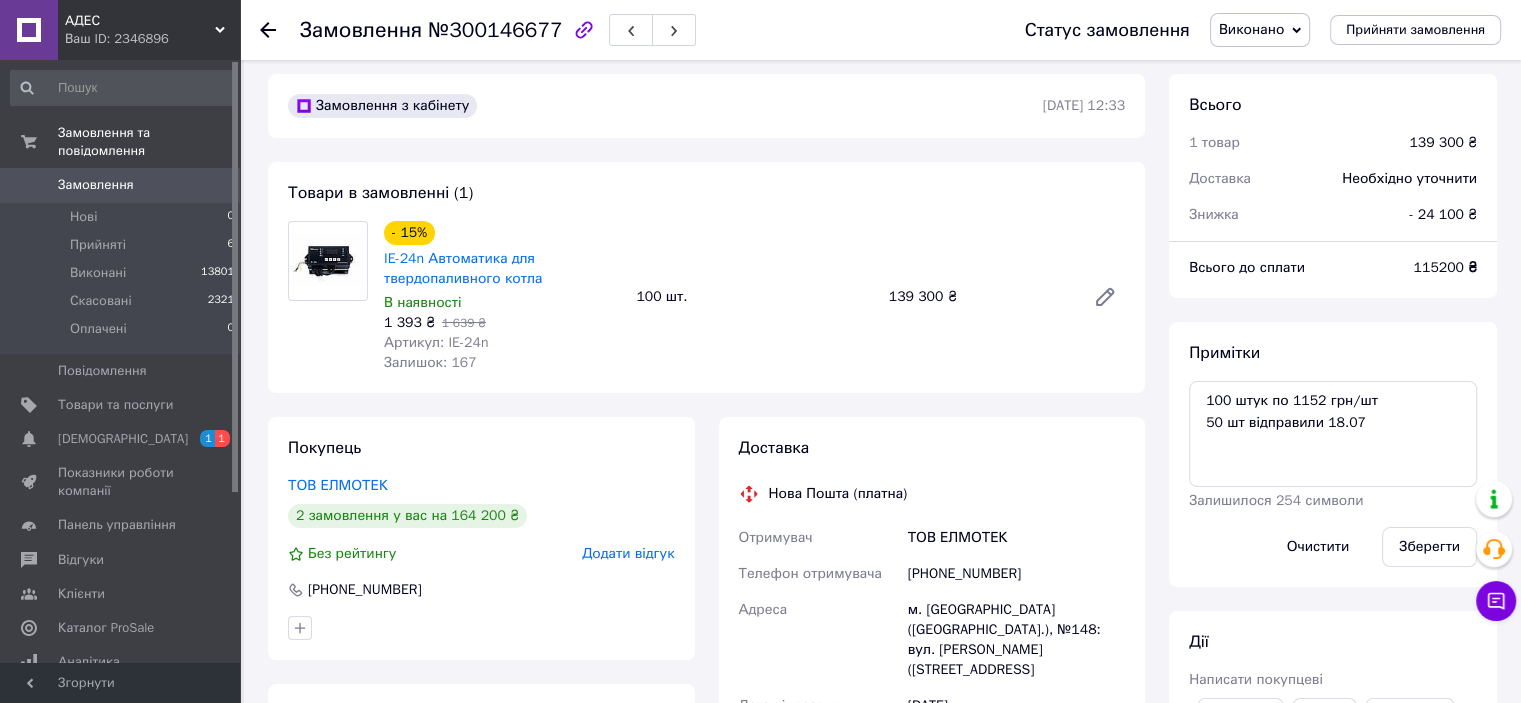 scroll, scrollTop: 0, scrollLeft: 0, axis: both 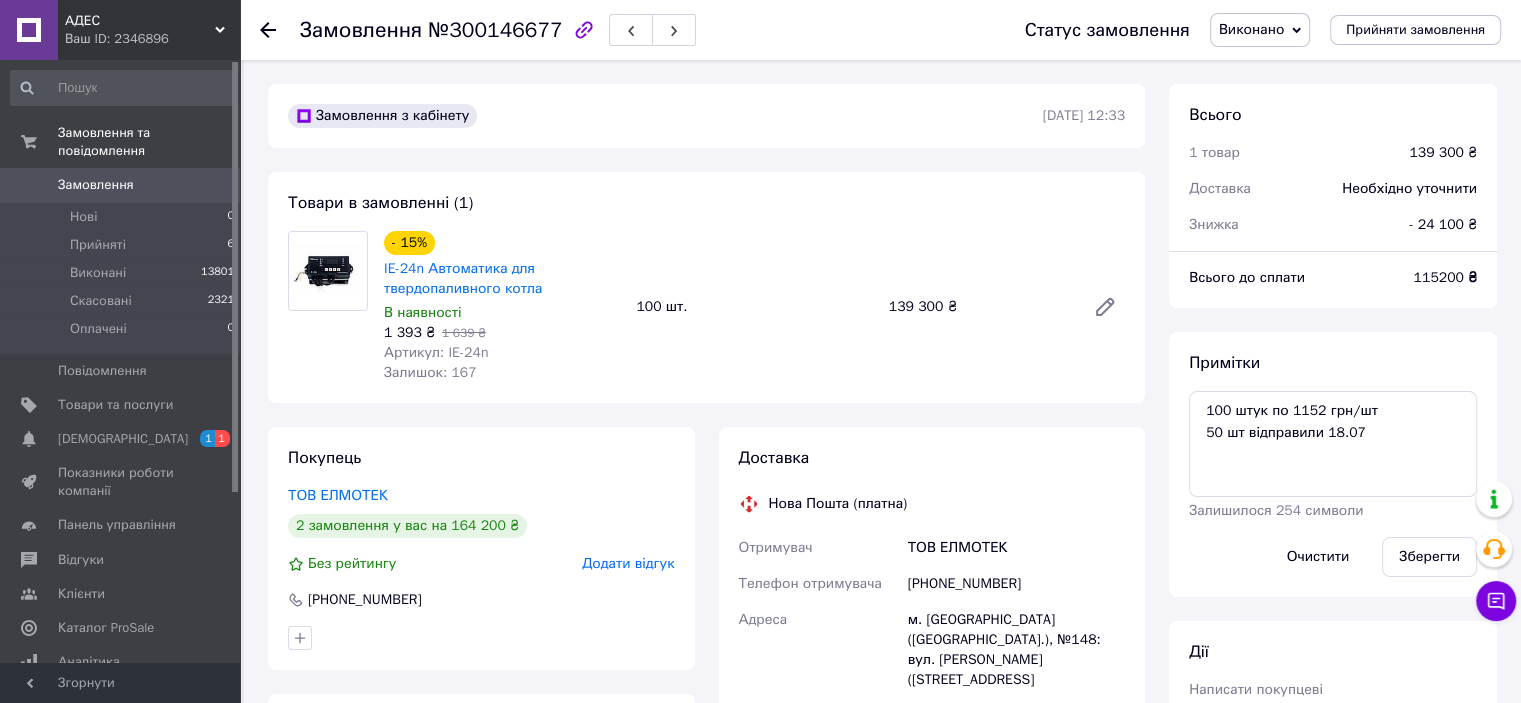 click on "Замовлення" at bounding box center [121, 185] 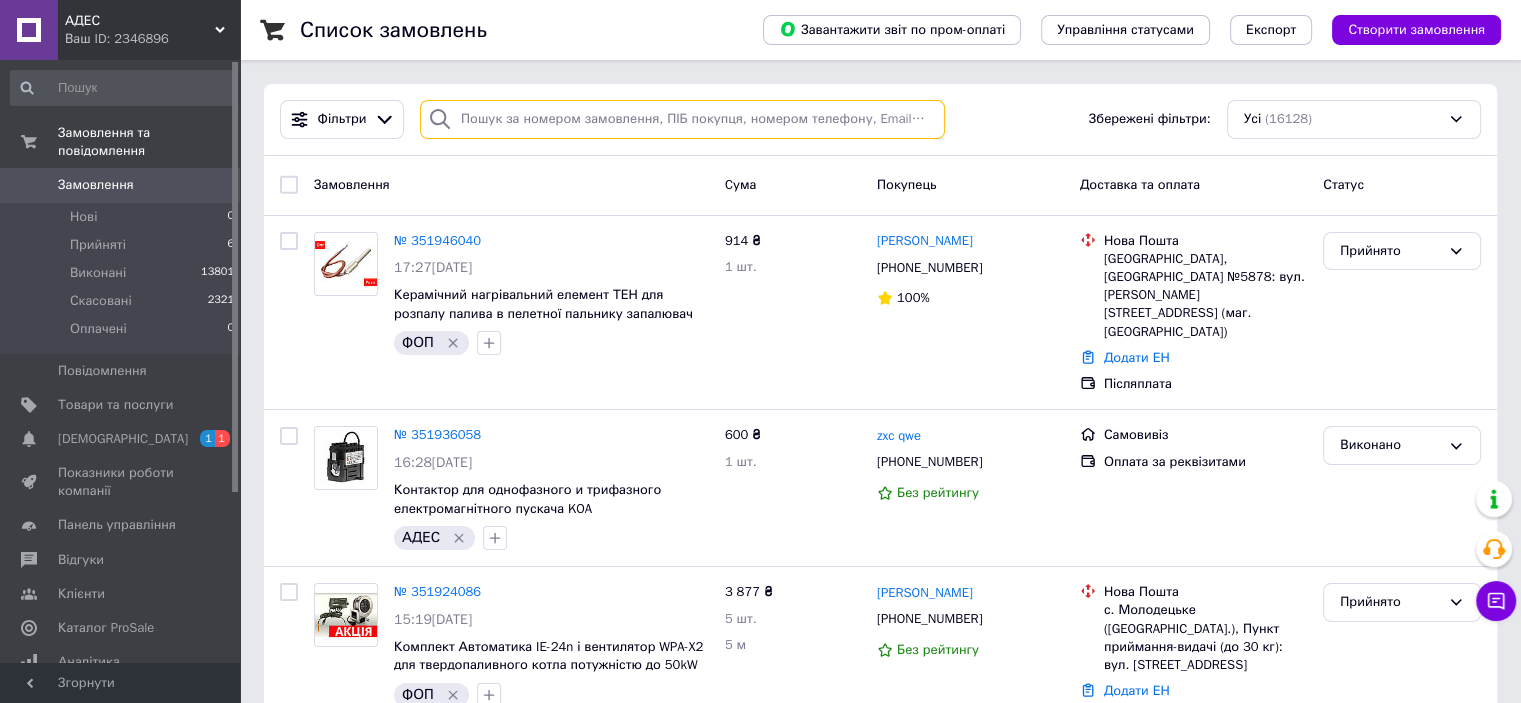 click at bounding box center (682, 119) 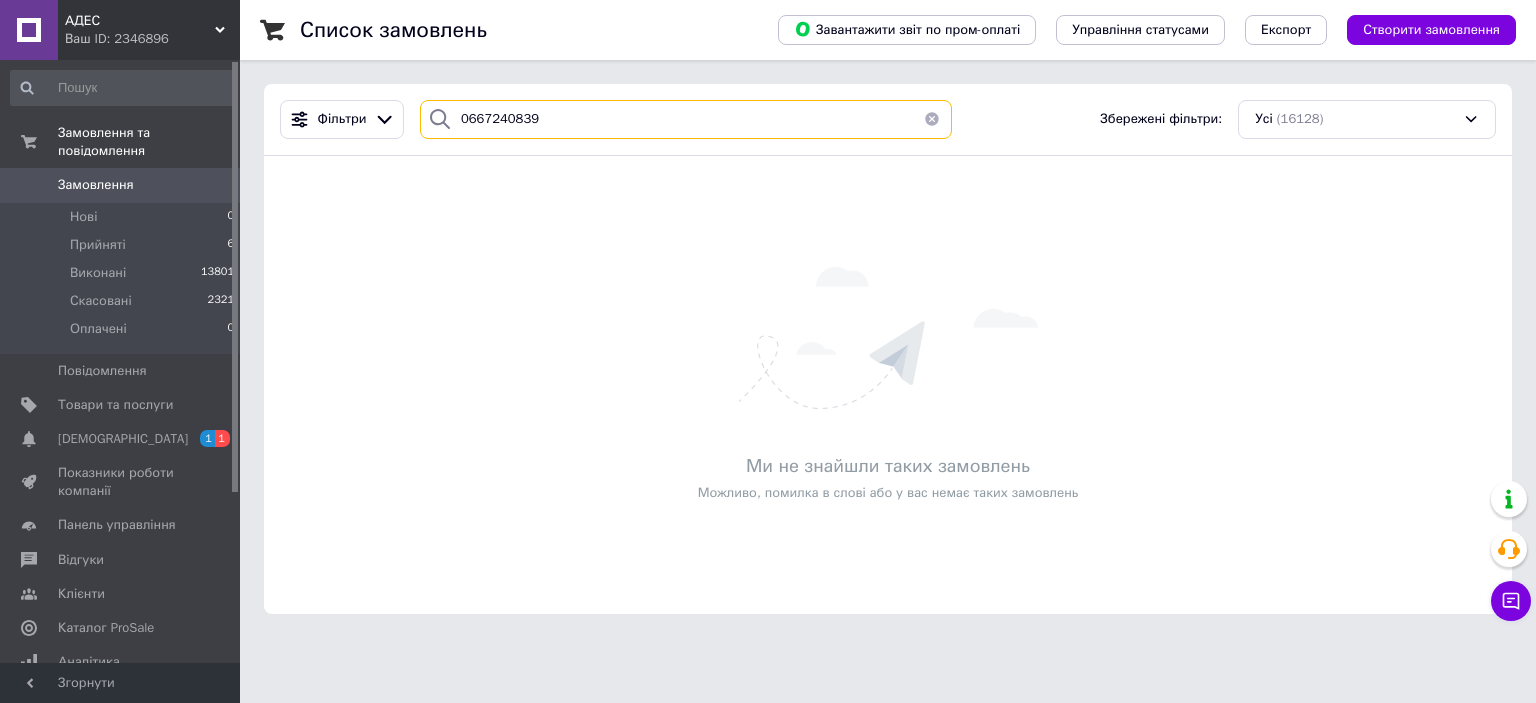 click on "0667240839" at bounding box center (686, 119) 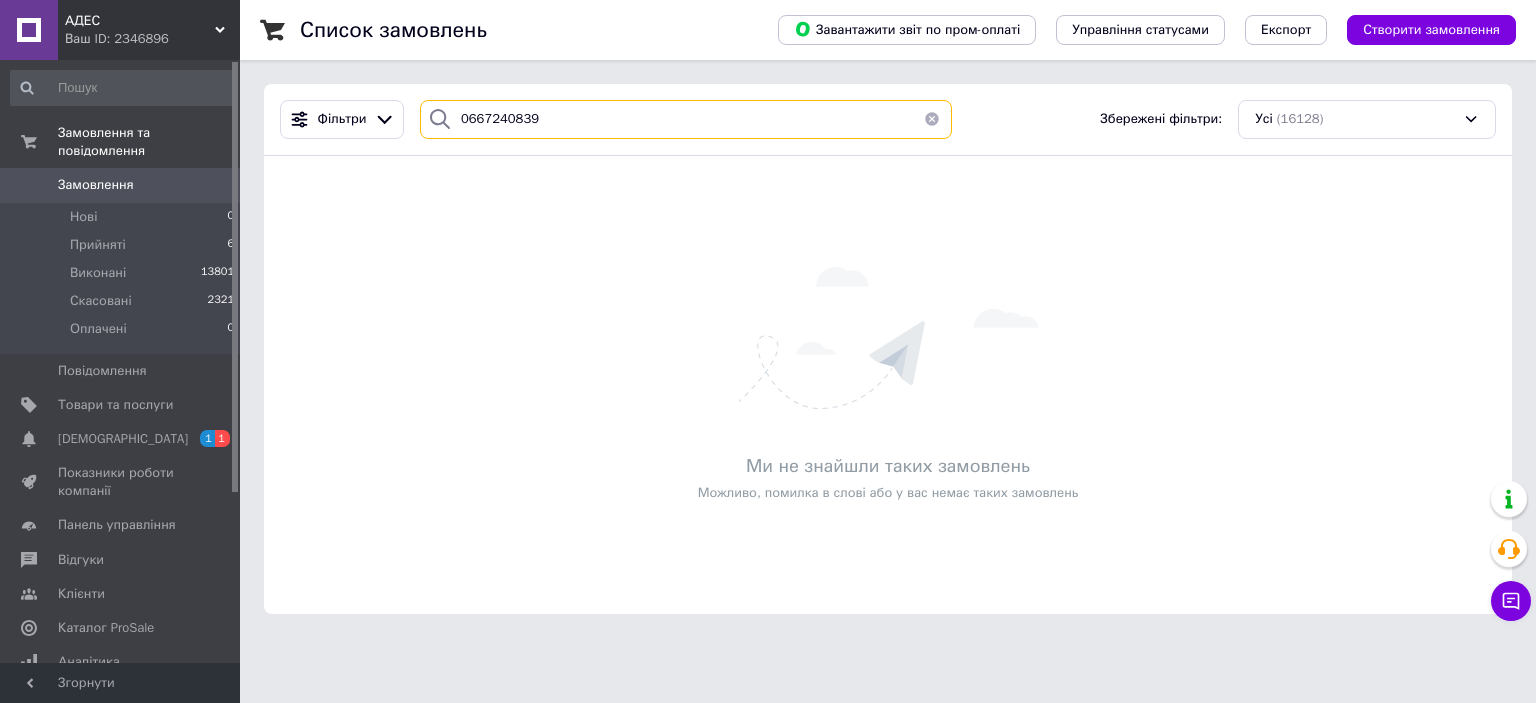 click on "0667240839" at bounding box center [686, 119] 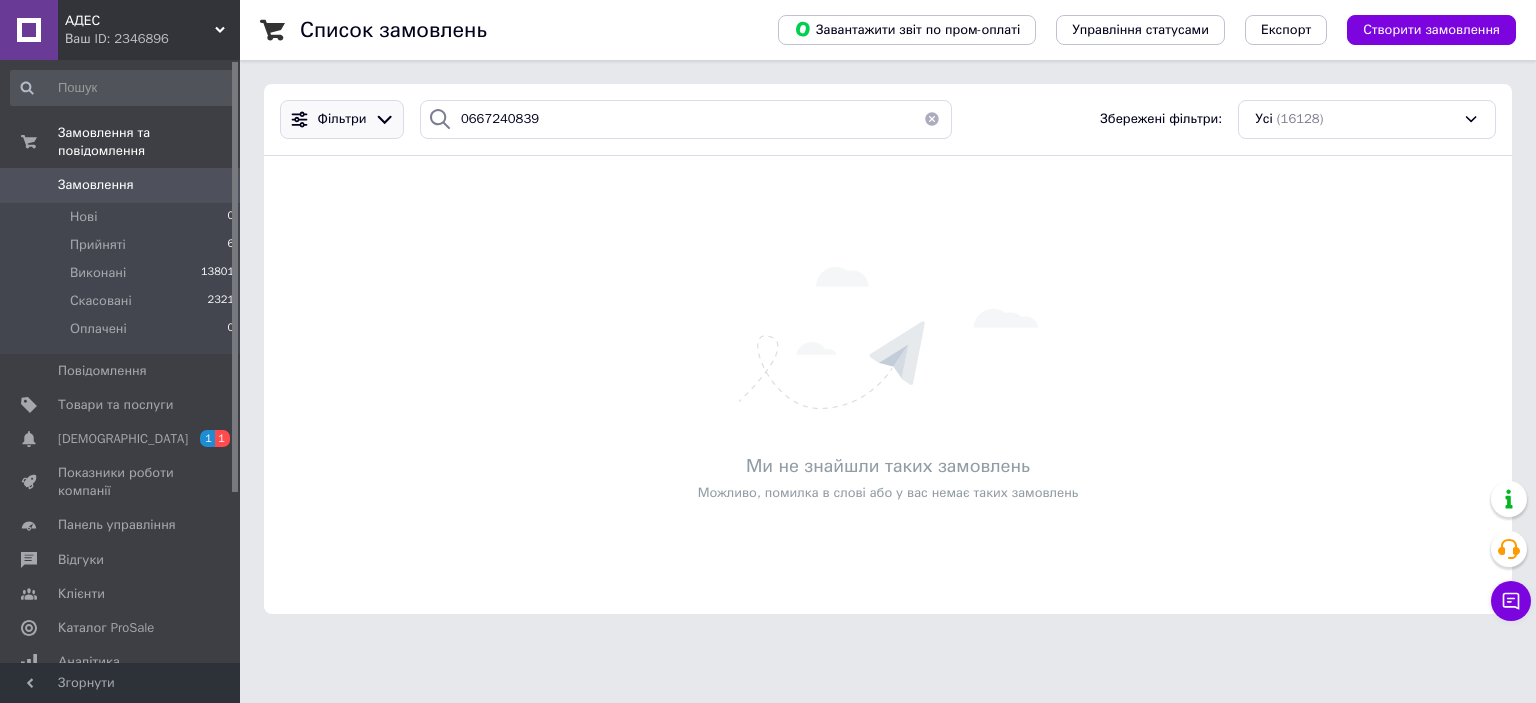 click on "Фільтри" at bounding box center (342, 119) 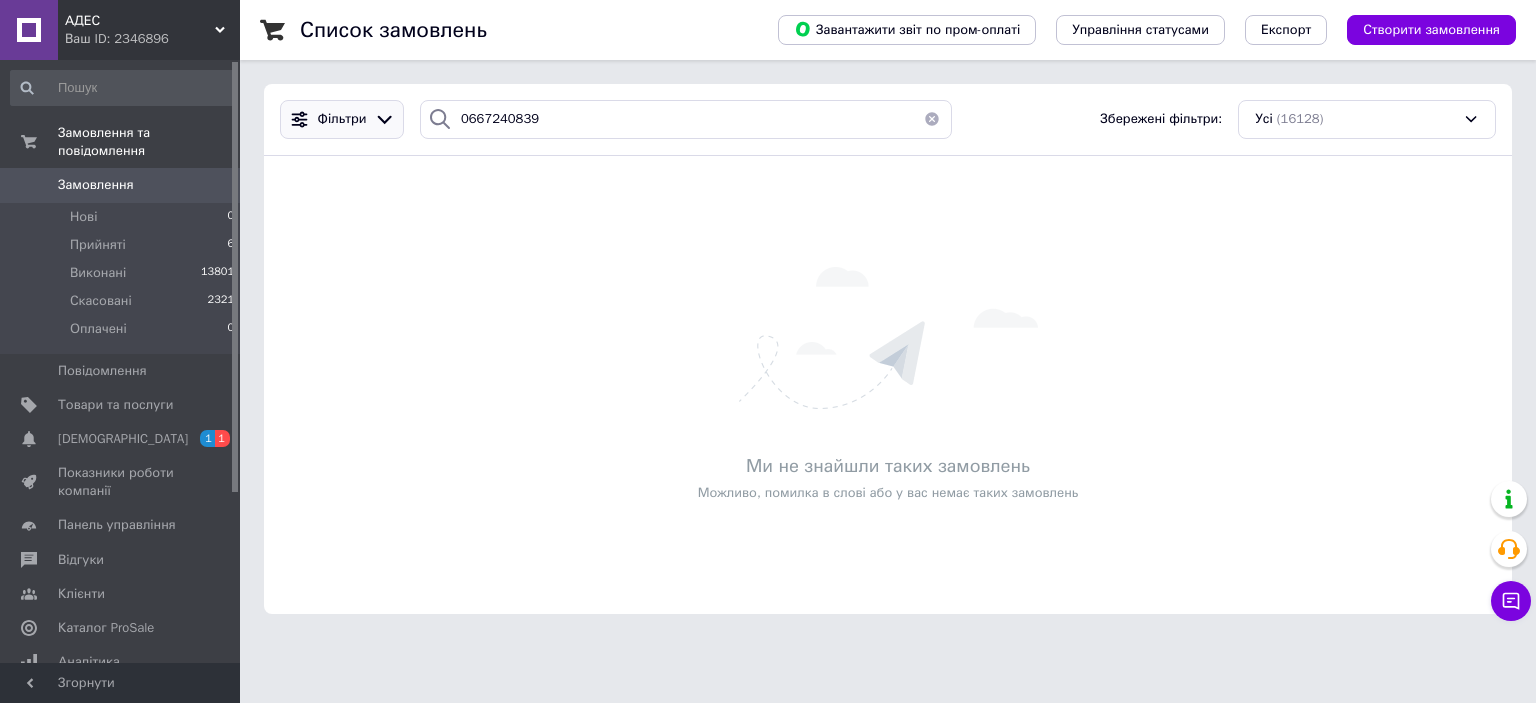 click 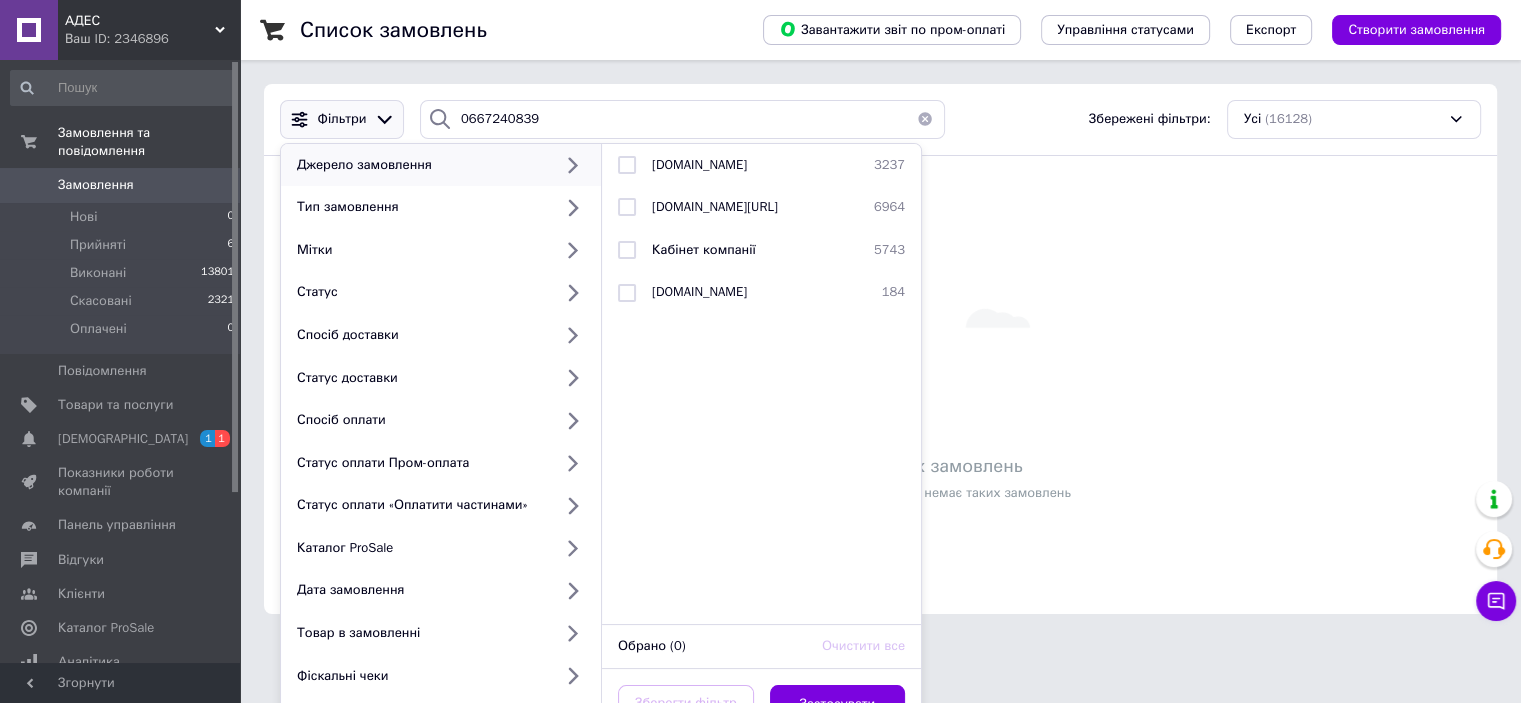 click on "Фільтри" at bounding box center [342, 119] 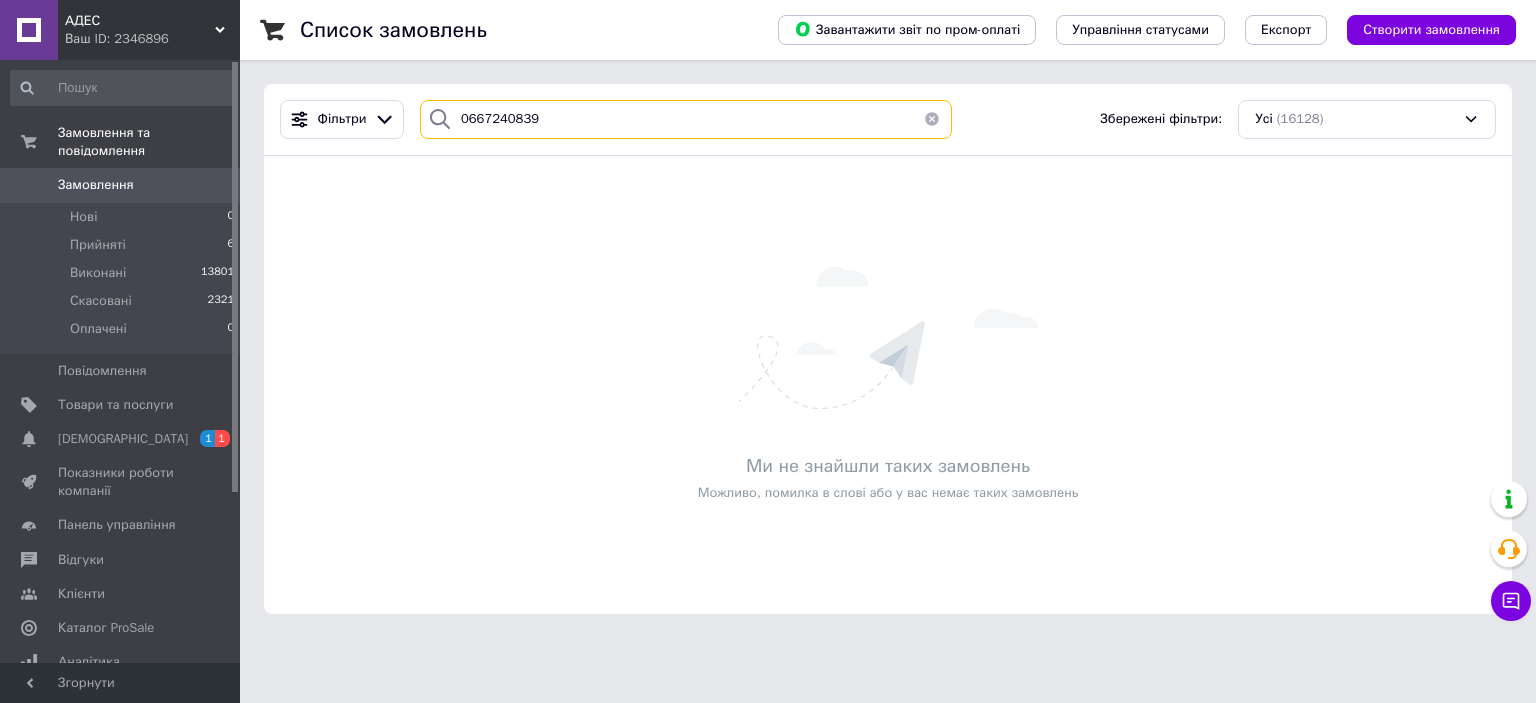 click on "0667240839" at bounding box center (686, 119) 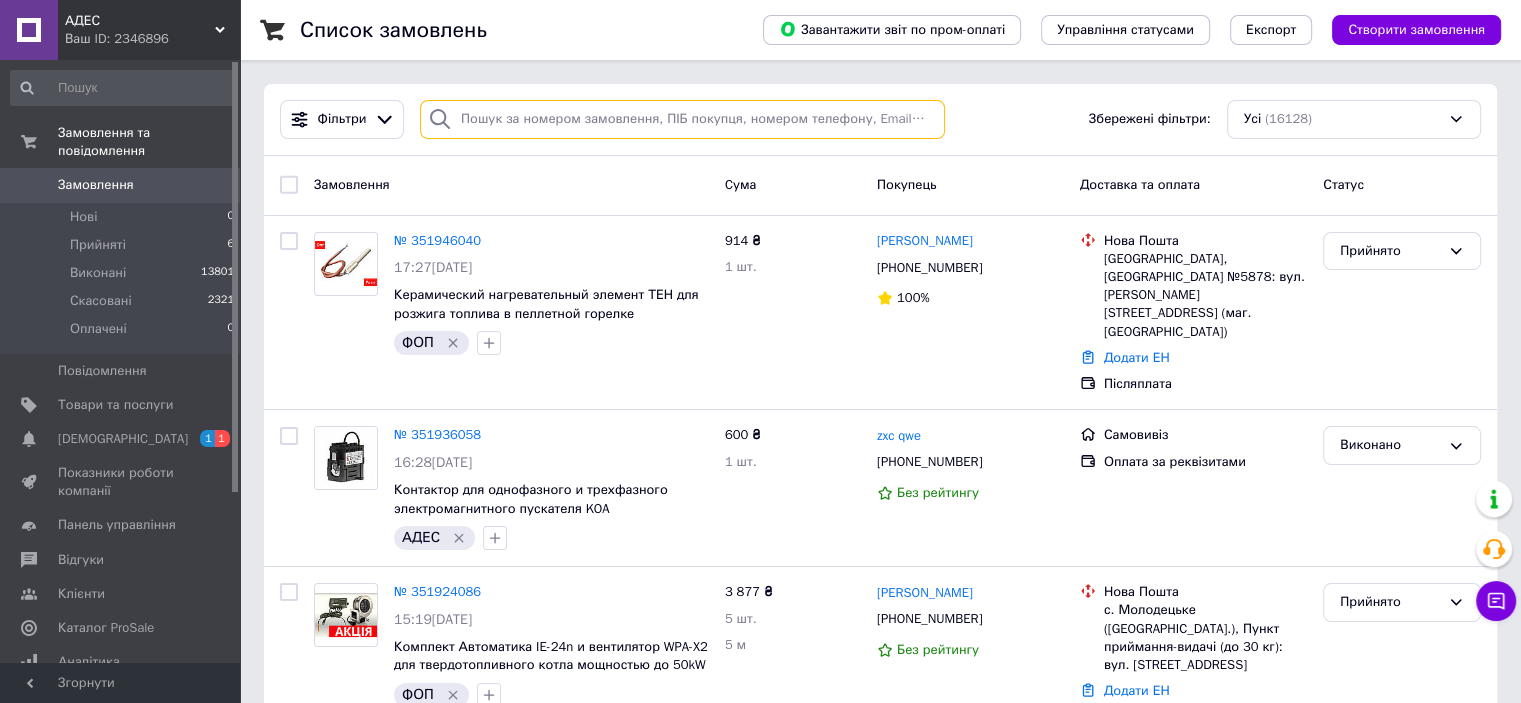 type 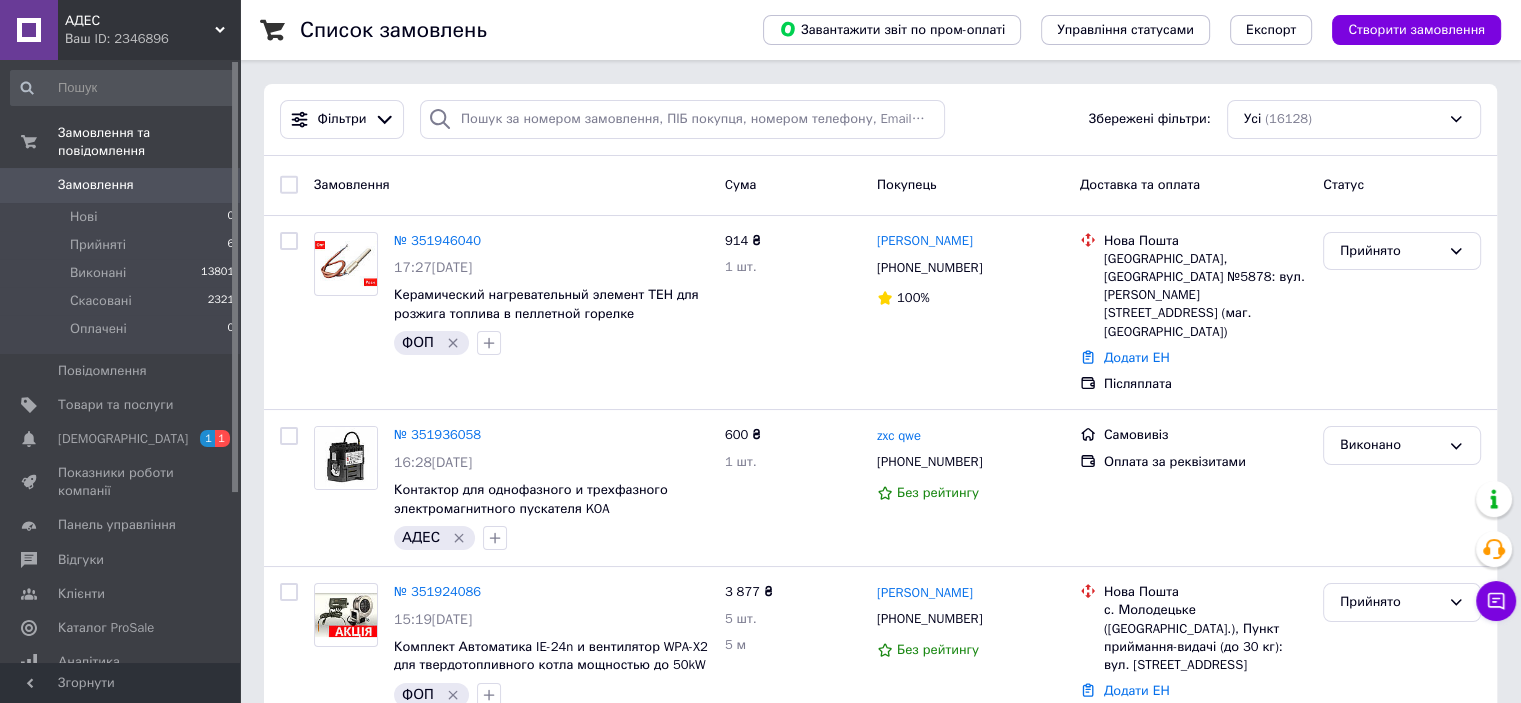 click on "Фільтри" at bounding box center [342, 119] 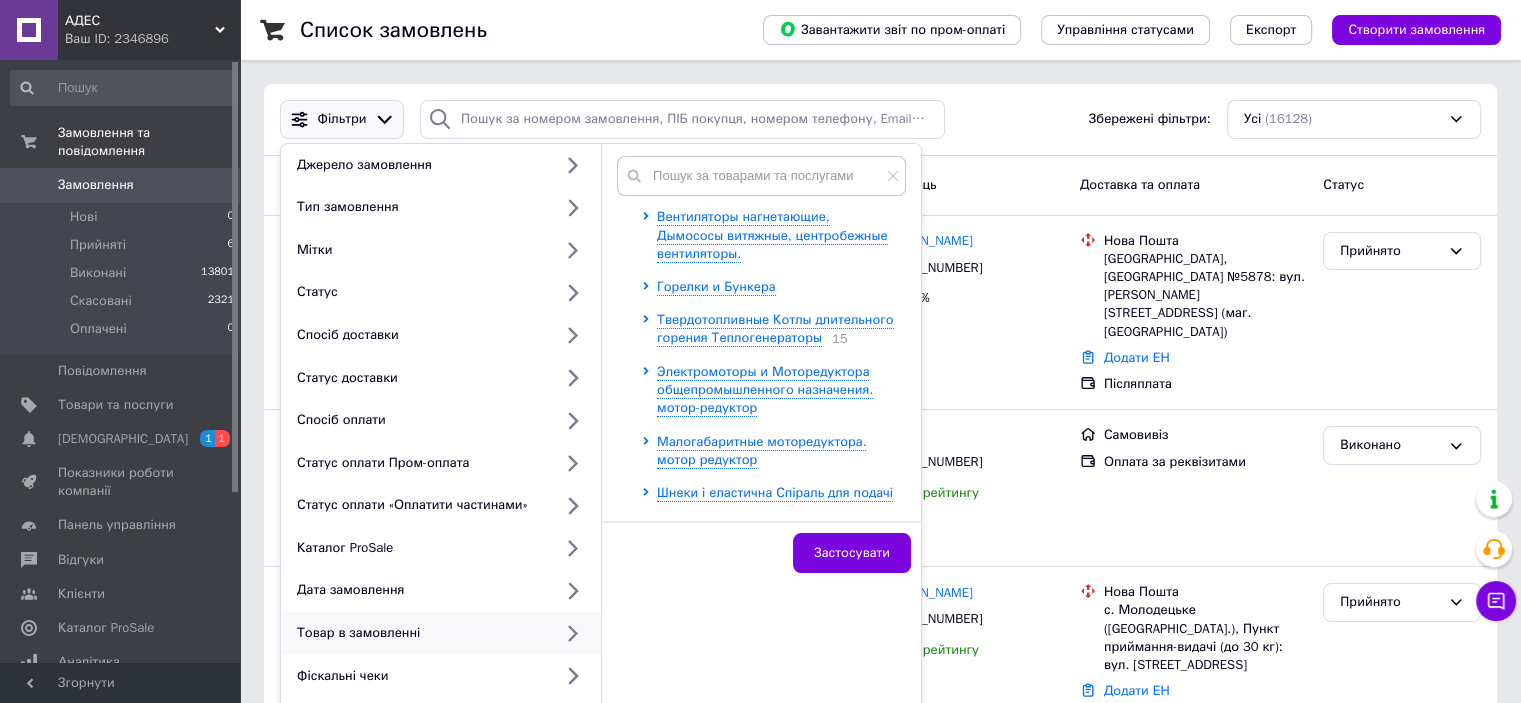 scroll, scrollTop: 200, scrollLeft: 0, axis: vertical 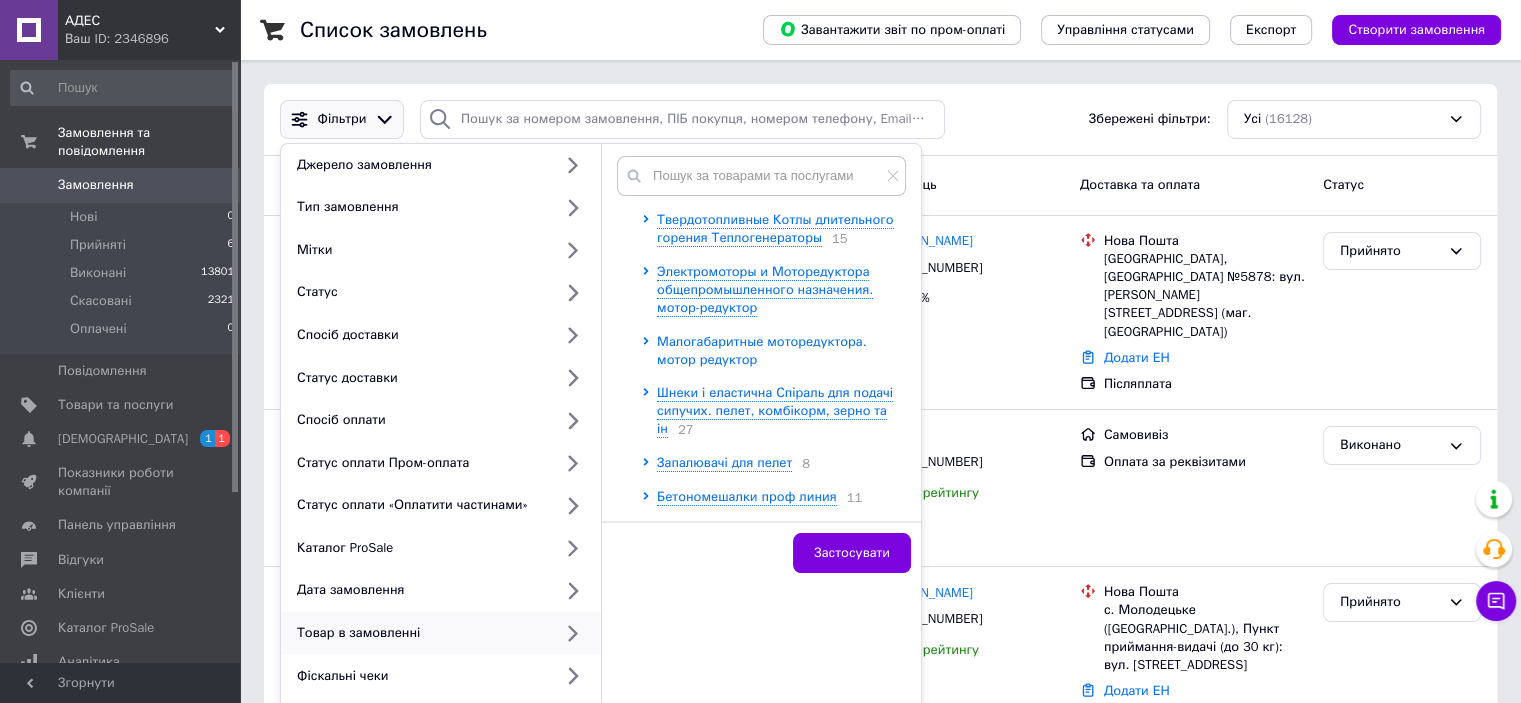 click 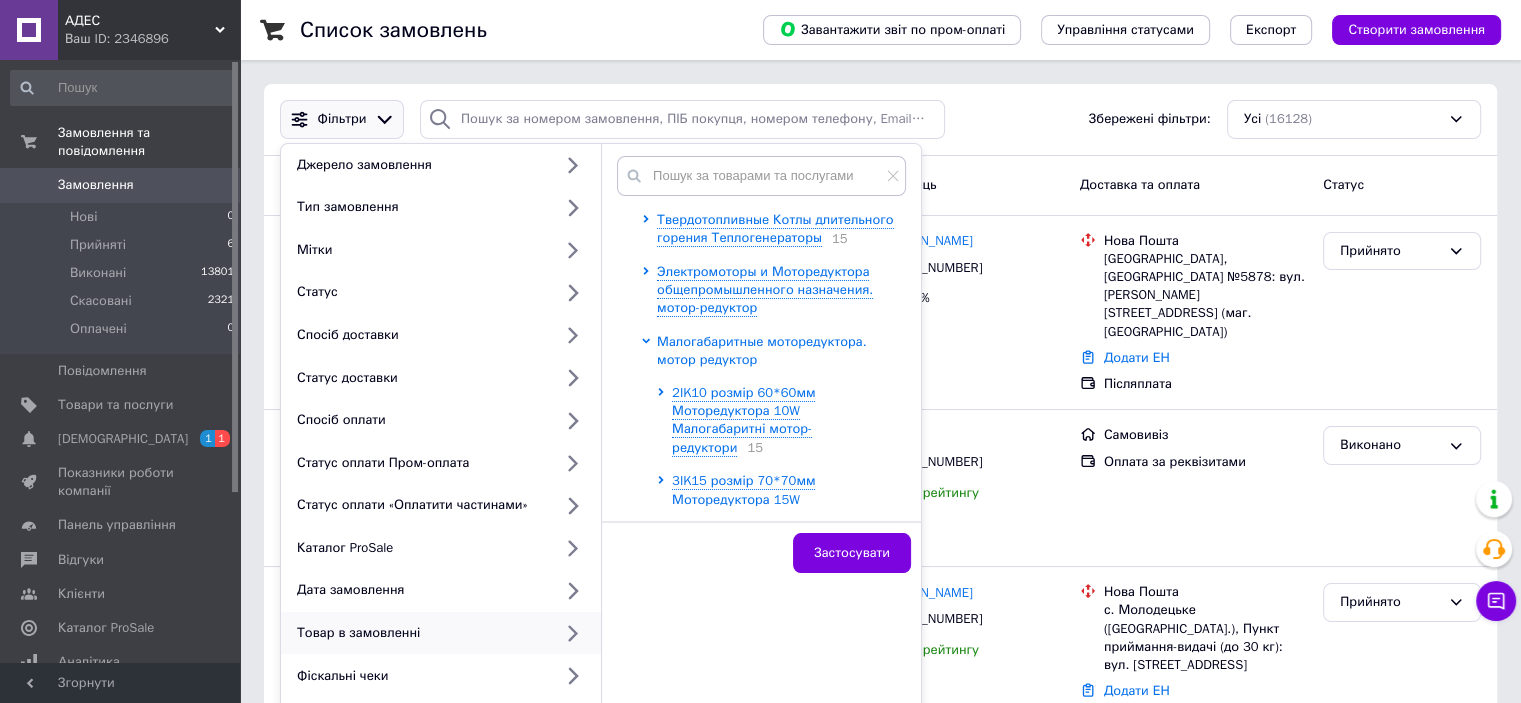 scroll, scrollTop: 300, scrollLeft: 0, axis: vertical 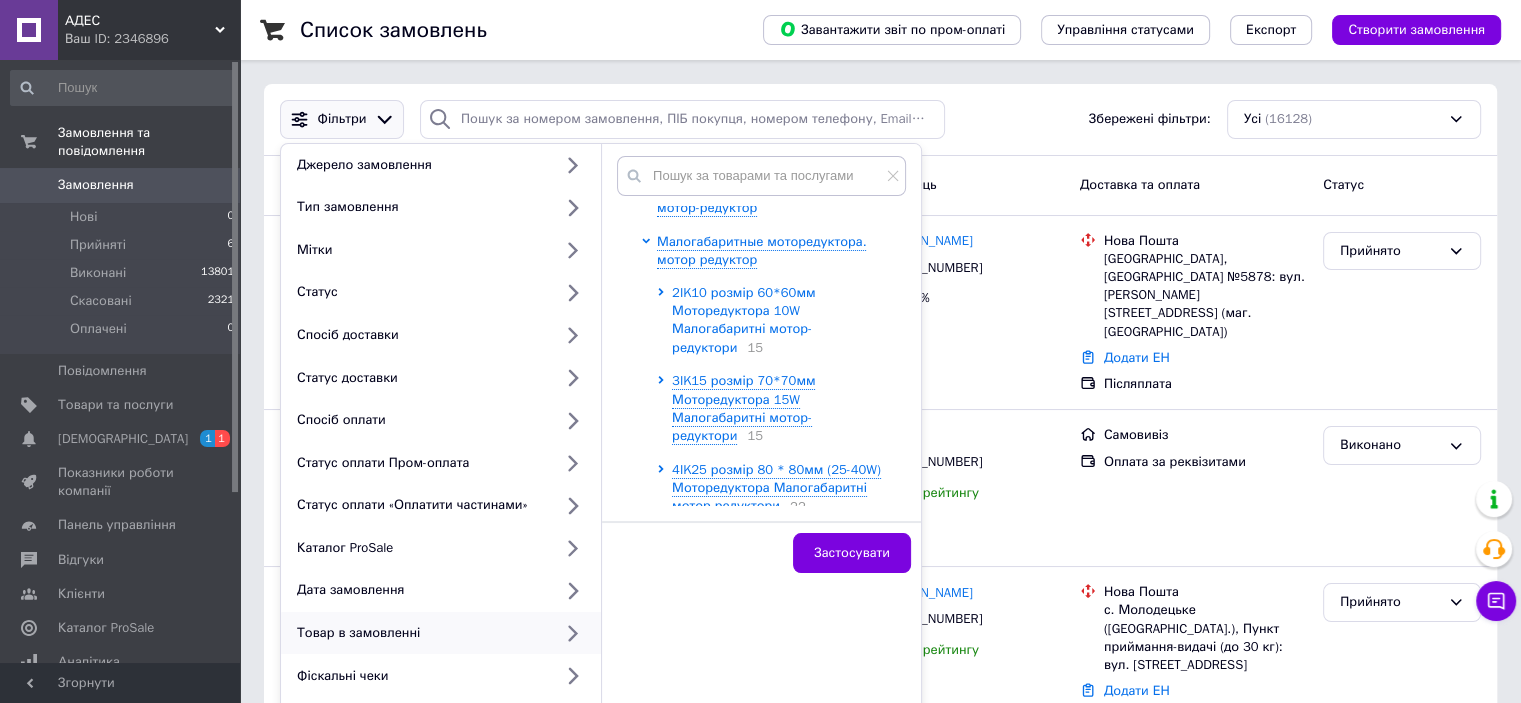 click 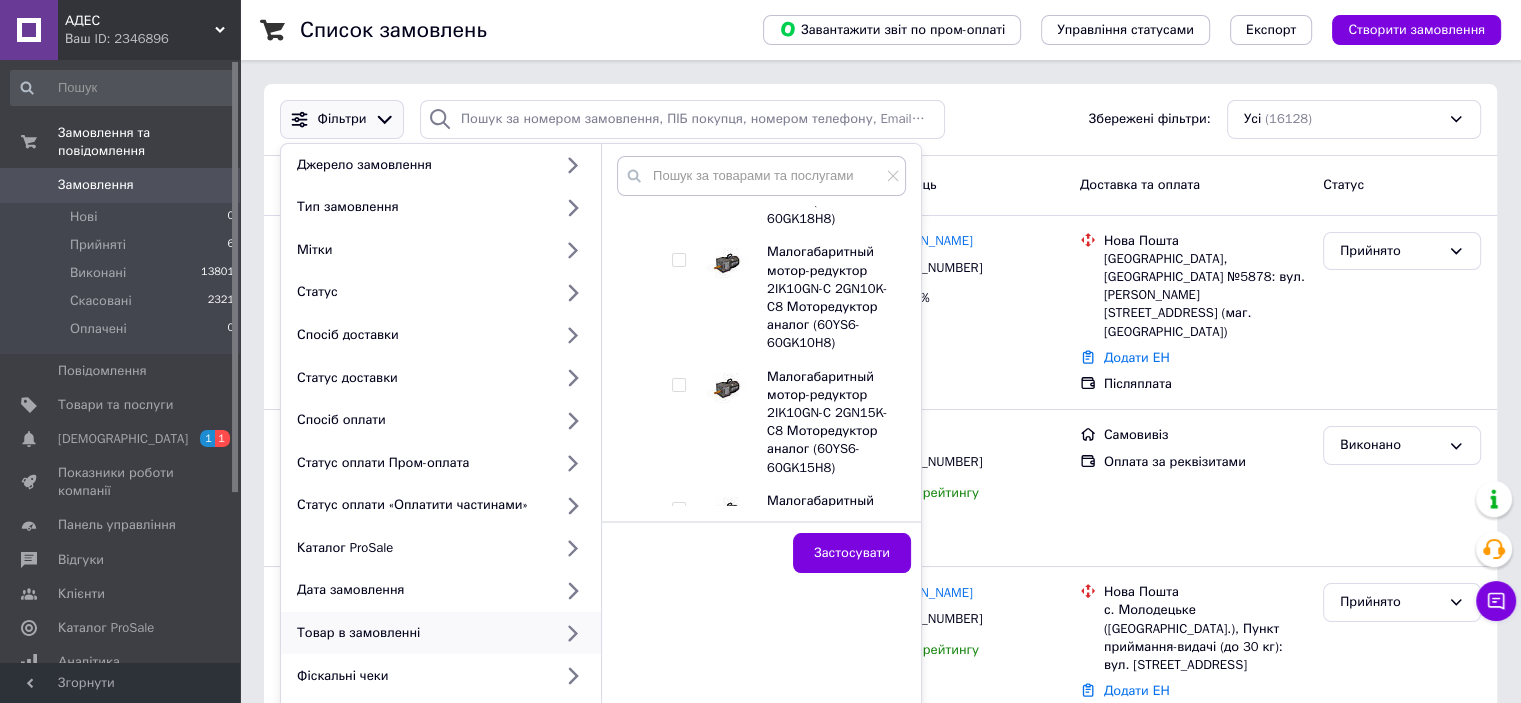 scroll, scrollTop: 600, scrollLeft: 0, axis: vertical 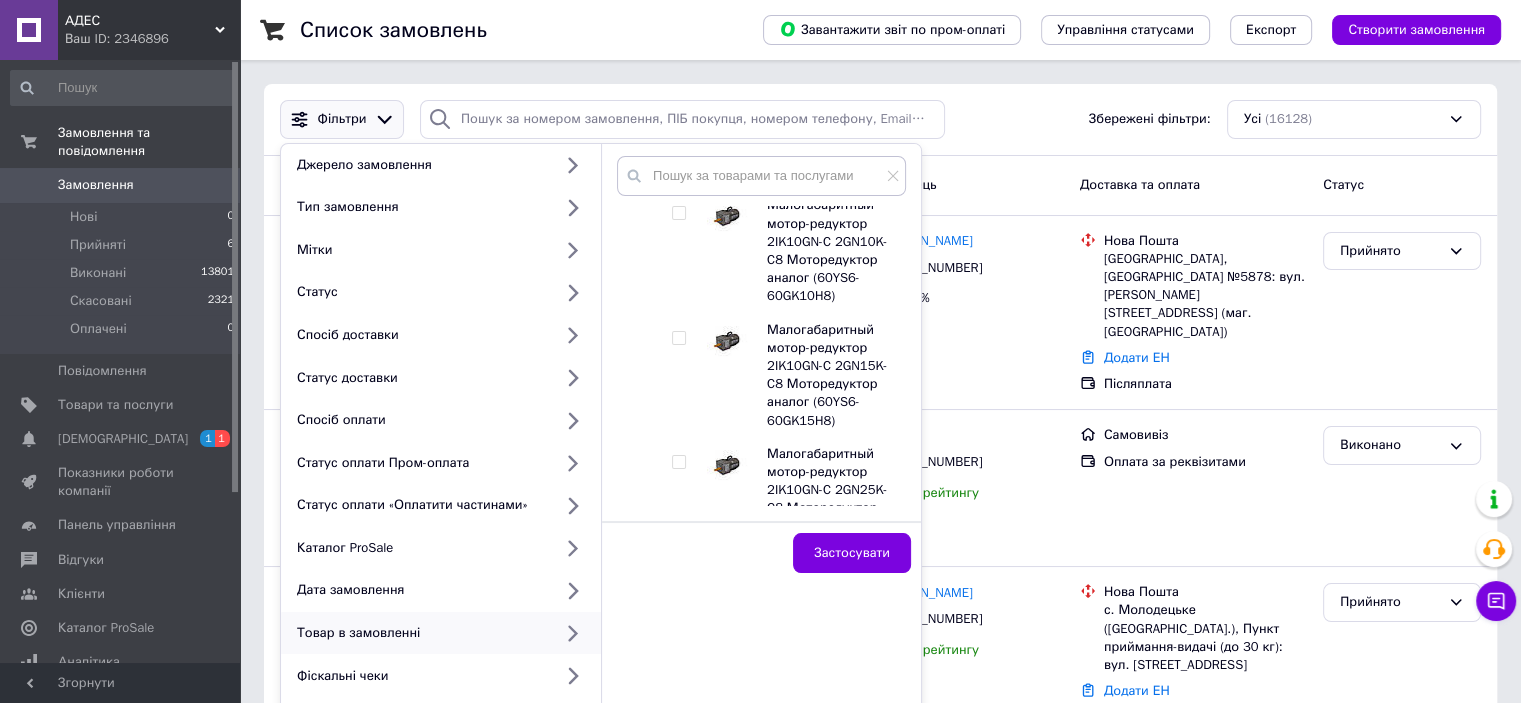 click at bounding box center [678, 338] 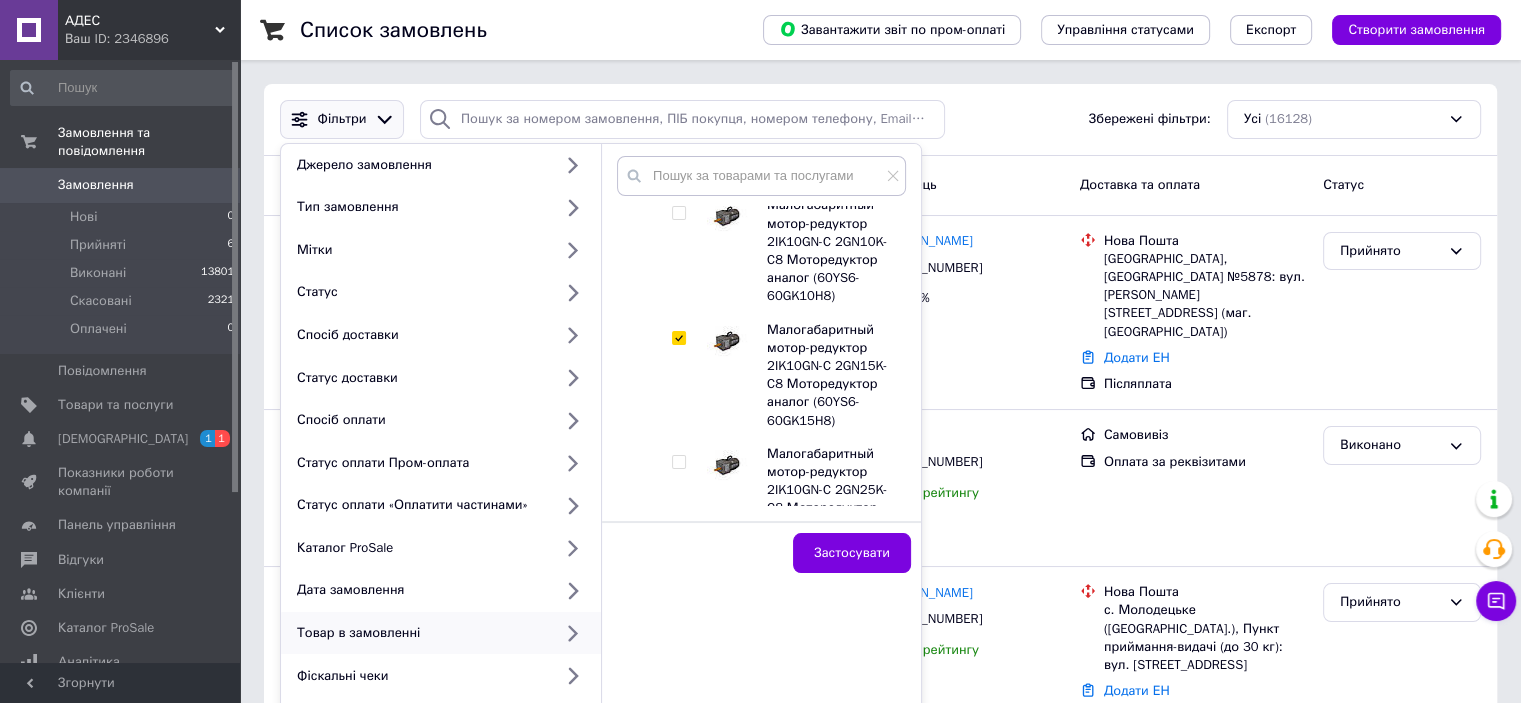 checkbox on "true" 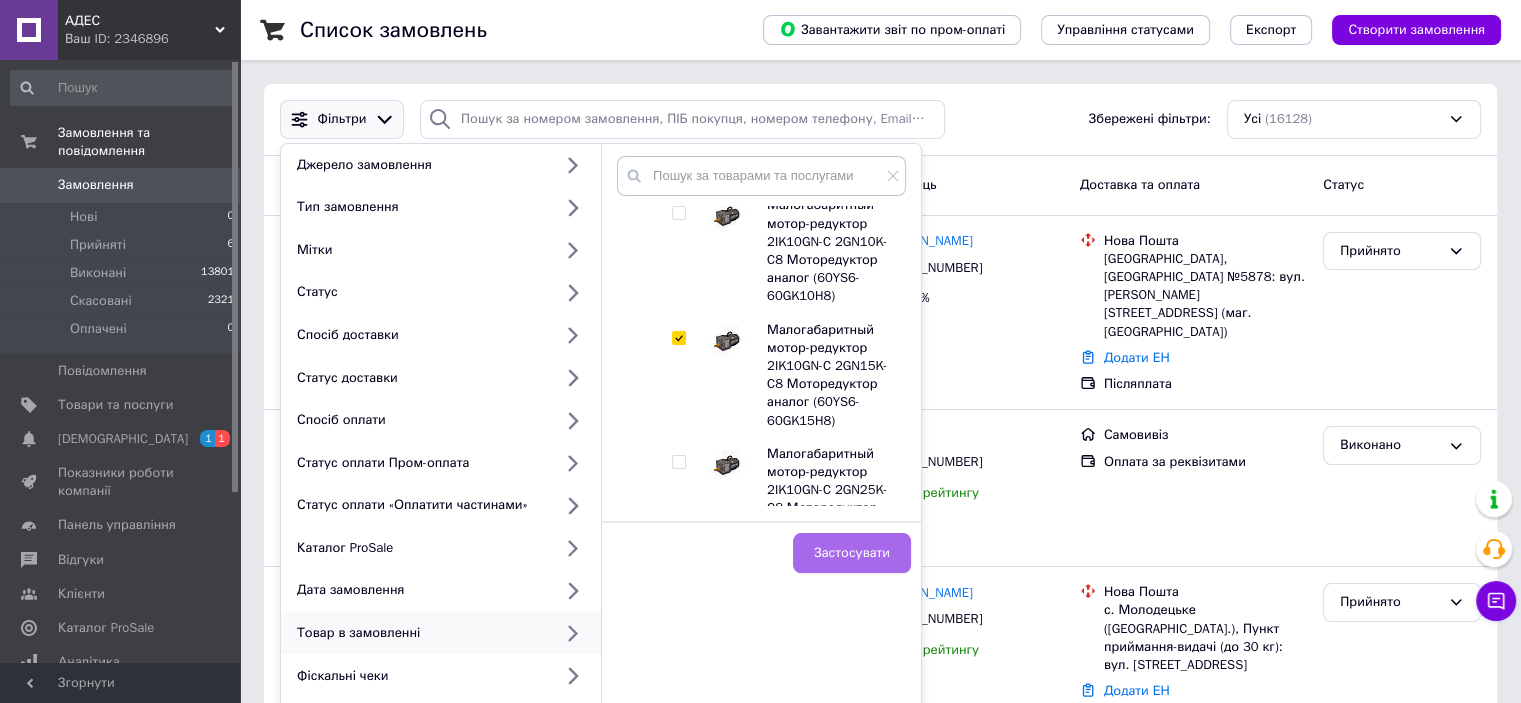 click on "Застосувати" at bounding box center (852, 553) 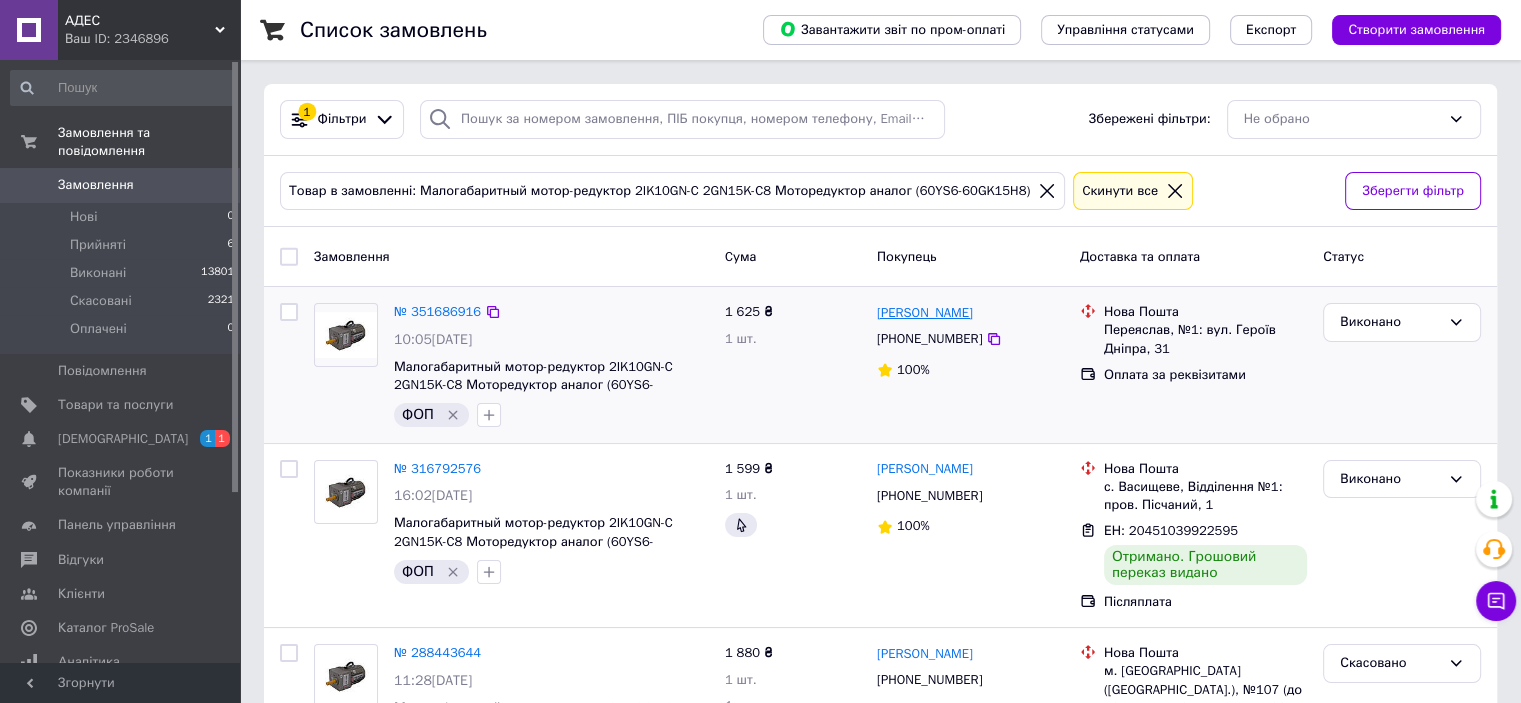 click on "Валентин Вірчич" at bounding box center [925, 313] 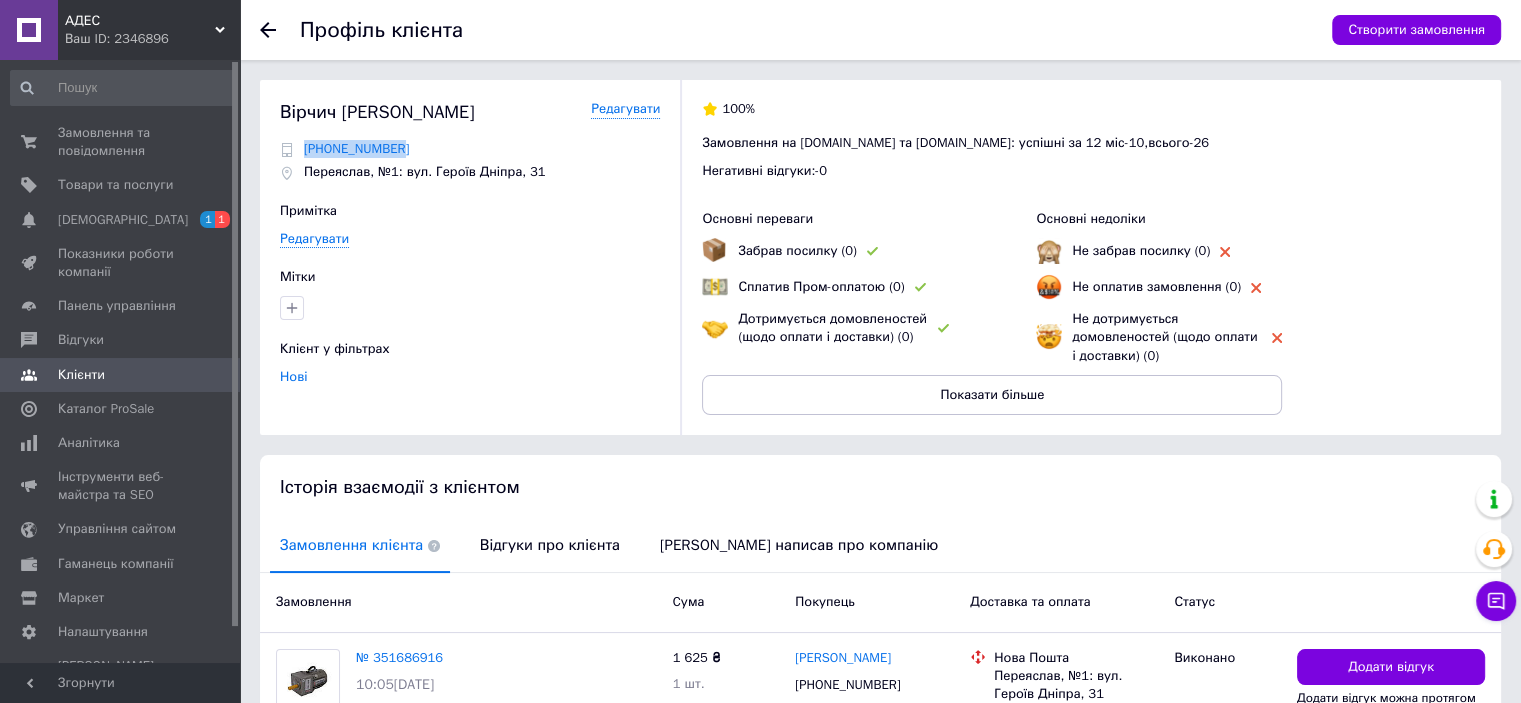 drag, startPoint x: 400, startPoint y: 149, endPoint x: 304, endPoint y: 157, distance: 96.332756 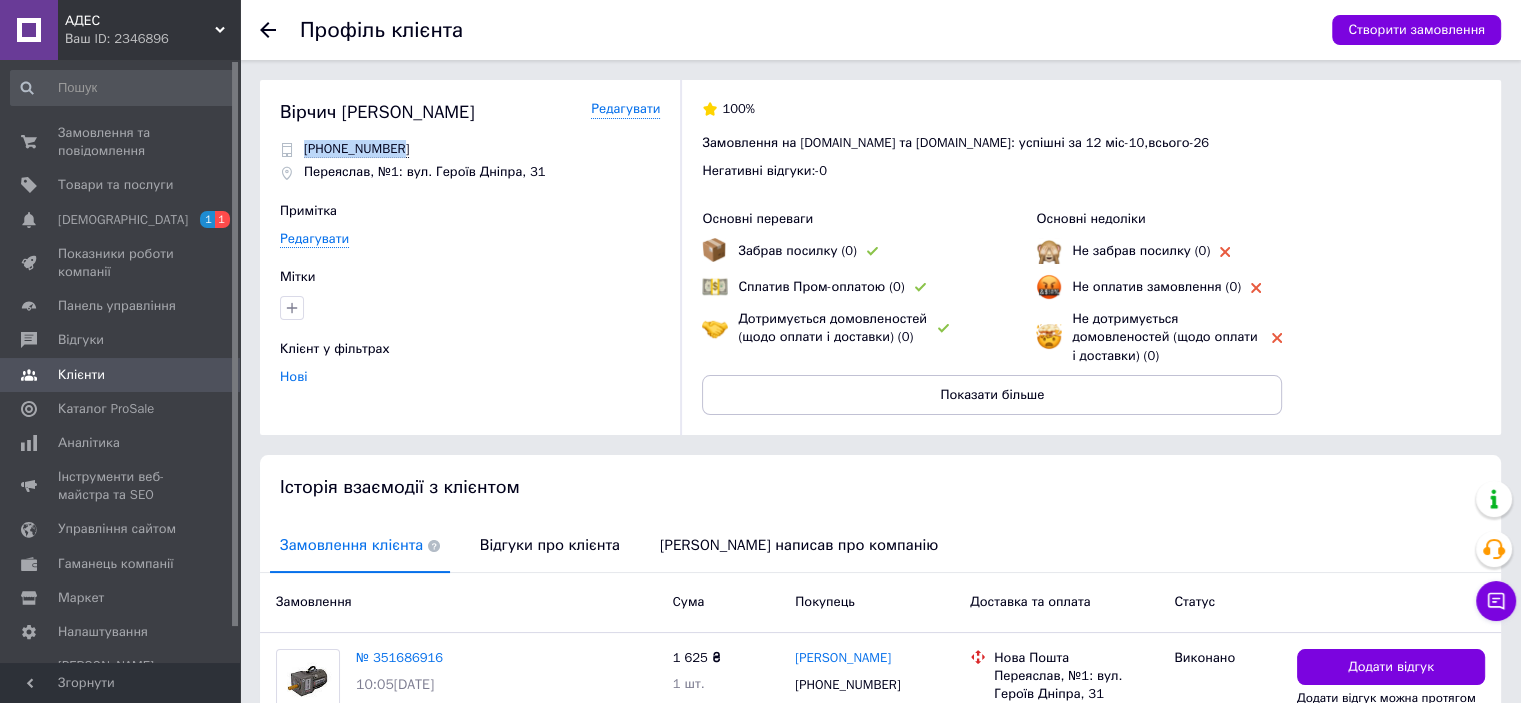 copy on "+380667240839" 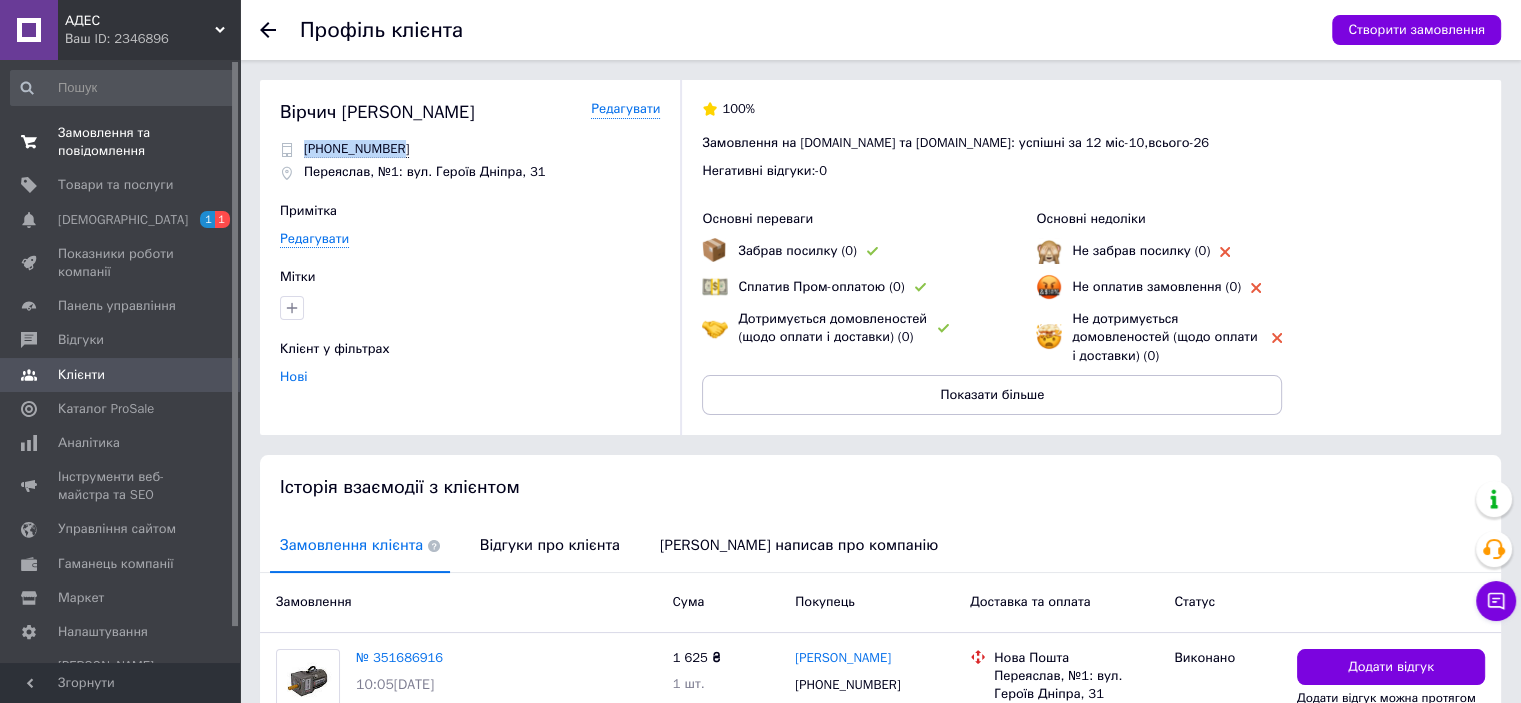 click on "Замовлення та повідомлення" at bounding box center [121, 142] 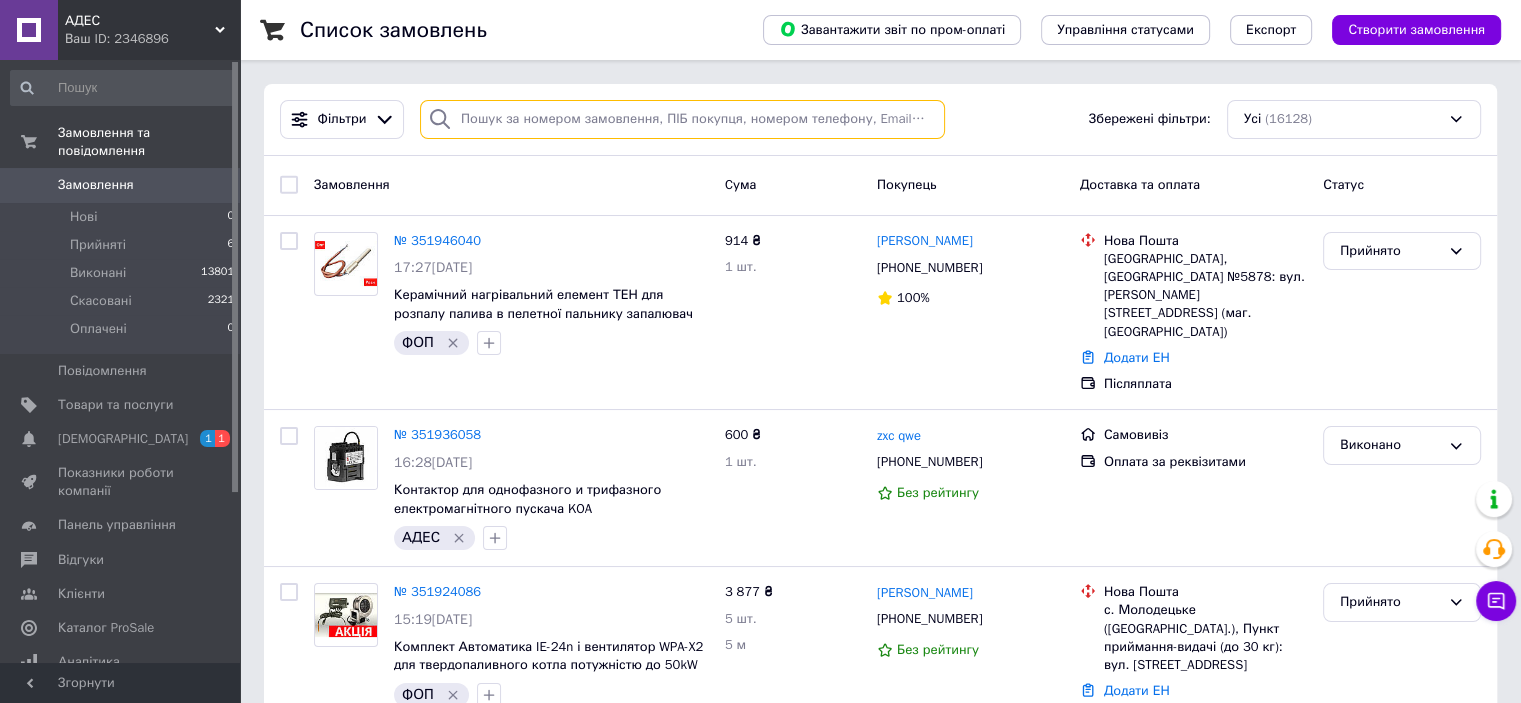 click at bounding box center [682, 119] 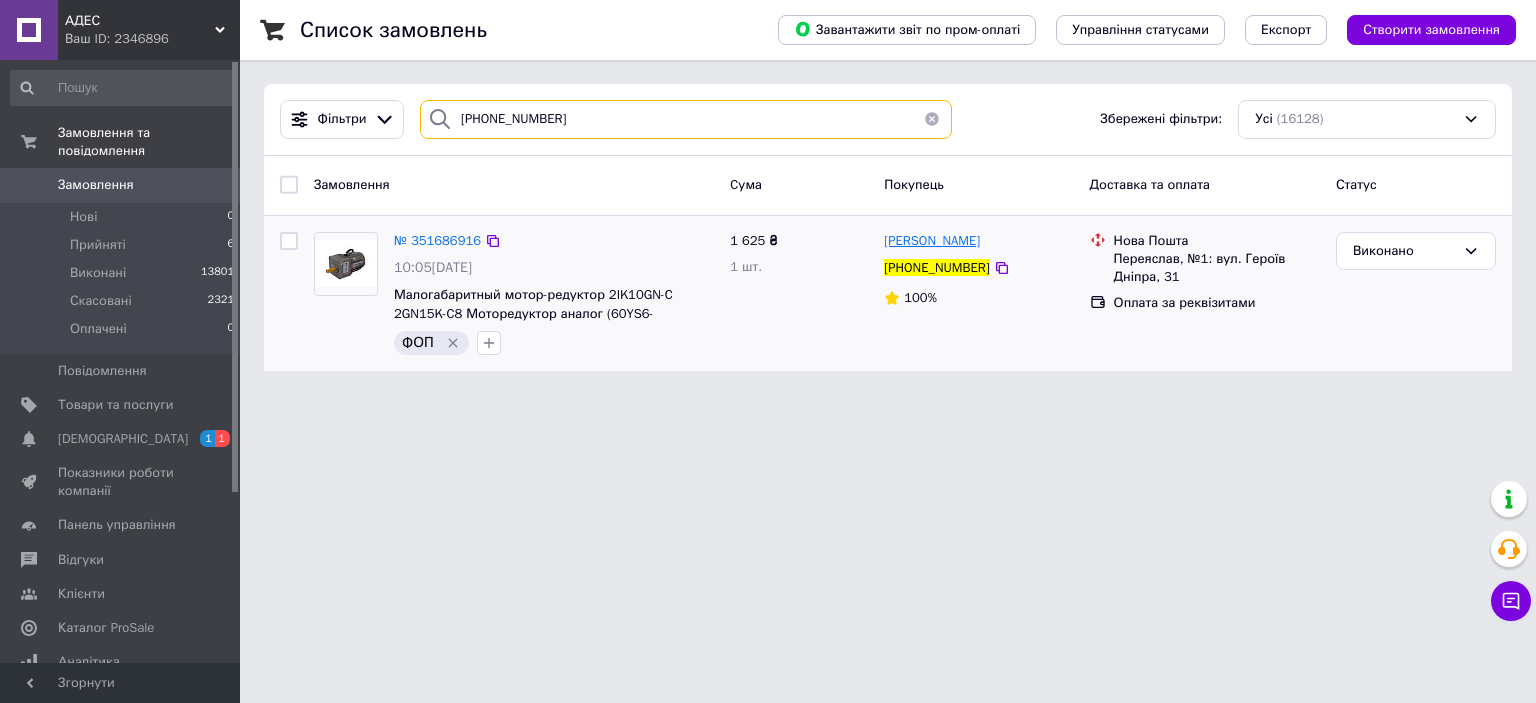 type on "+380667240832" 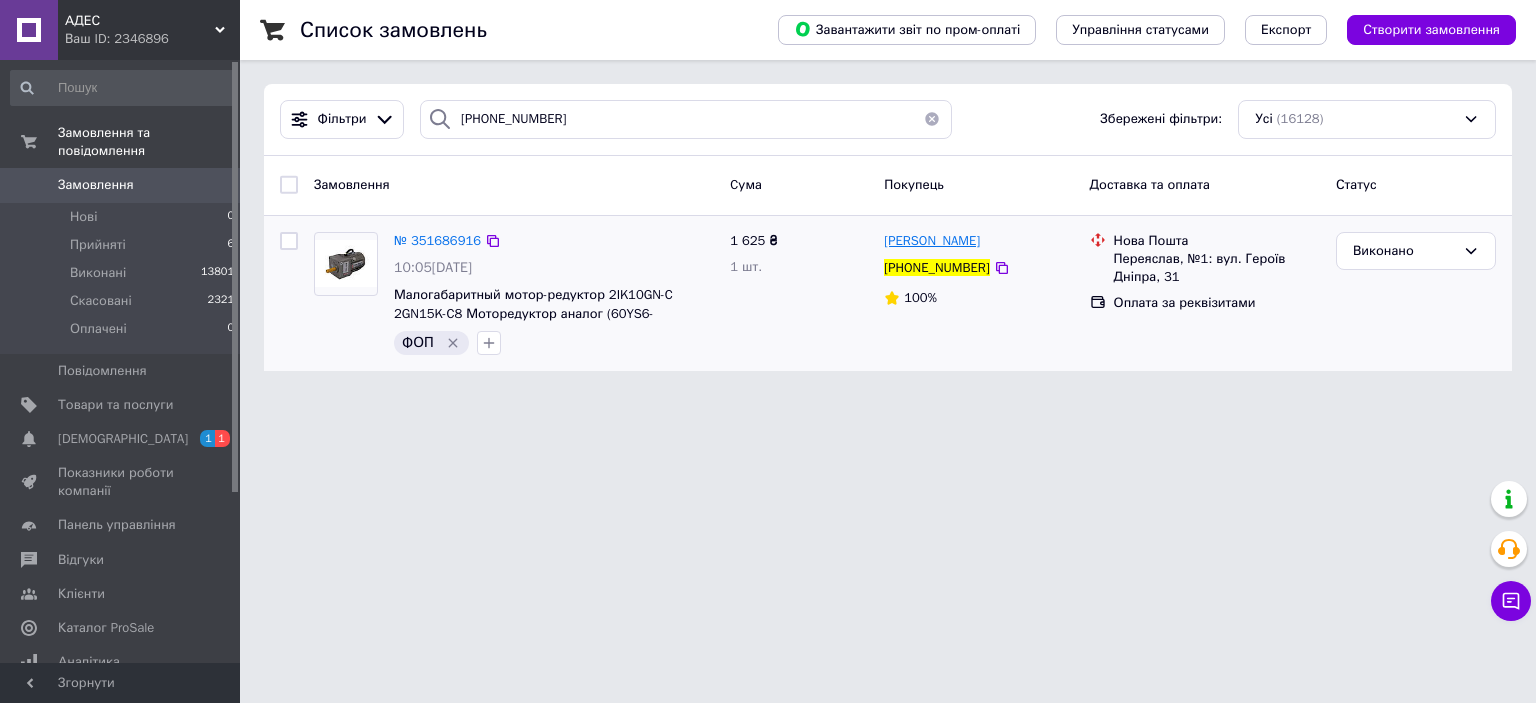 click on "Валентин Вірчич" at bounding box center [932, 240] 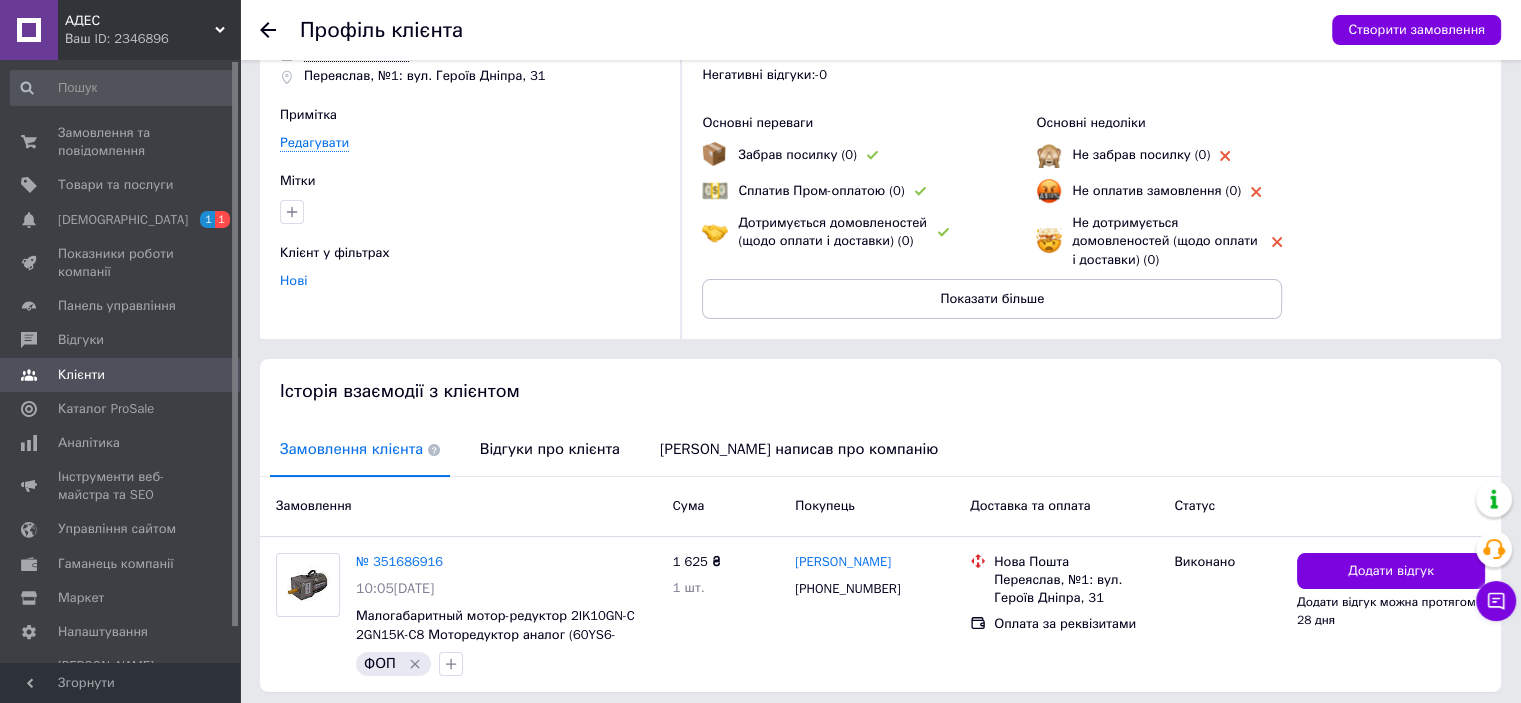 scroll, scrollTop: 164, scrollLeft: 0, axis: vertical 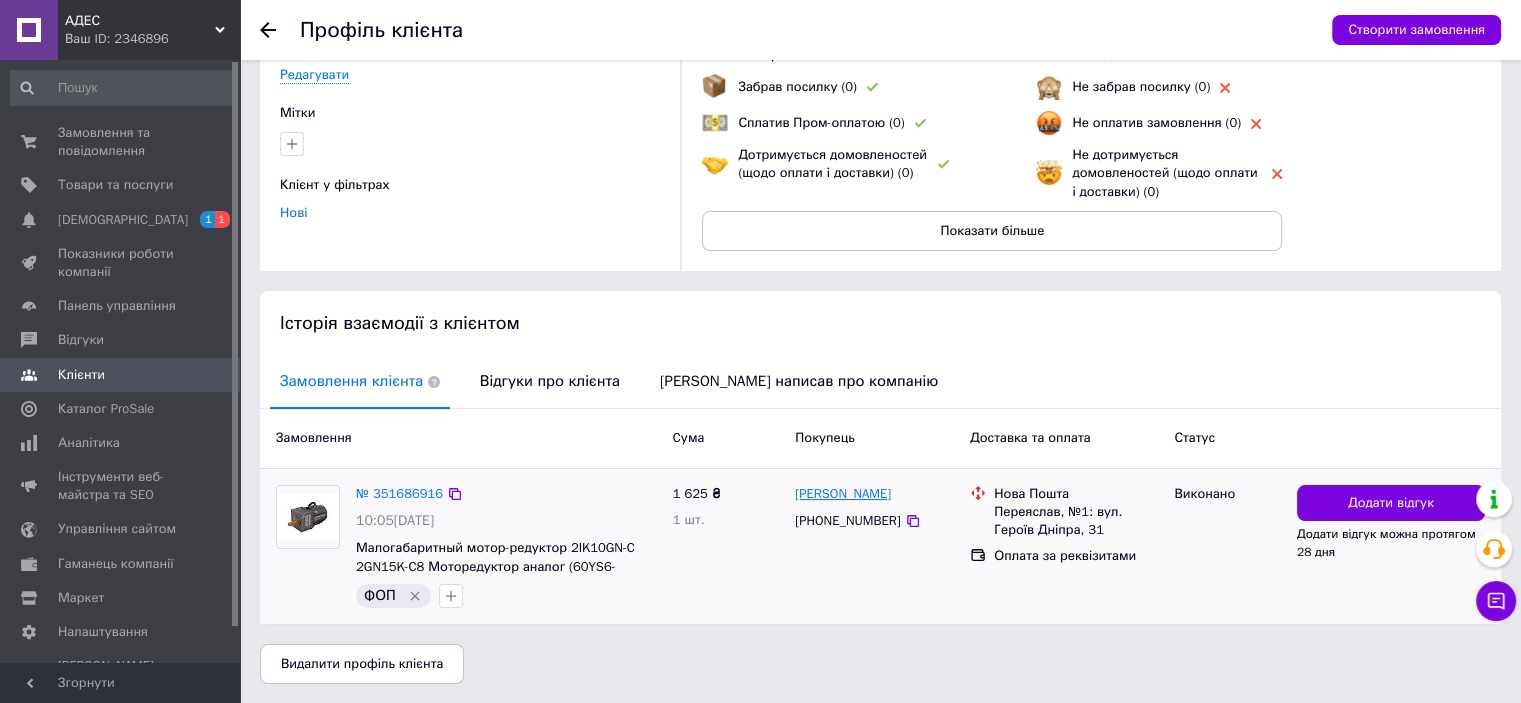 click on "Валентин Вірчич" at bounding box center (843, 494) 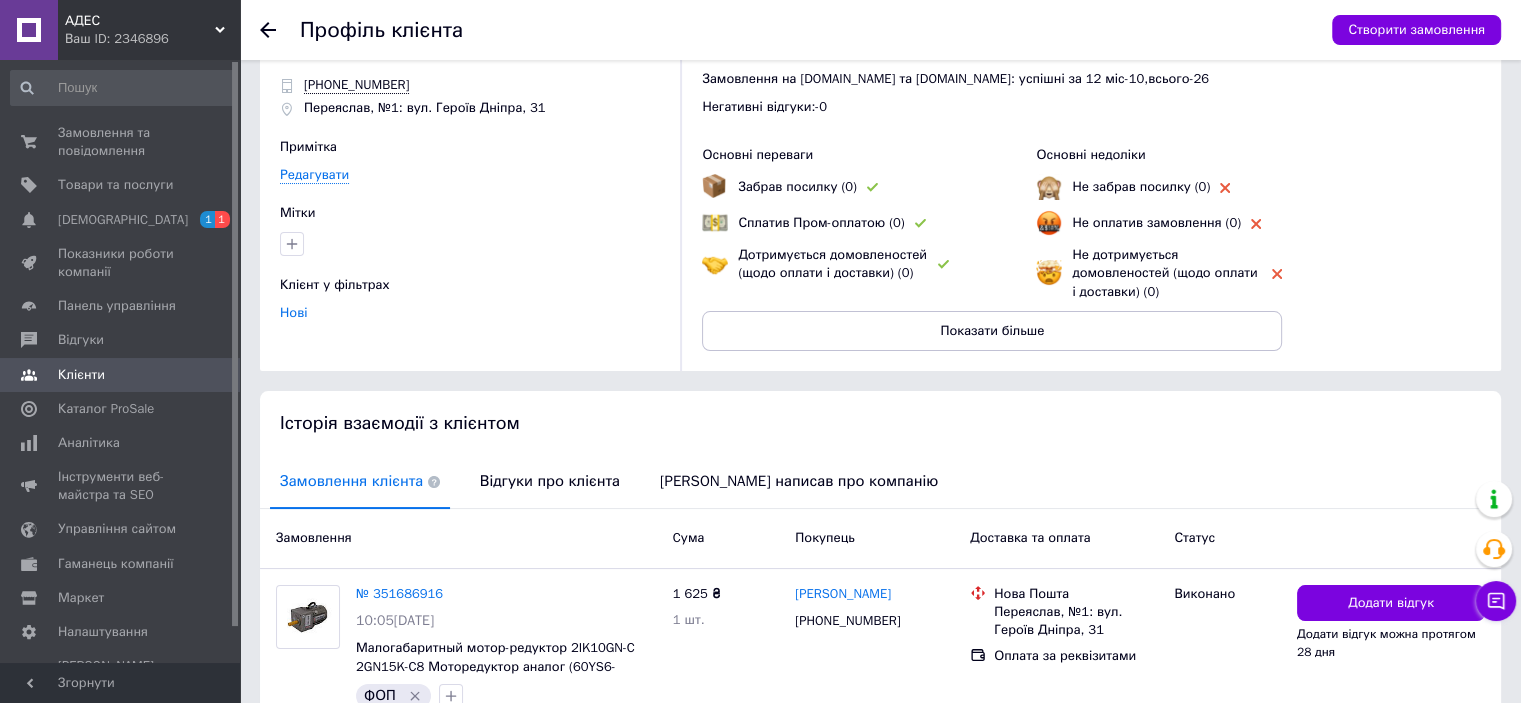 scroll, scrollTop: 164, scrollLeft: 0, axis: vertical 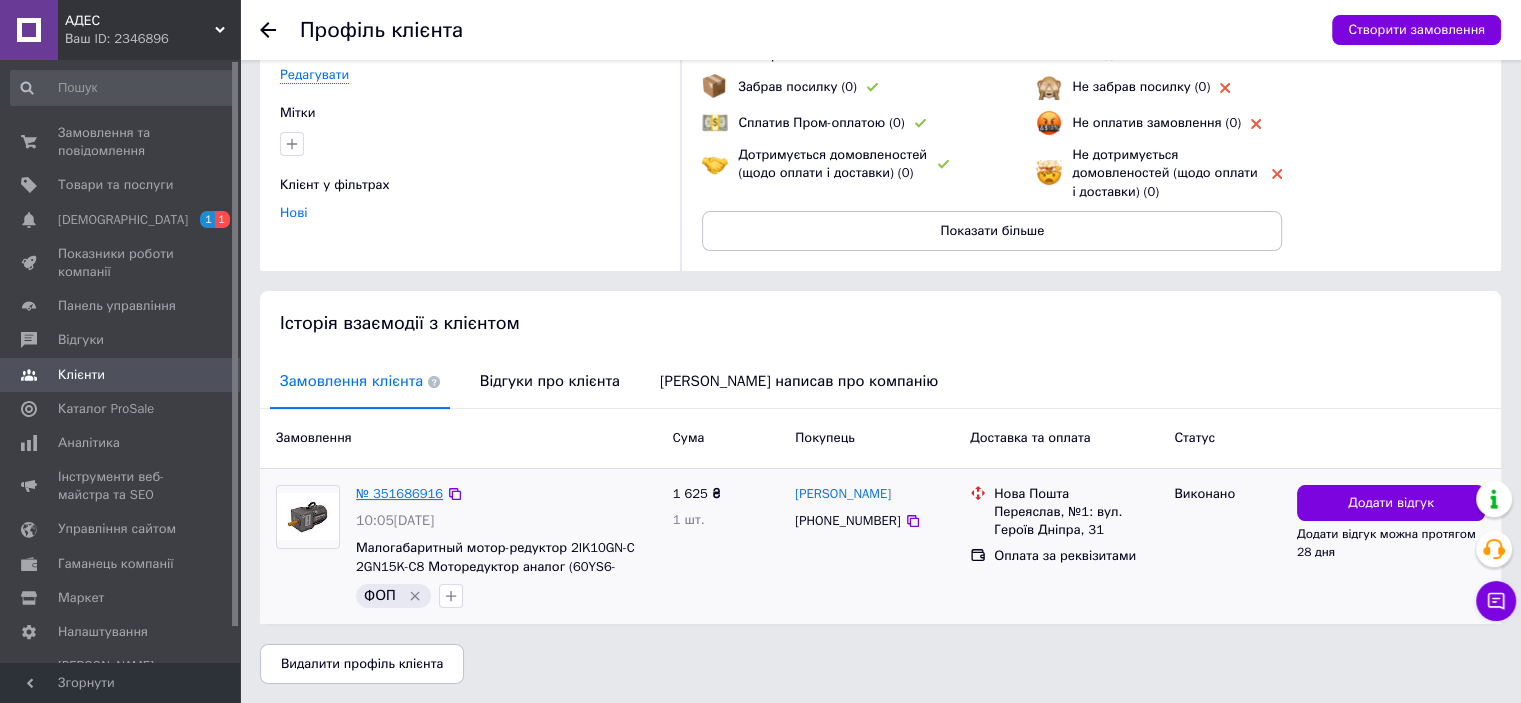click on "№ 351686916" at bounding box center [399, 493] 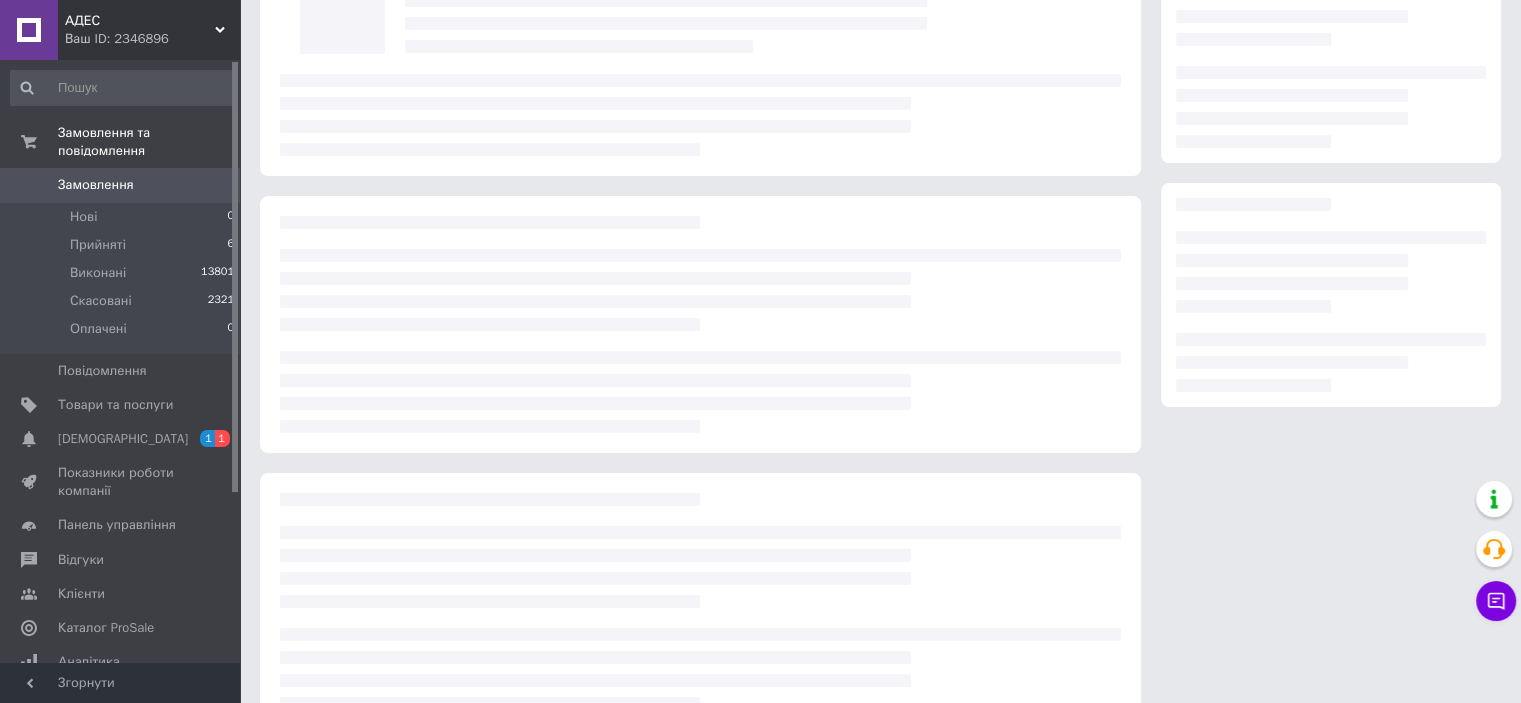 scroll, scrollTop: 0, scrollLeft: 0, axis: both 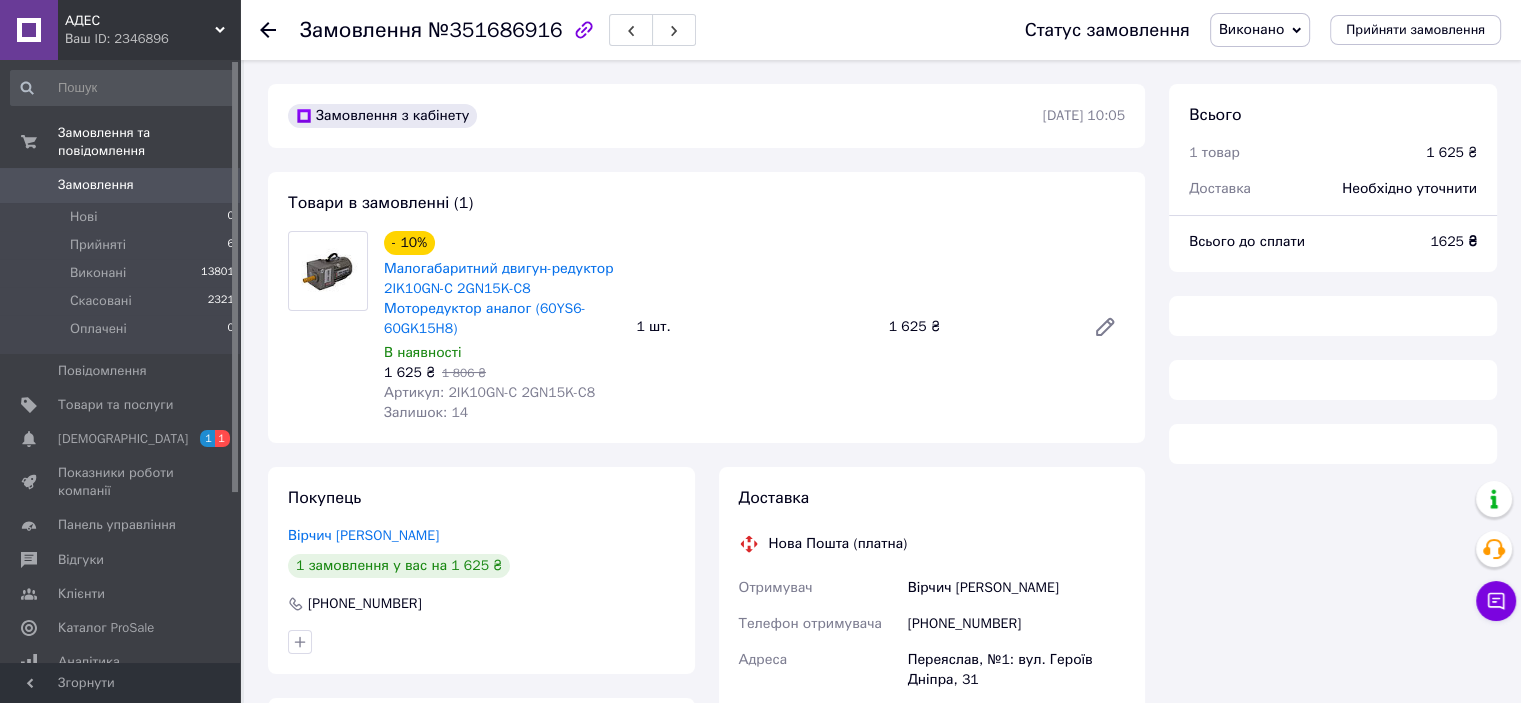 click on "Виконано" at bounding box center (1251, 29) 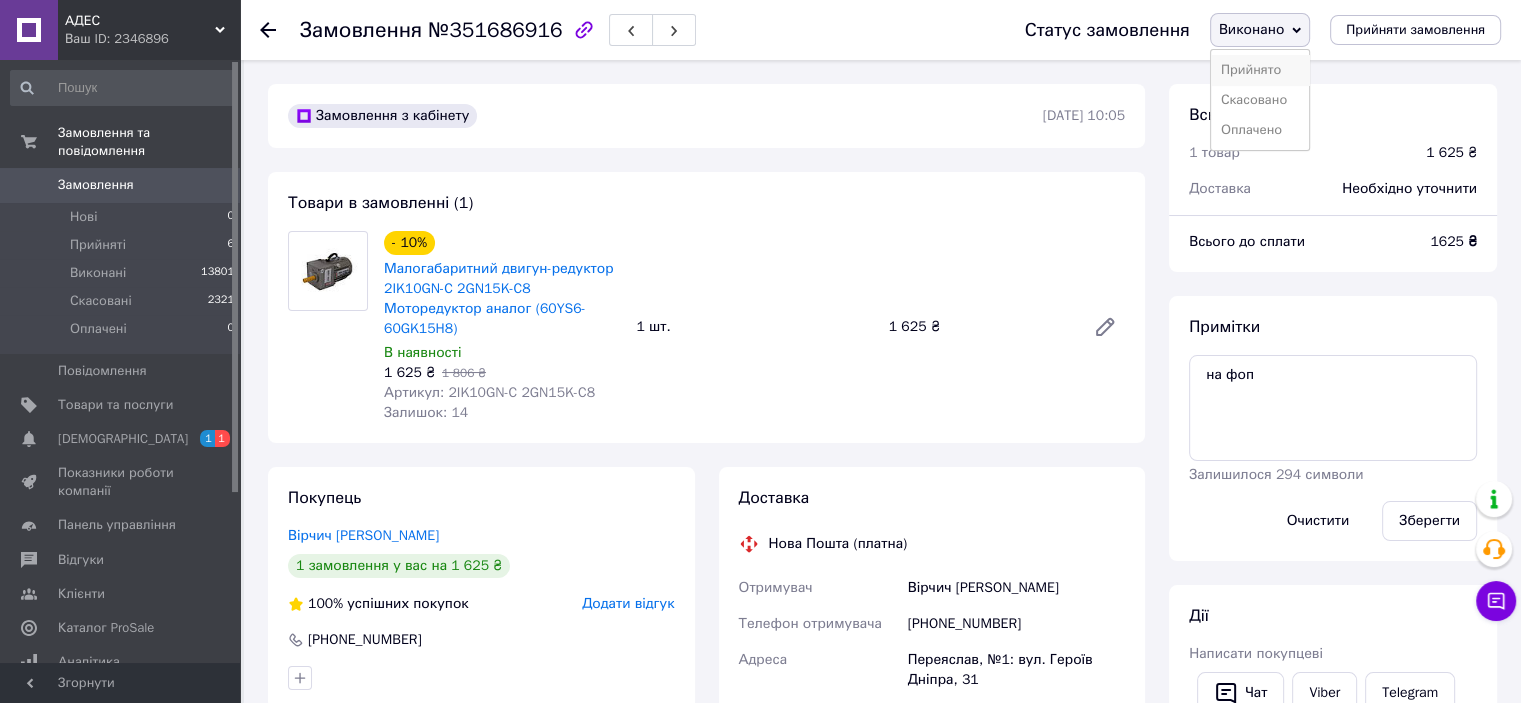 click on "Прийнято" at bounding box center [1260, 70] 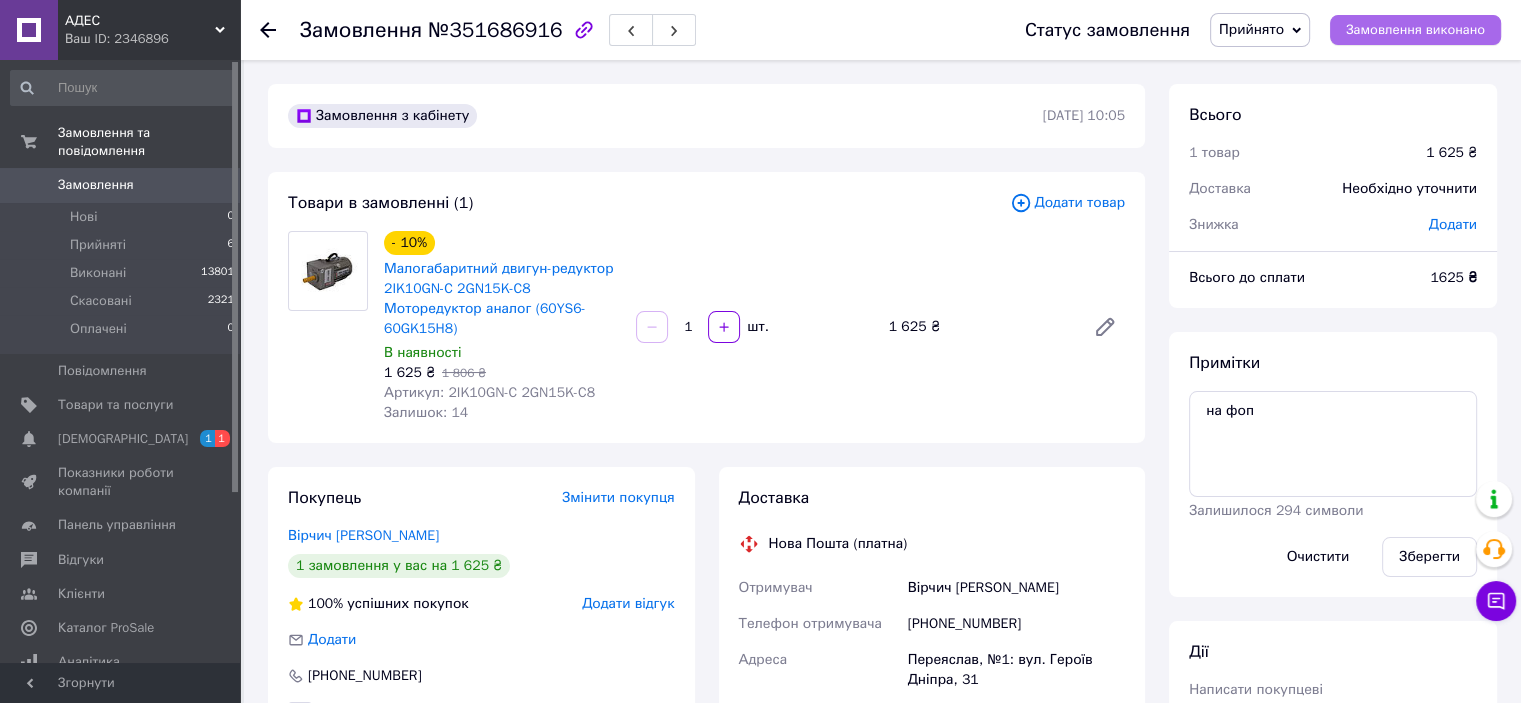 click on "Замовлення виконано" at bounding box center [1415, 30] 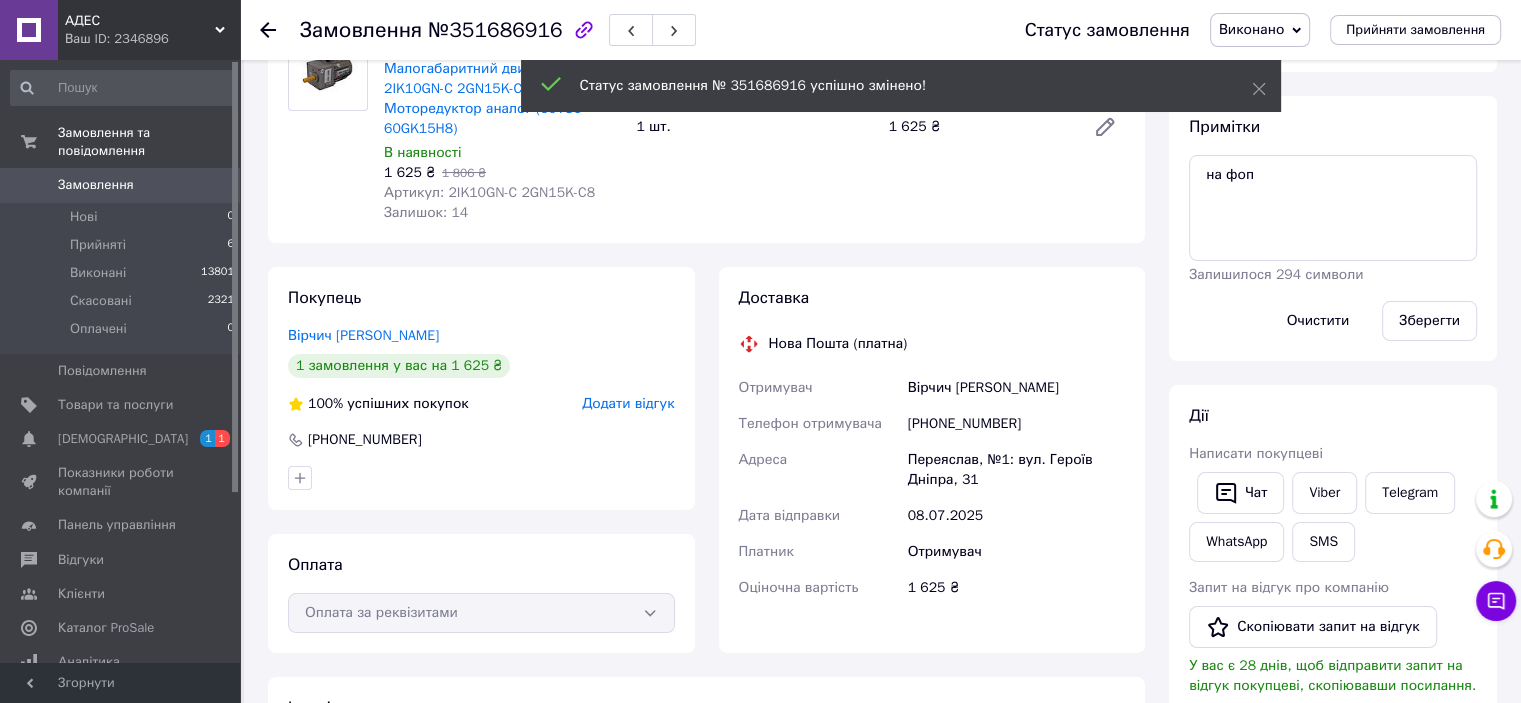 scroll, scrollTop: 0, scrollLeft: 0, axis: both 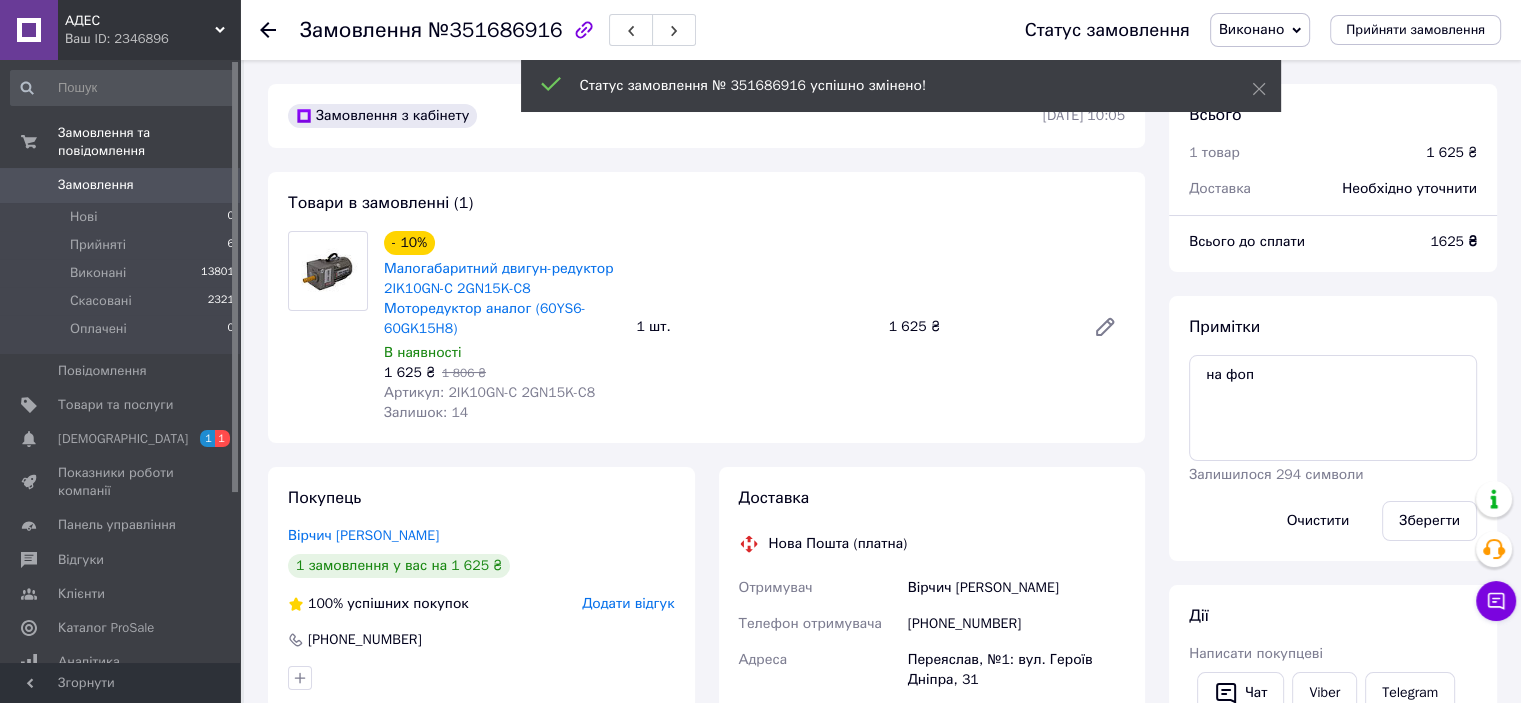 click on "Замовлення" at bounding box center [121, 185] 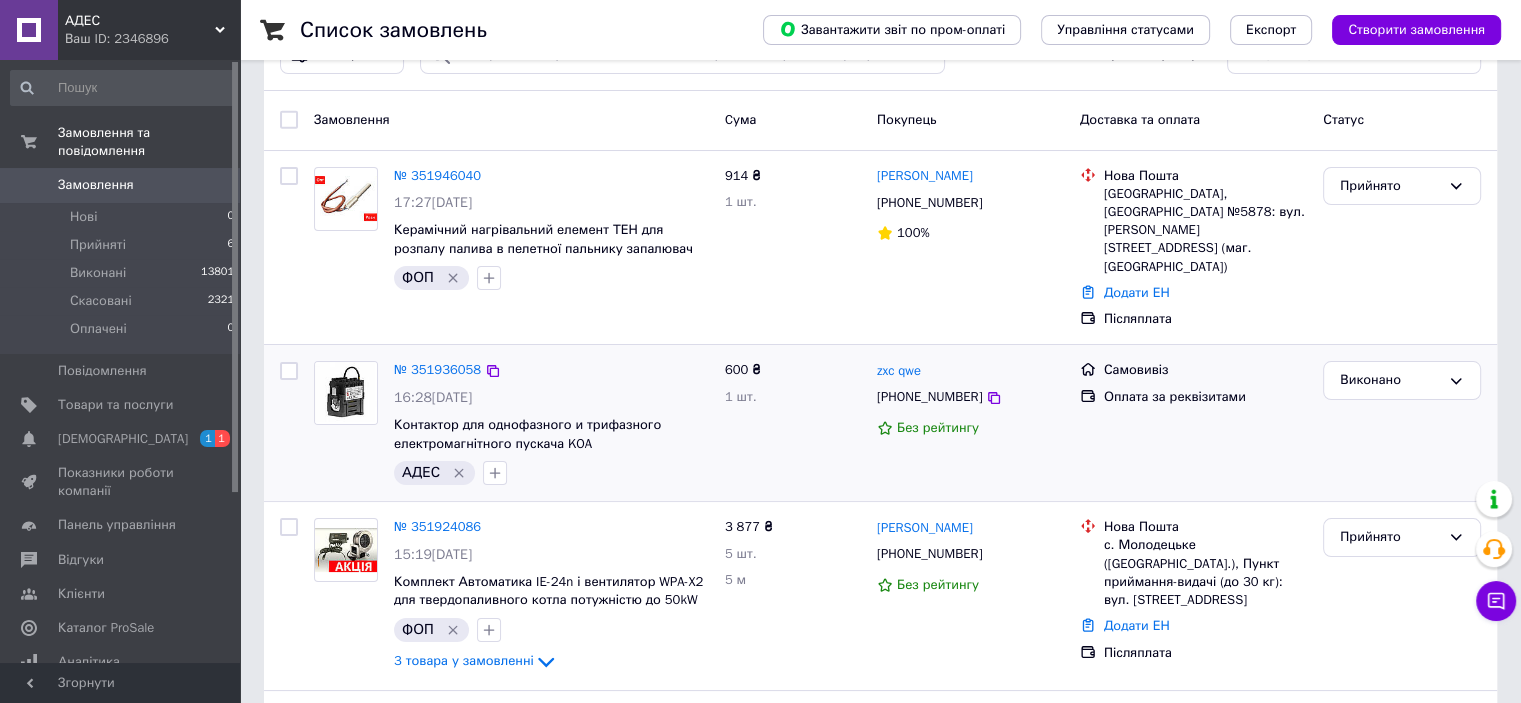scroll, scrollTop: 100, scrollLeft: 0, axis: vertical 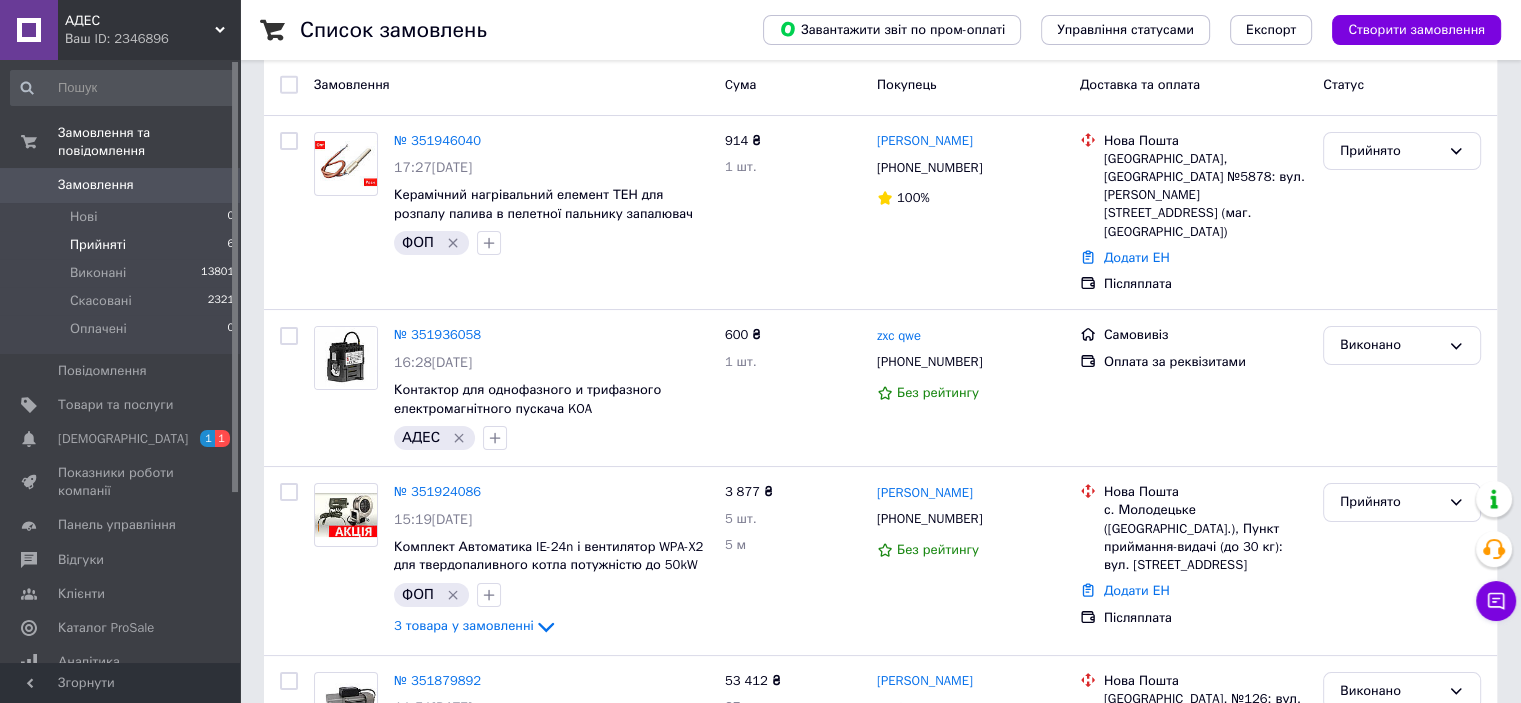 click on "Прийняті 6" at bounding box center (123, 245) 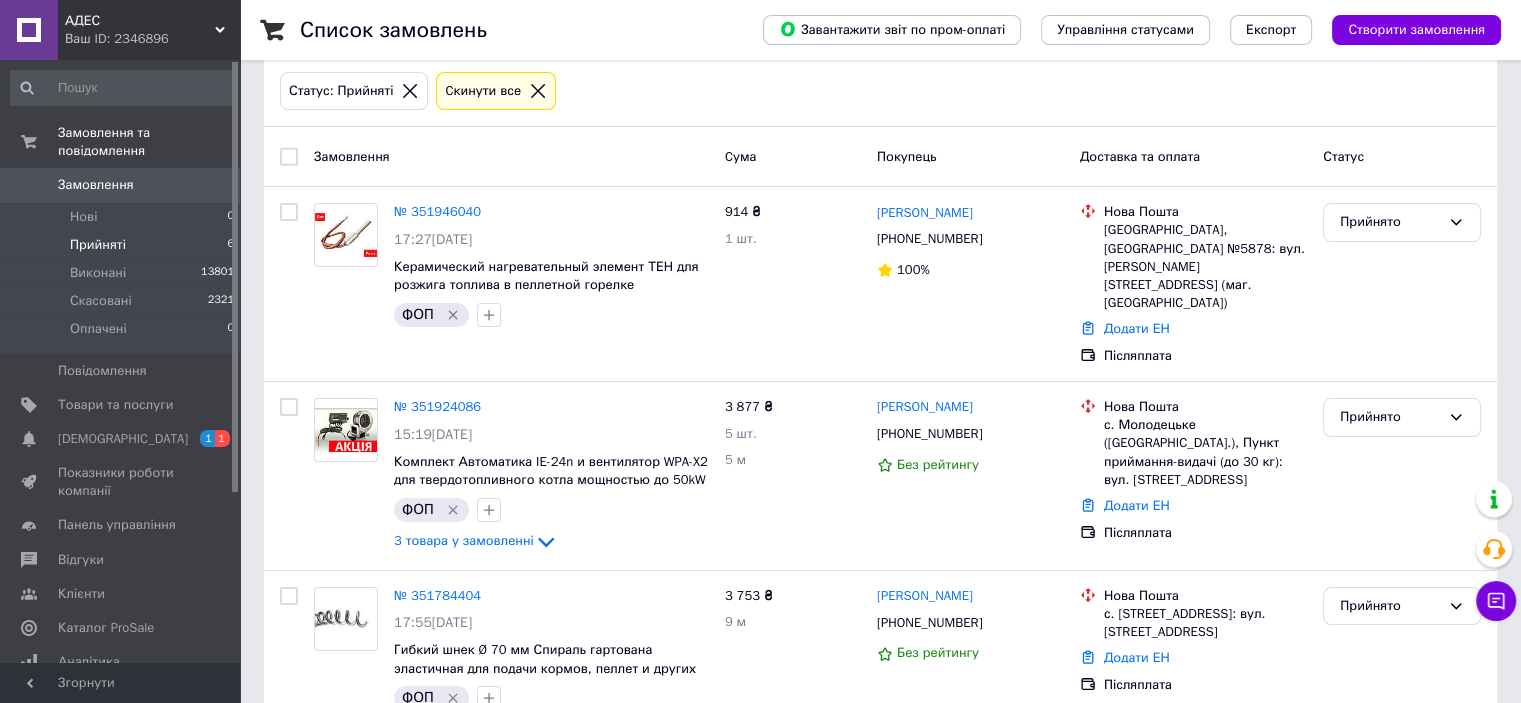 scroll, scrollTop: 0, scrollLeft: 0, axis: both 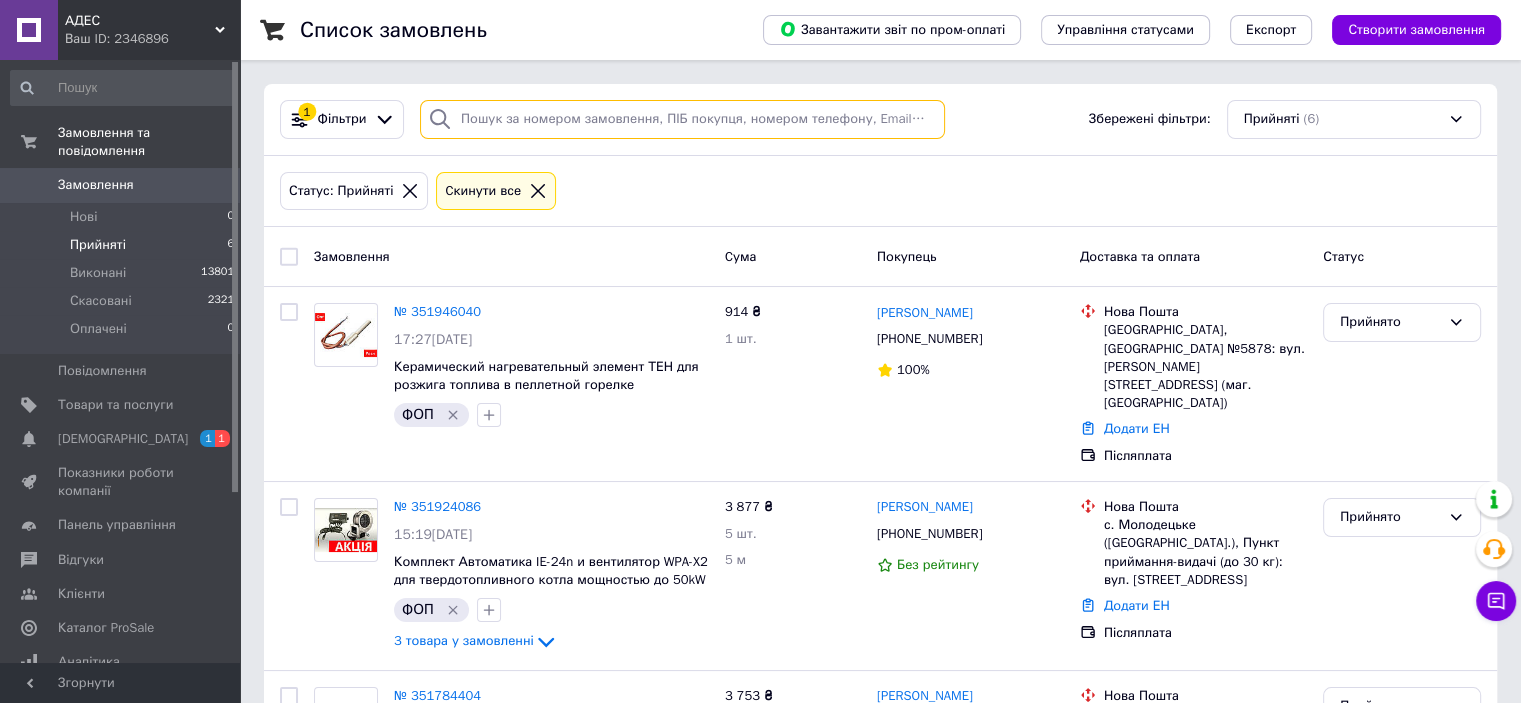 click at bounding box center [682, 119] 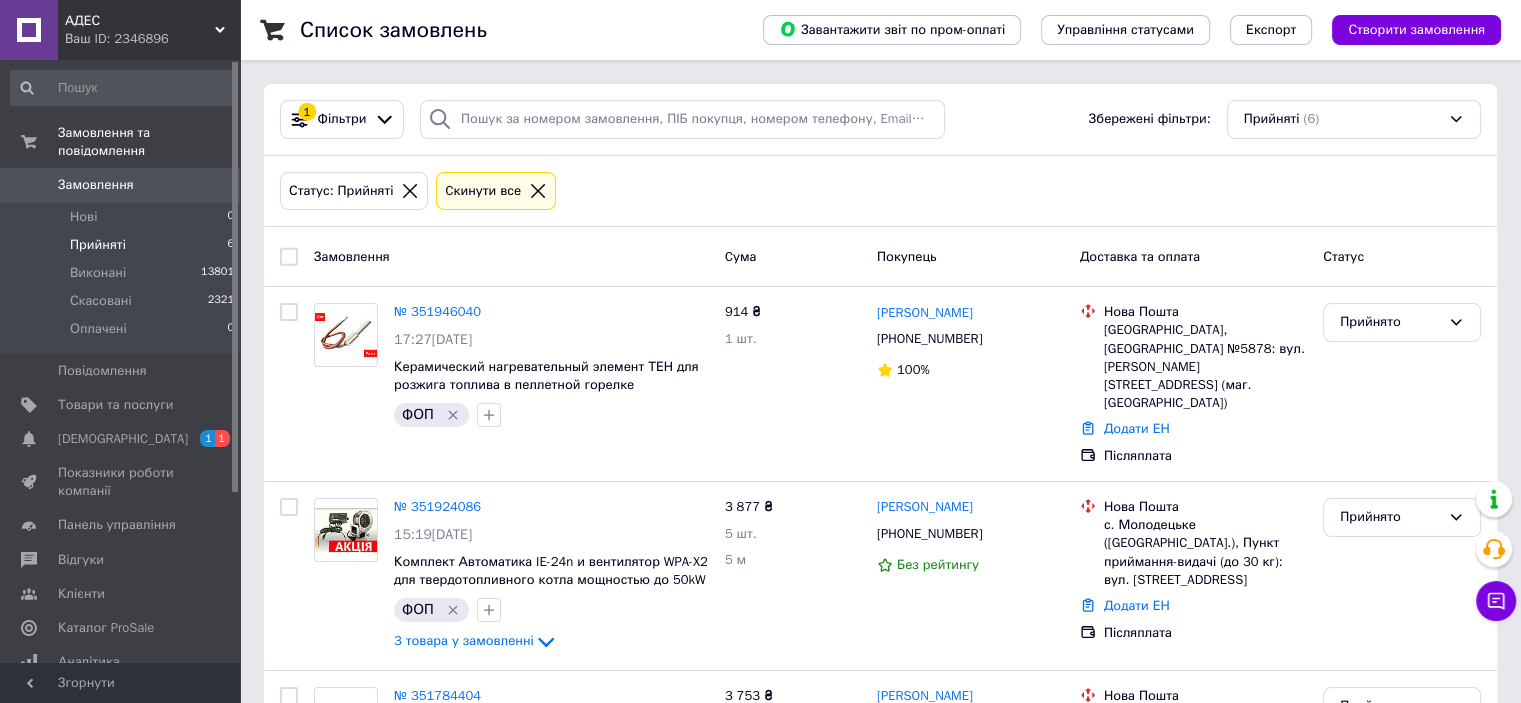 click 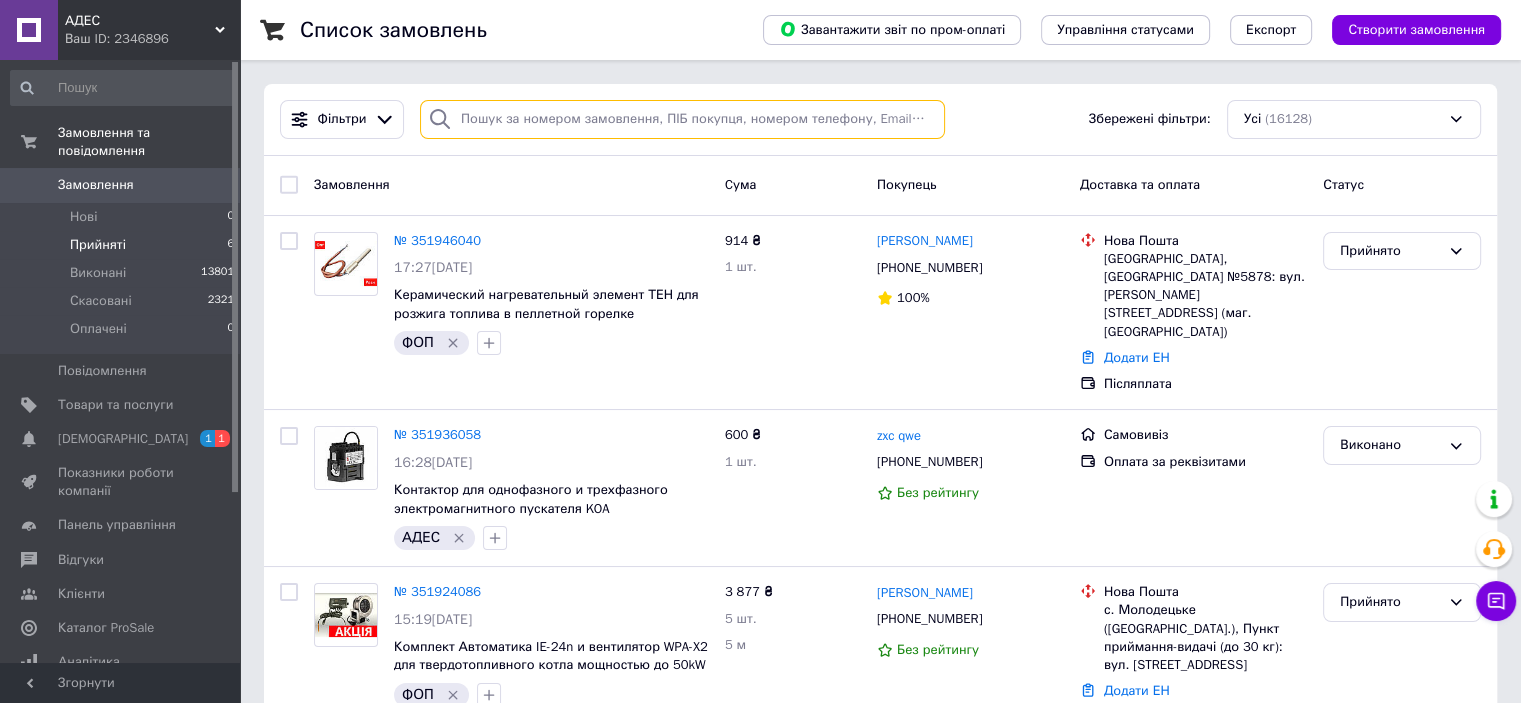 click at bounding box center (682, 119) 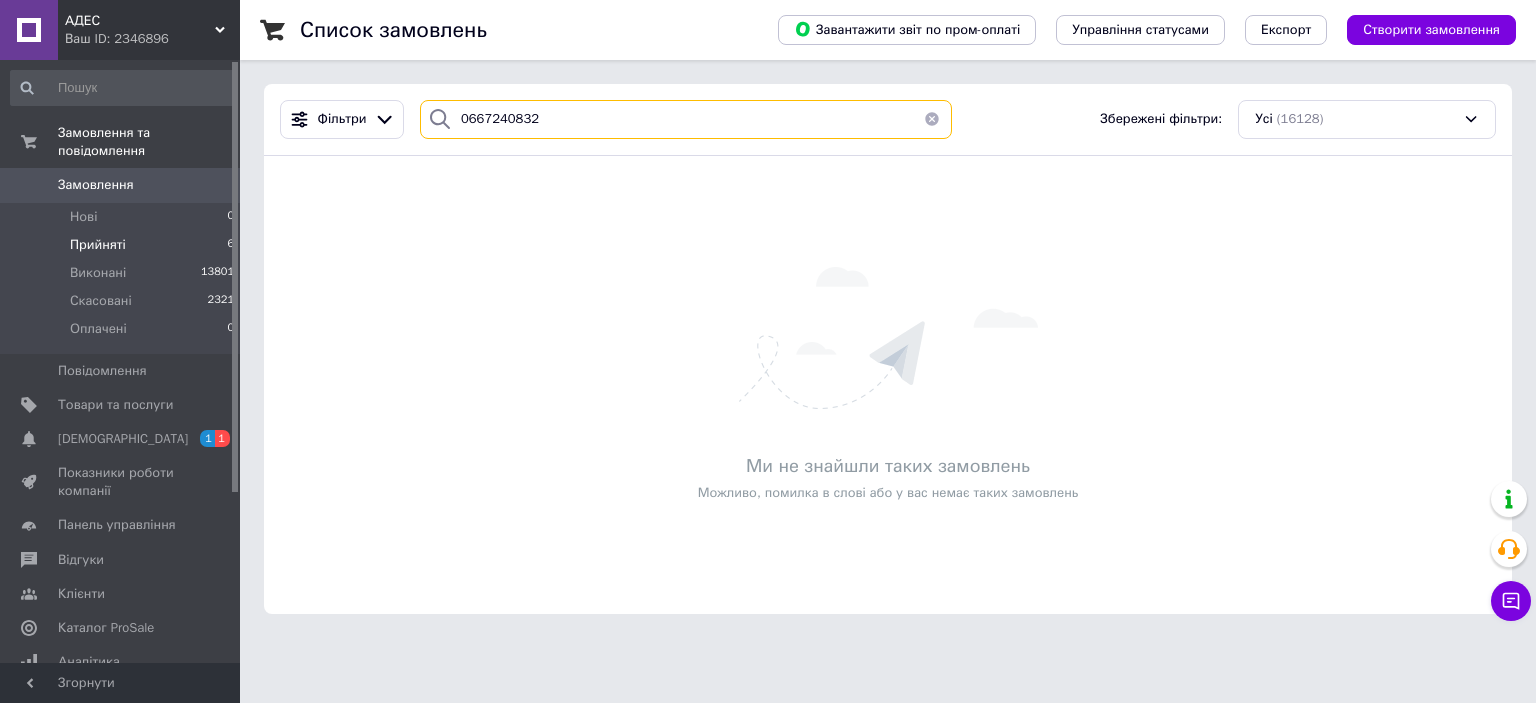 type on "0667240832" 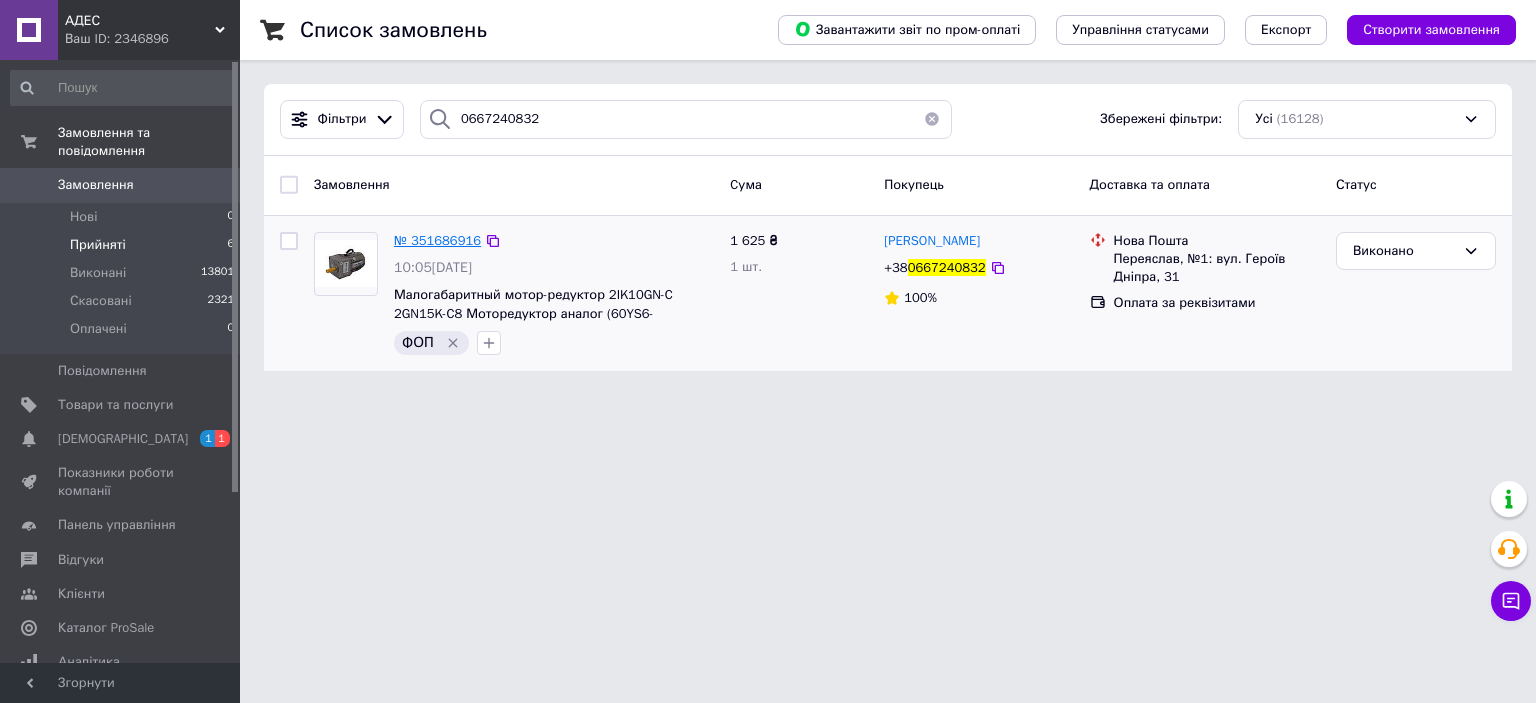 click on "№ 351686916" at bounding box center (437, 240) 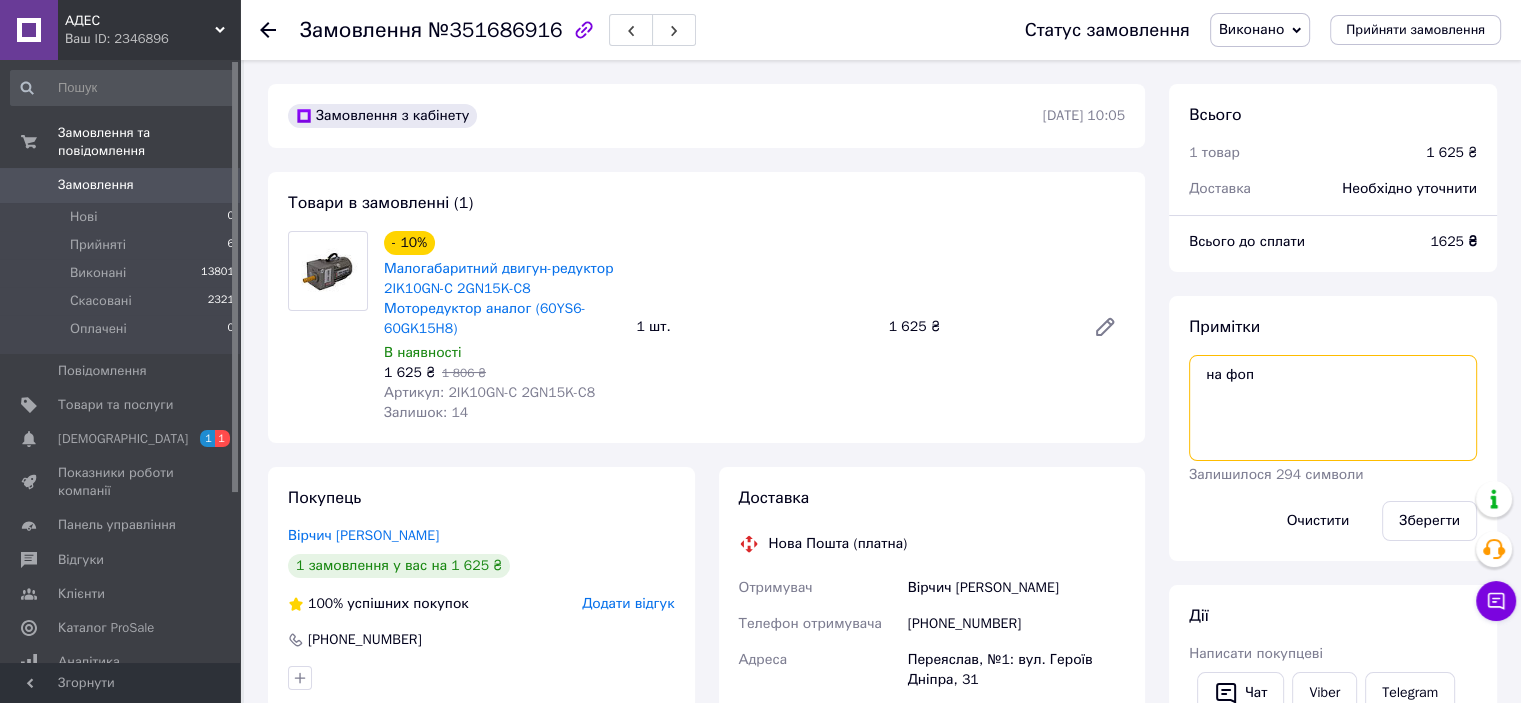click on "на фоп" at bounding box center (1333, 408) 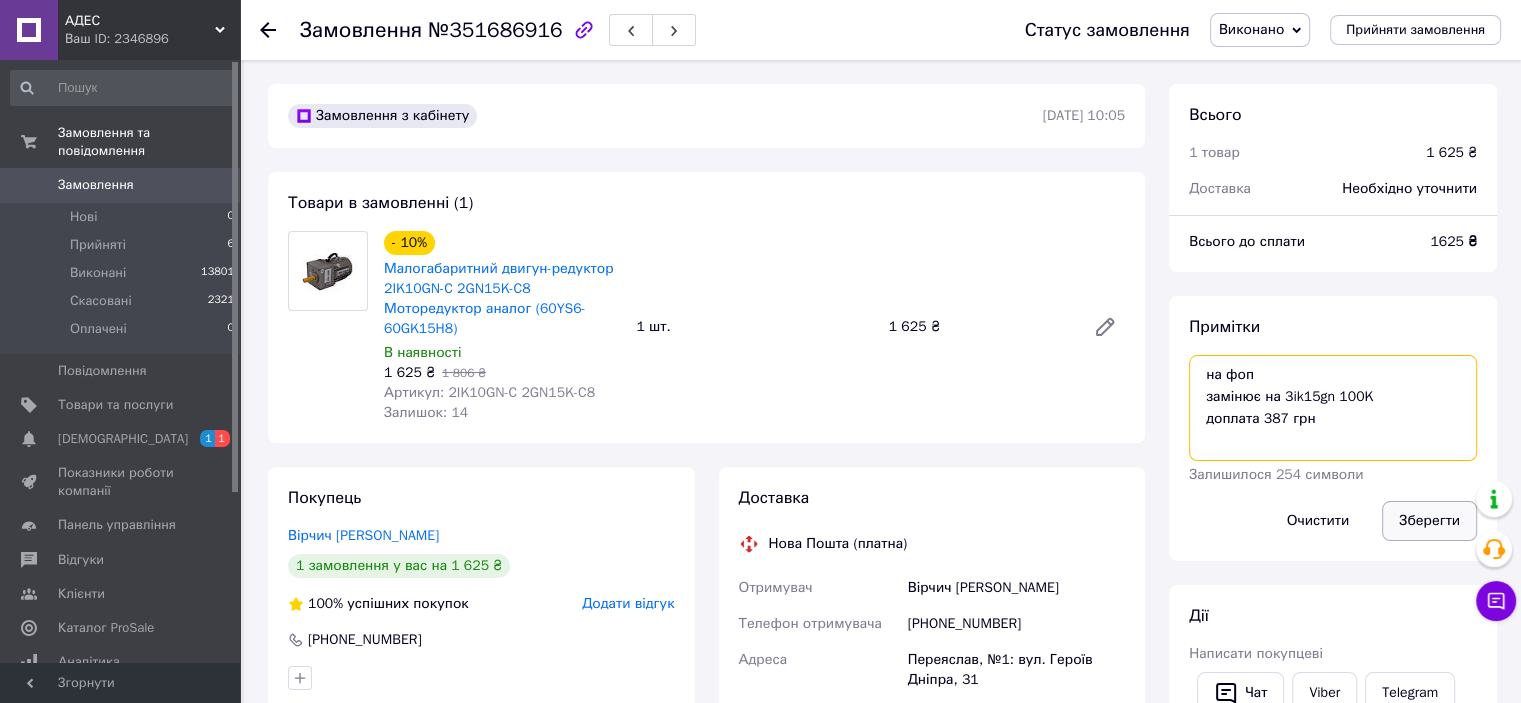 type on "на фоп
замінює на 3ik15gn 100K
доплата 387 грн" 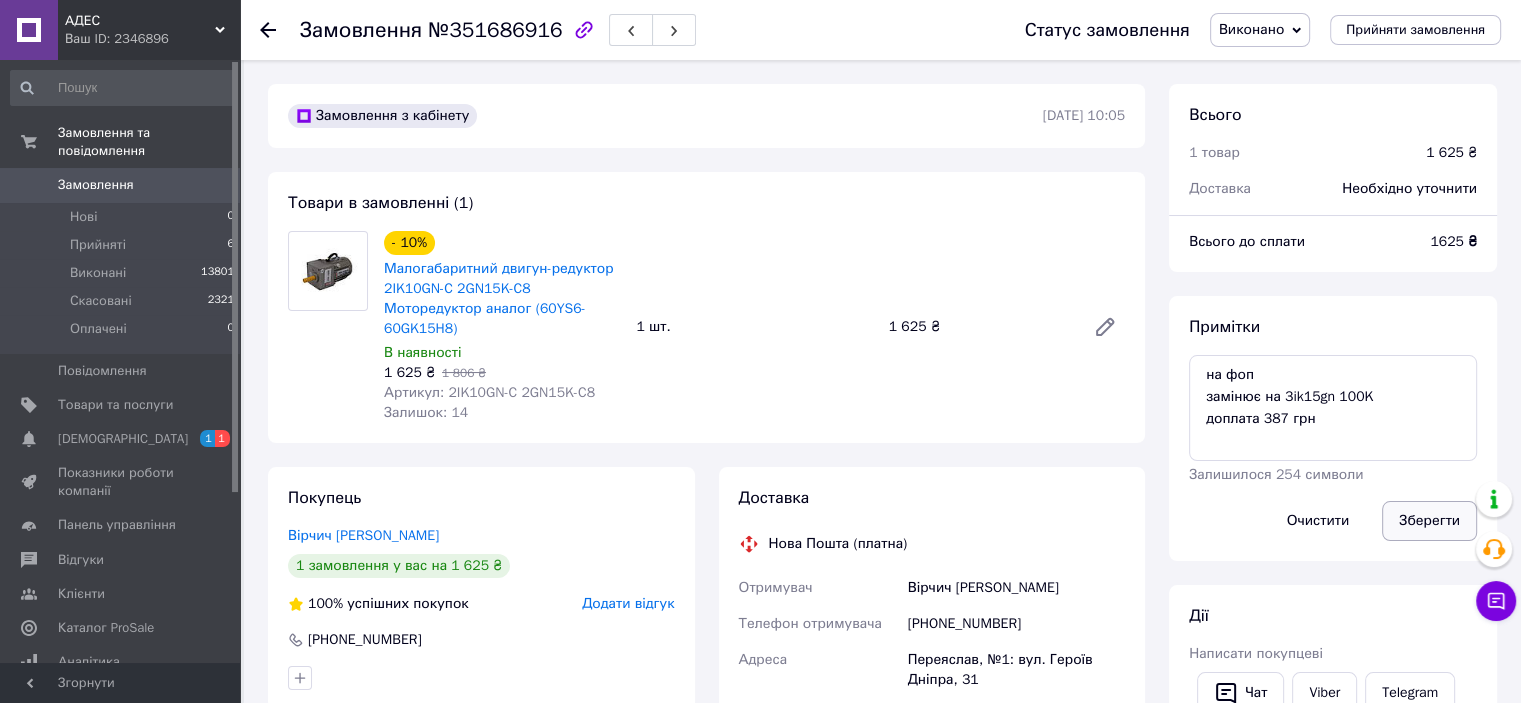 click on "Зберегти" at bounding box center (1429, 521) 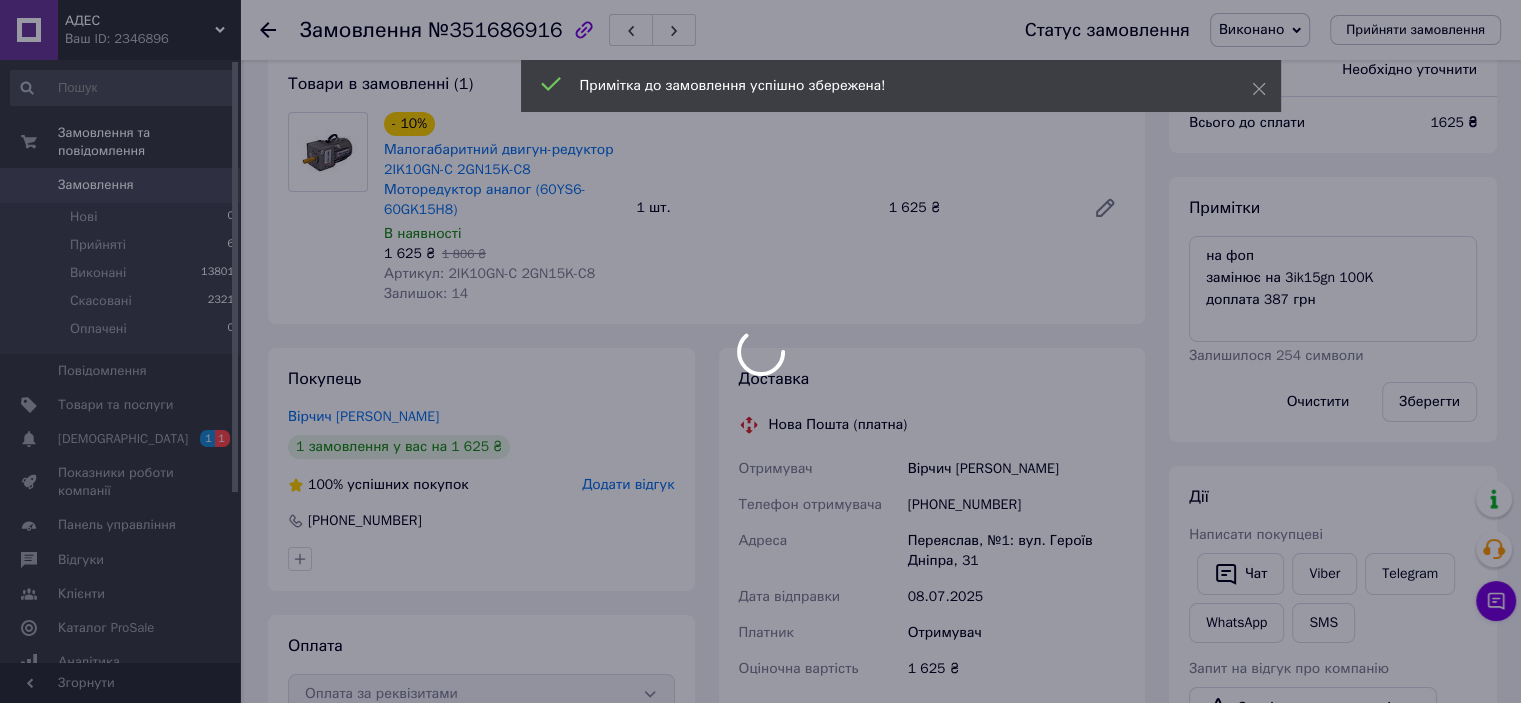 scroll, scrollTop: 300, scrollLeft: 0, axis: vertical 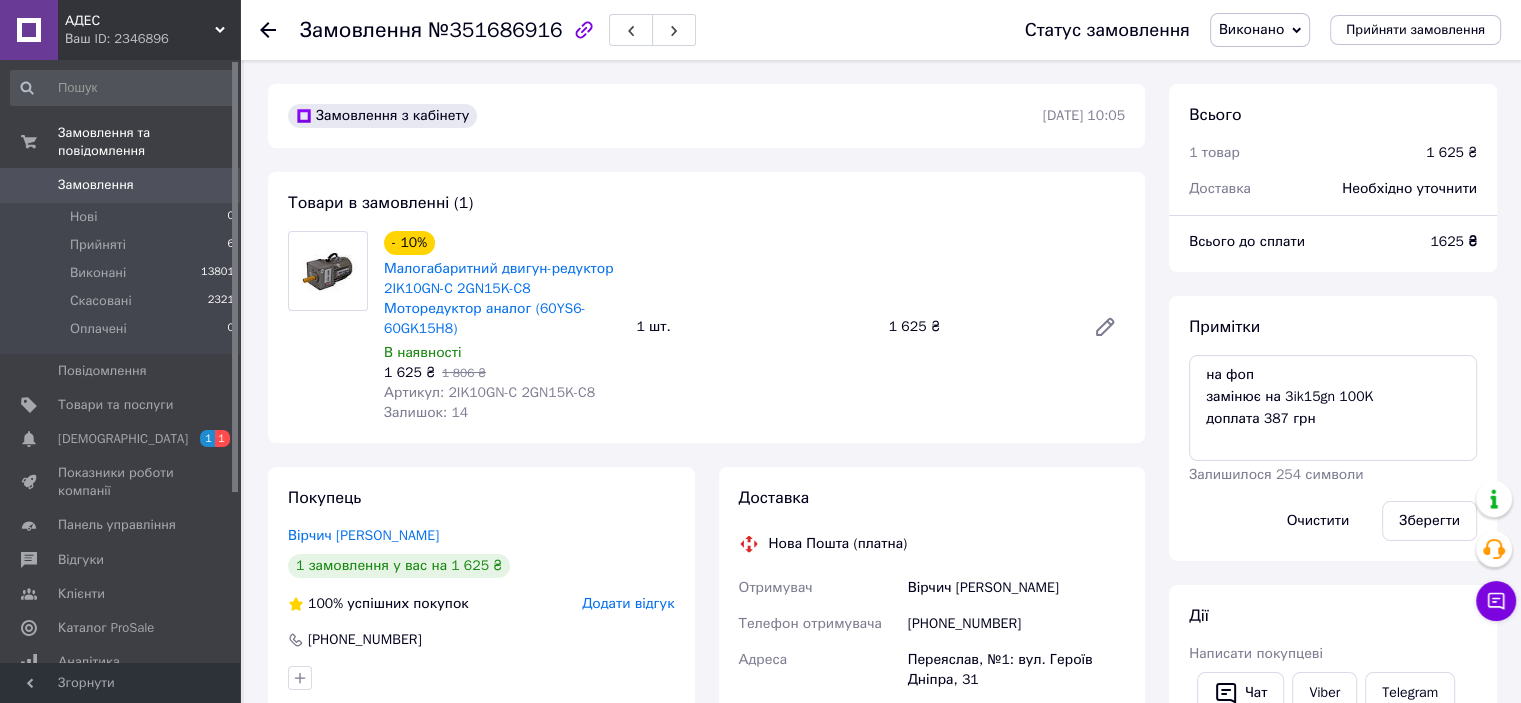 click on "Замовлення" at bounding box center (96, 185) 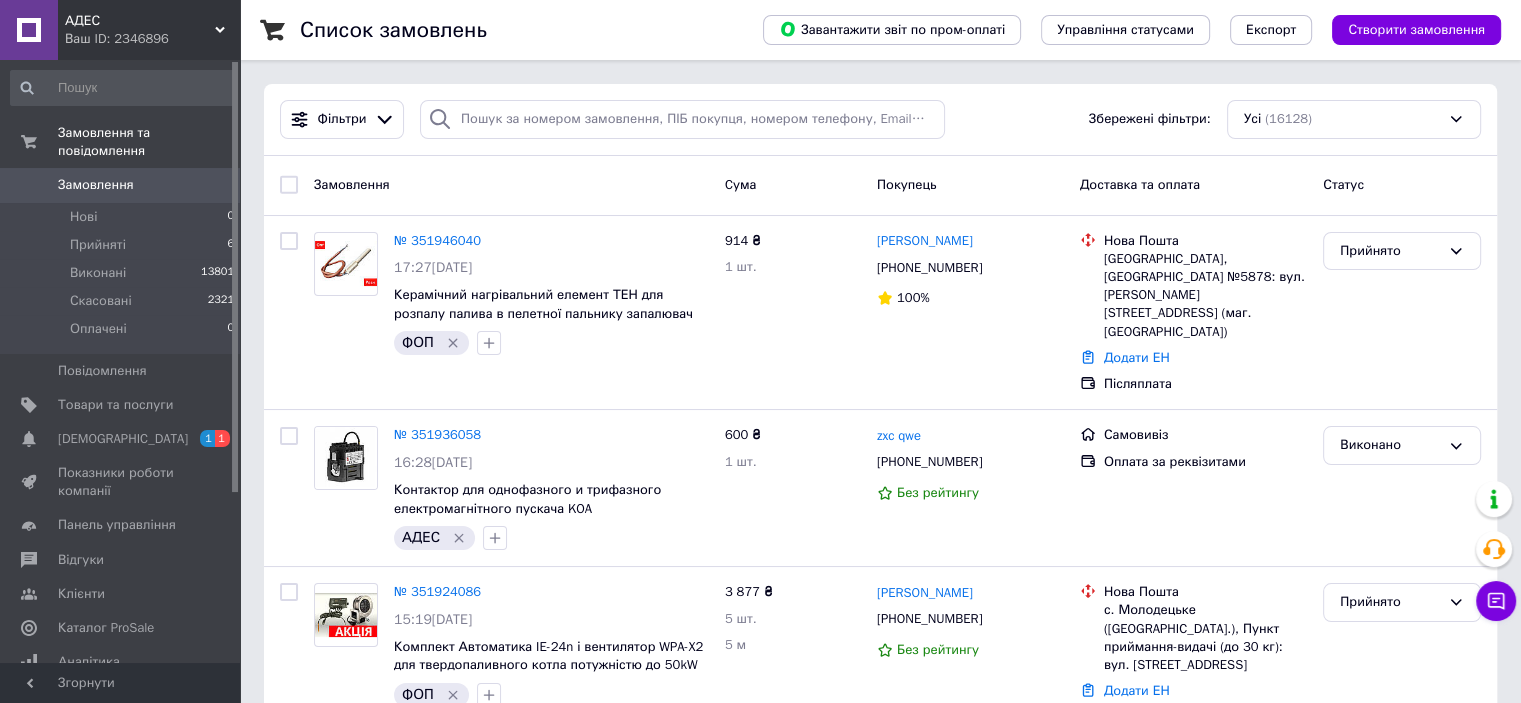 click on "Замовлення" at bounding box center (121, 185) 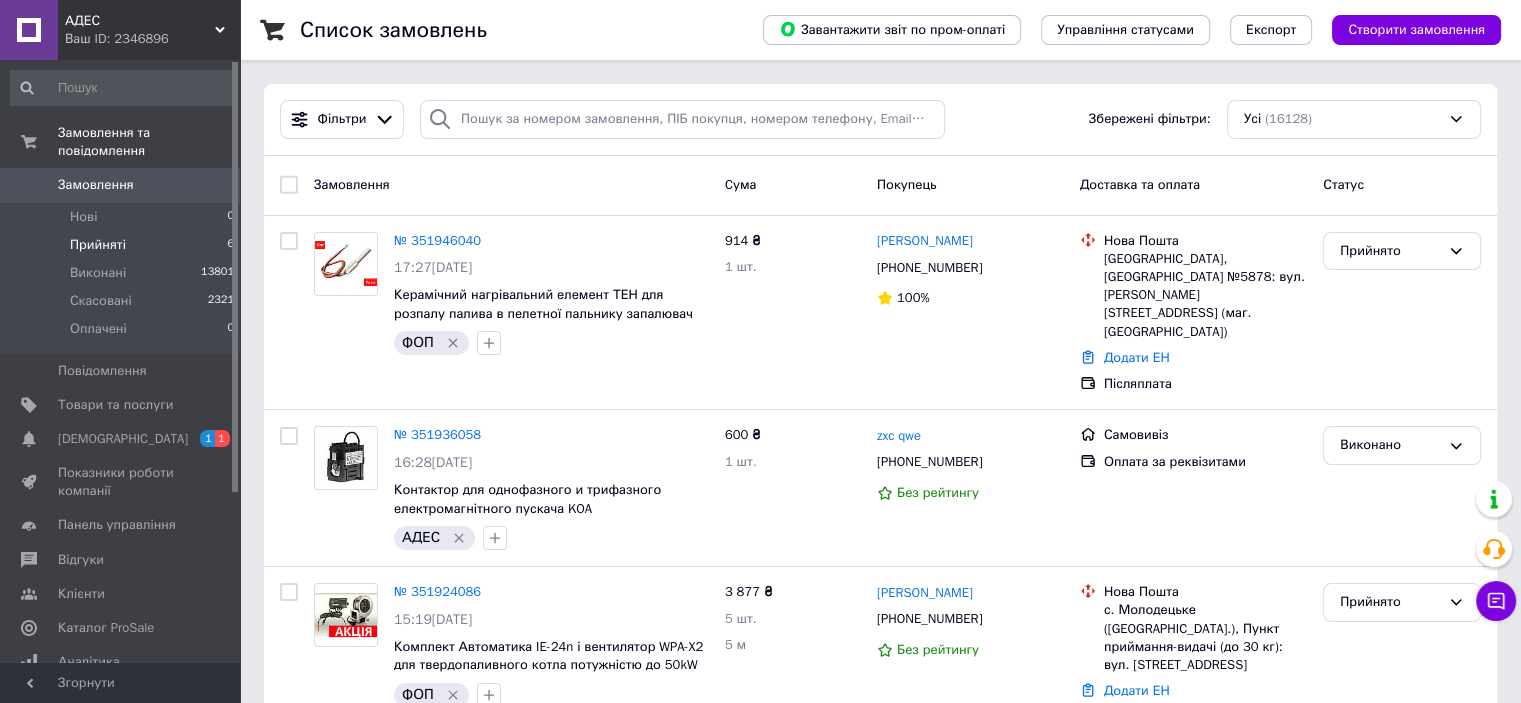 click on "Прийняті 6" at bounding box center (123, 245) 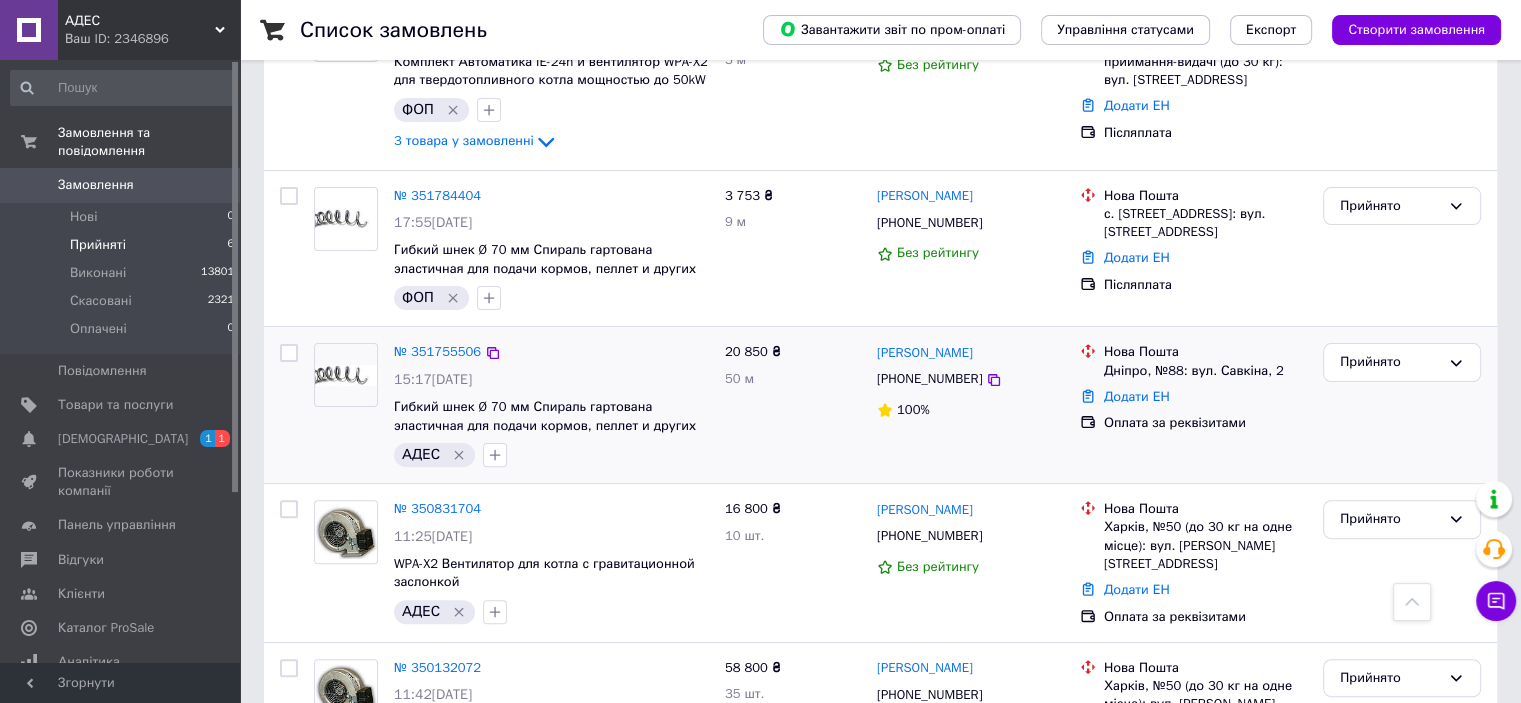 scroll, scrollTop: 579, scrollLeft: 0, axis: vertical 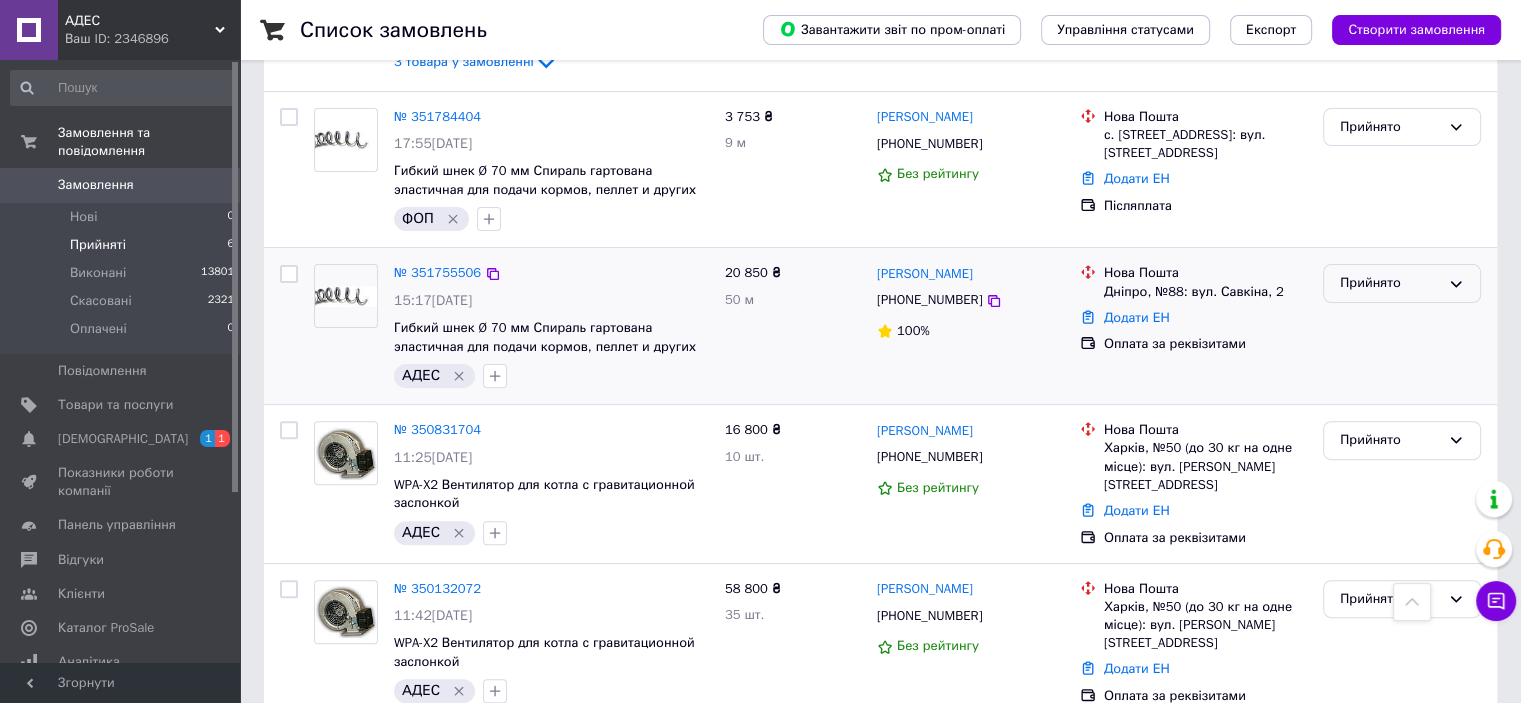 drag, startPoint x: 1412, startPoint y: 240, endPoint x: 1405, endPoint y: 254, distance: 15.652476 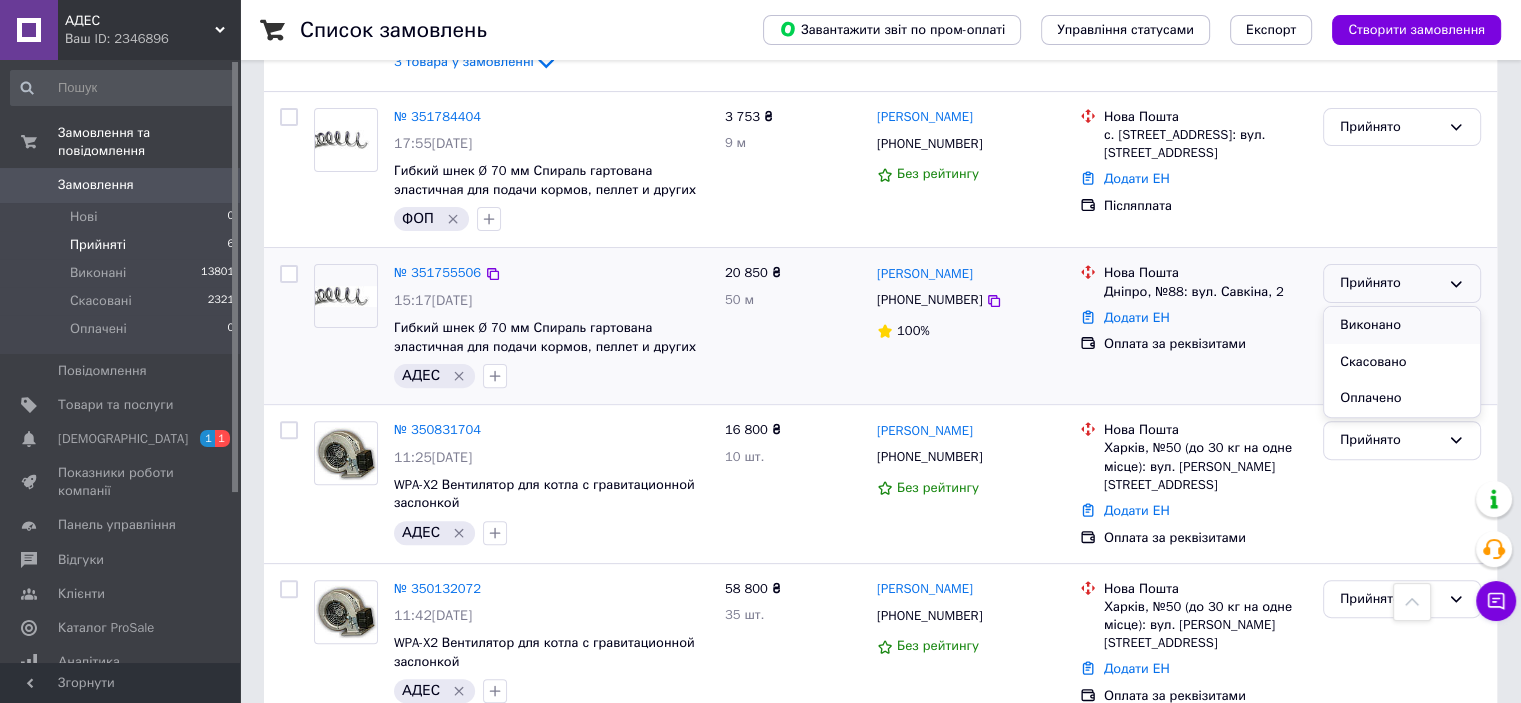 click on "Виконано" at bounding box center (1402, 325) 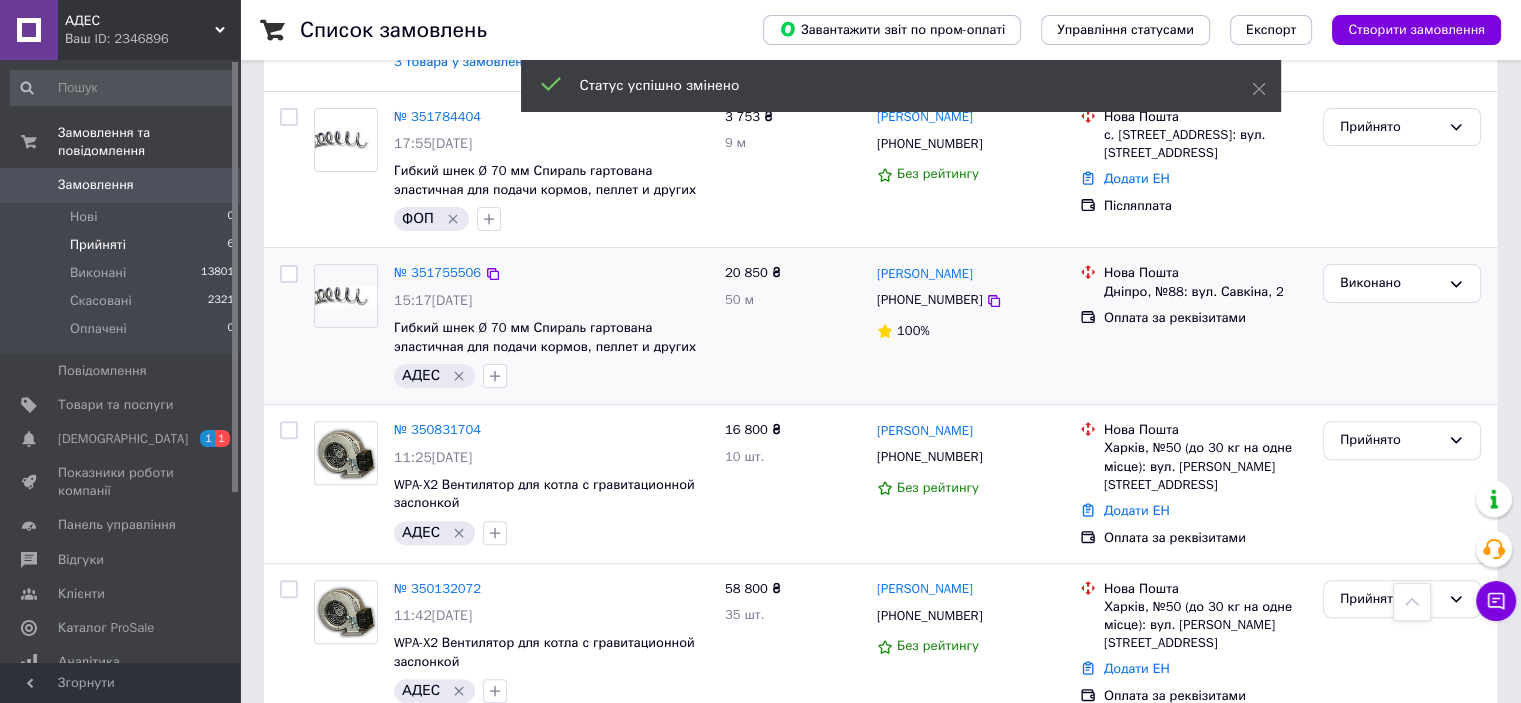 click on "Замовлення" at bounding box center [96, 185] 